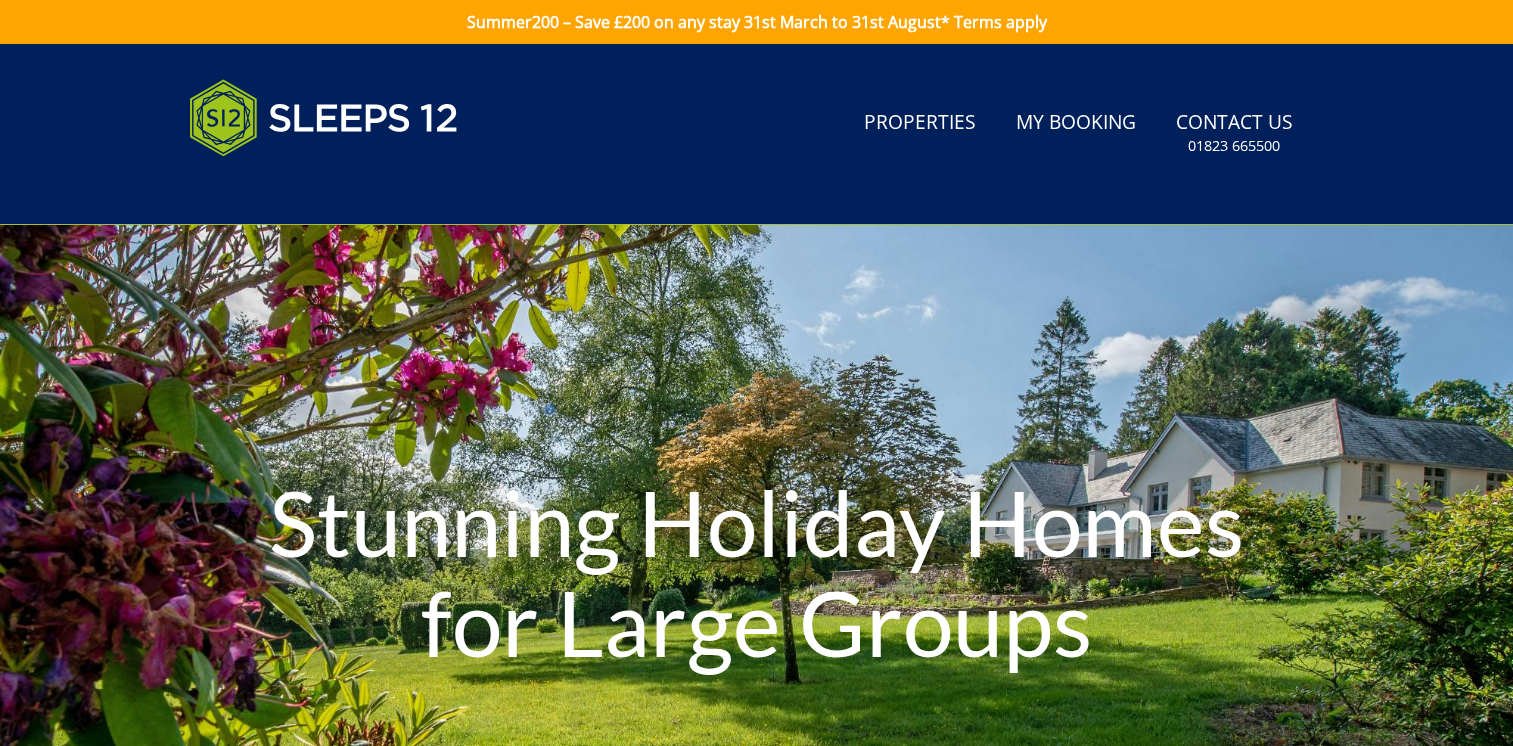 scroll, scrollTop: 86, scrollLeft: 0, axis: vertical 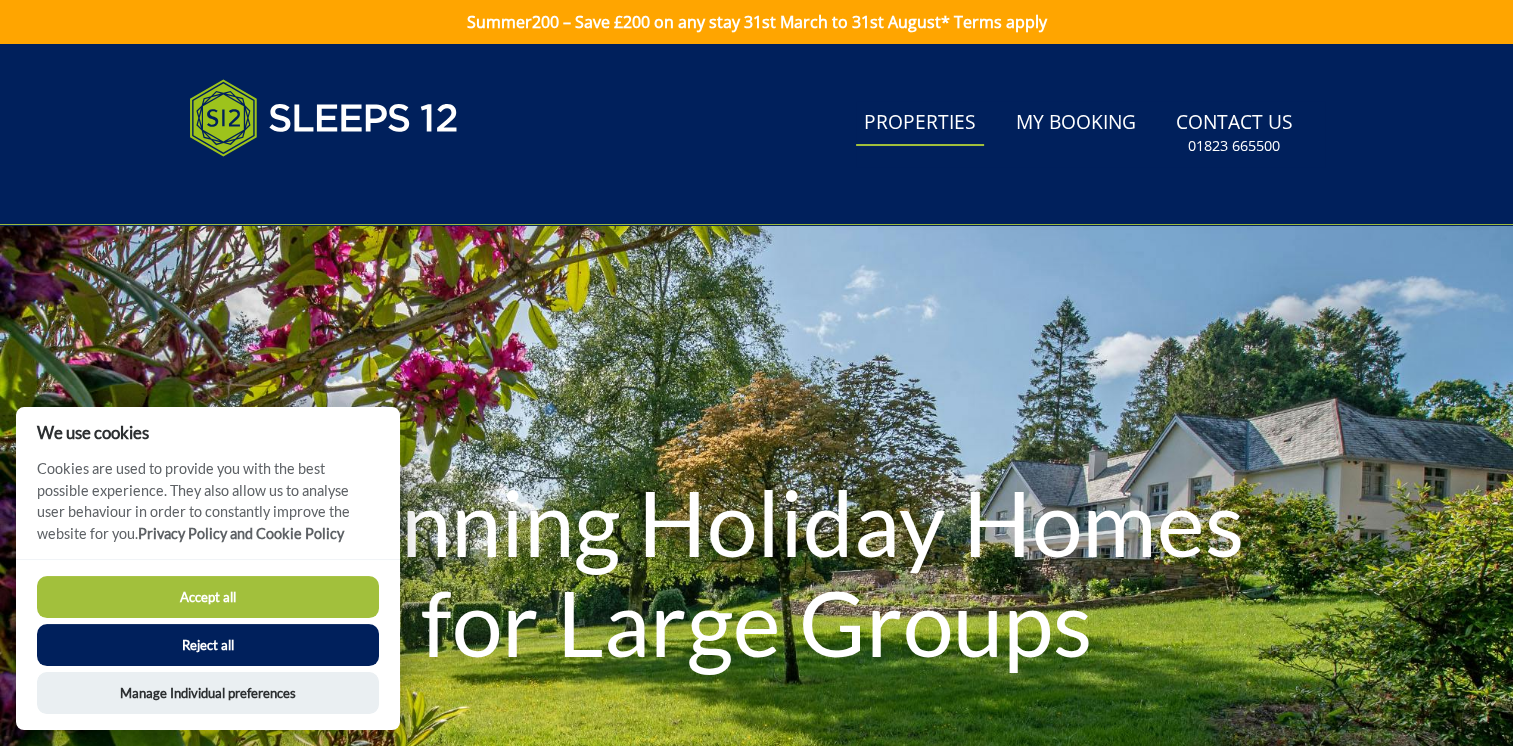 click on "Properties" at bounding box center (920, 123) 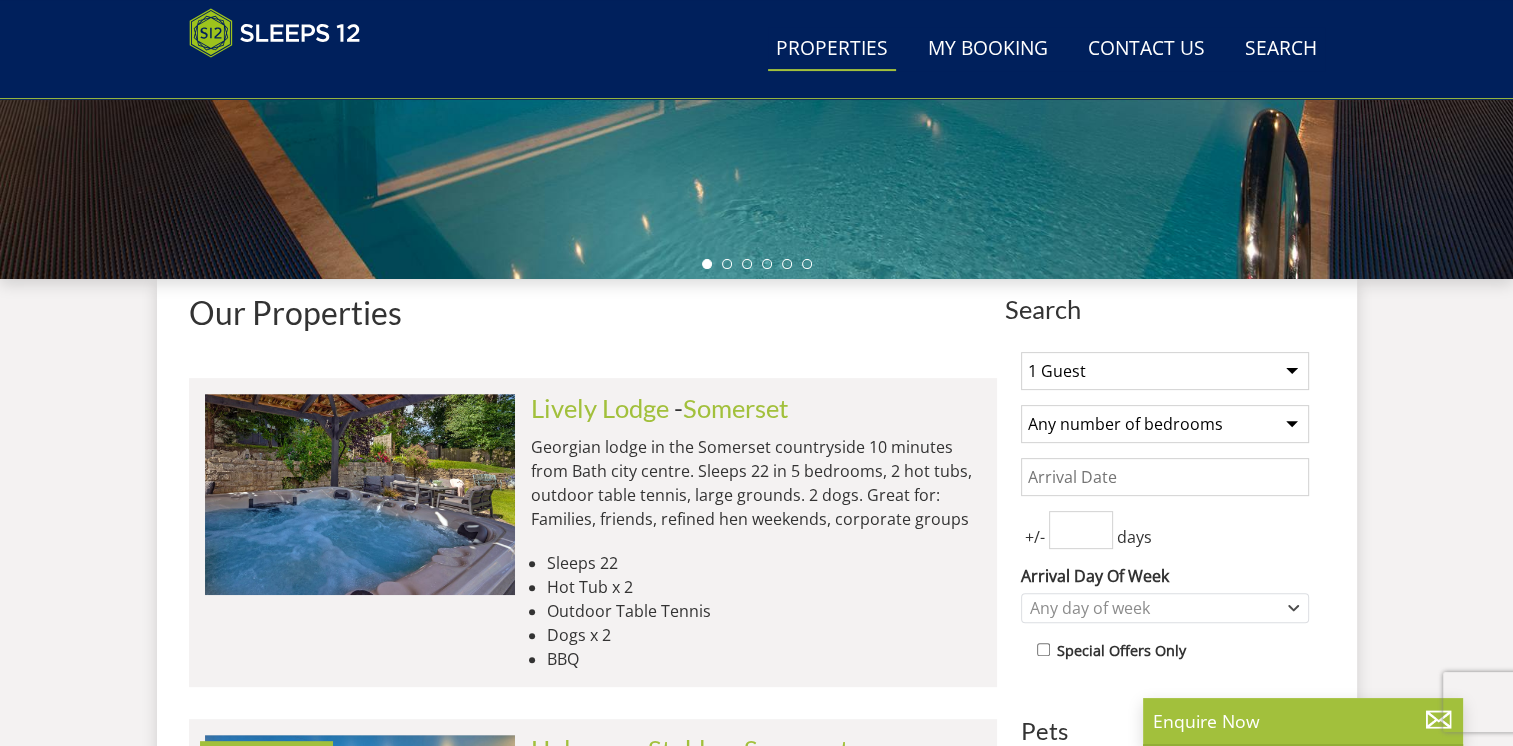 scroll, scrollTop: 668, scrollLeft: 0, axis: vertical 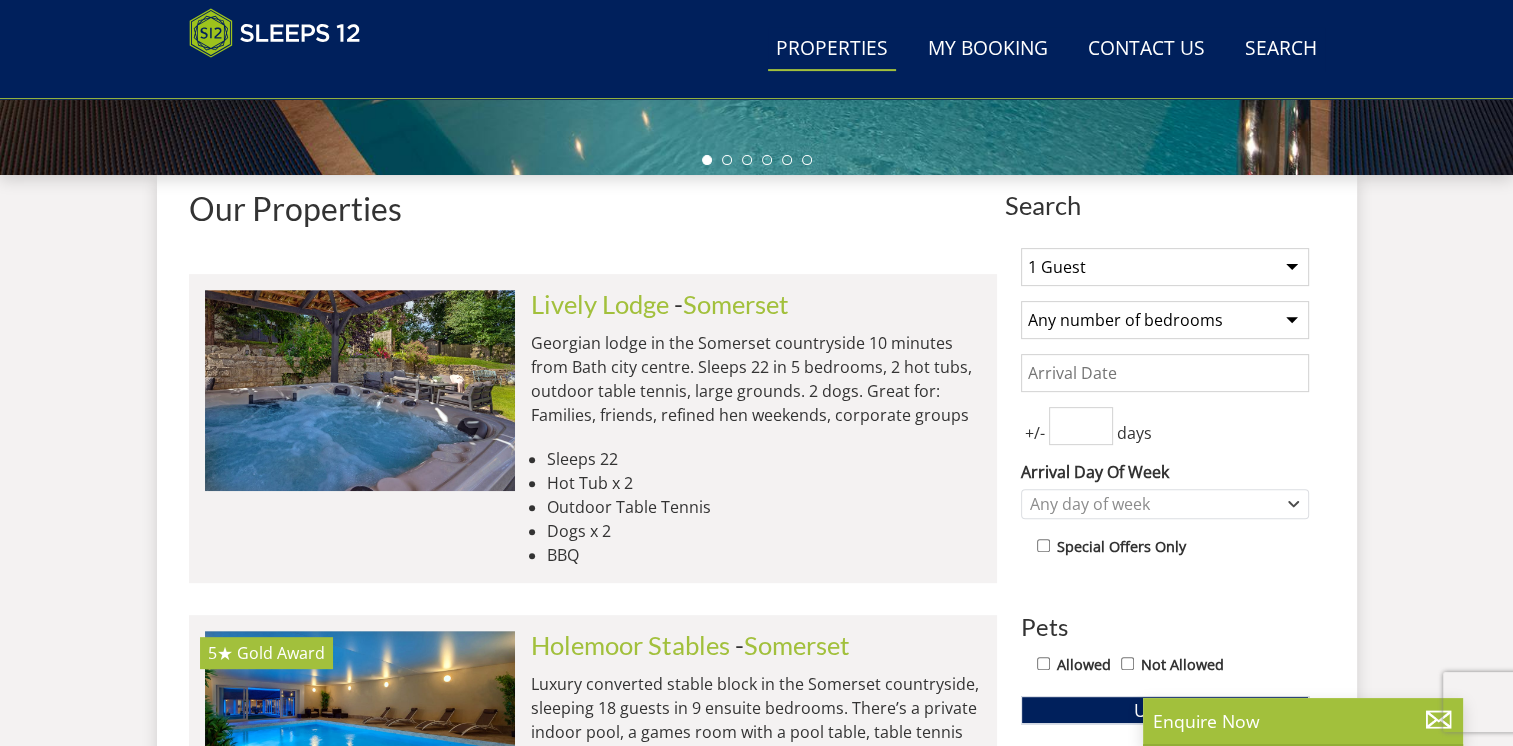 click on "1 Guest
2 Guests
3 Guests
4 Guests
5 Guests
6 Guests
7 Guests
8 Guests
9 Guests
10 Guests
11 Guests
12 Guests
13 Guests
14 Guests
15 Guests
16 Guests
17 Guests
18 Guests
19 Guests
20 Guests
21 Guests
22 Guests
23 Guests
24 Guests
25 Guests
26 Guests
27 Guests
28 Guests
29 Guests
30 Guests
31 Guests
32 Guests
33 Guests
34 Guests
35 Guests
36 Guests
37 Guests
38 Guests
39 Guests
40 Guests
41 Guests
42 Guests
43 Guests
44 Guests
45 Guests
46 Guests
47 Guests
48 Guests
49 Guests
50 Guests" at bounding box center [1165, 267] 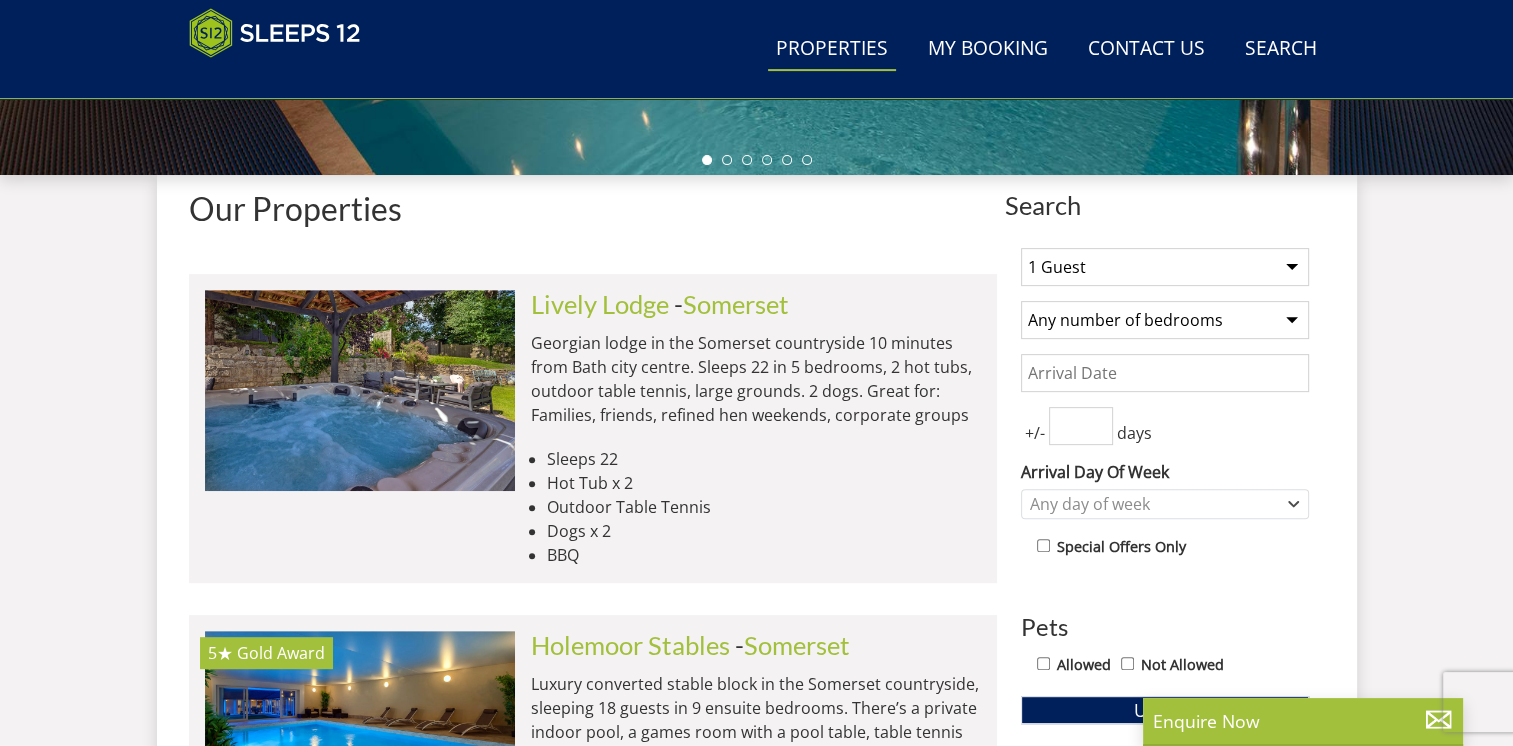 select on "16" 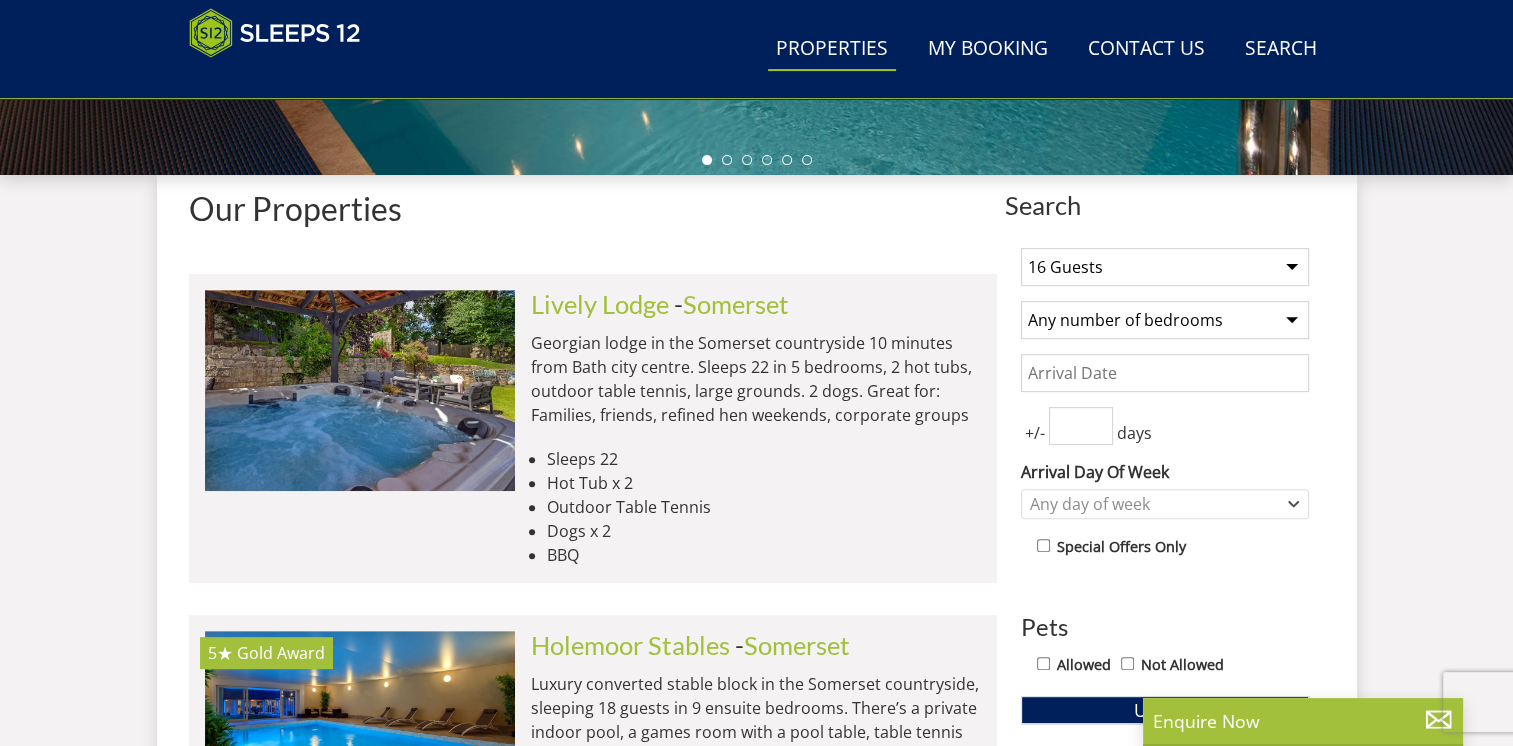 click on "1 Guest
2 Guests
3 Guests
4 Guests
5 Guests
6 Guests
7 Guests
8 Guests
9 Guests
10 Guests
11 Guests
12 Guests
13 Guests
14 Guests
15 Guests
16 Guests
17 Guests
18 Guests
19 Guests
20 Guests
21 Guests
22 Guests
23 Guests
24 Guests
25 Guests
26 Guests
27 Guests
28 Guests
29 Guests
30 Guests
31 Guests
32 Guests
33 Guests
34 Guests
35 Guests
36 Guests
37 Guests
38 Guests
39 Guests
40 Guests
41 Guests
42 Guests
43 Guests
44 Guests
45 Guests
46 Guests
47 Guests
48 Guests
49 Guests
50 Guests" at bounding box center [1165, 267] 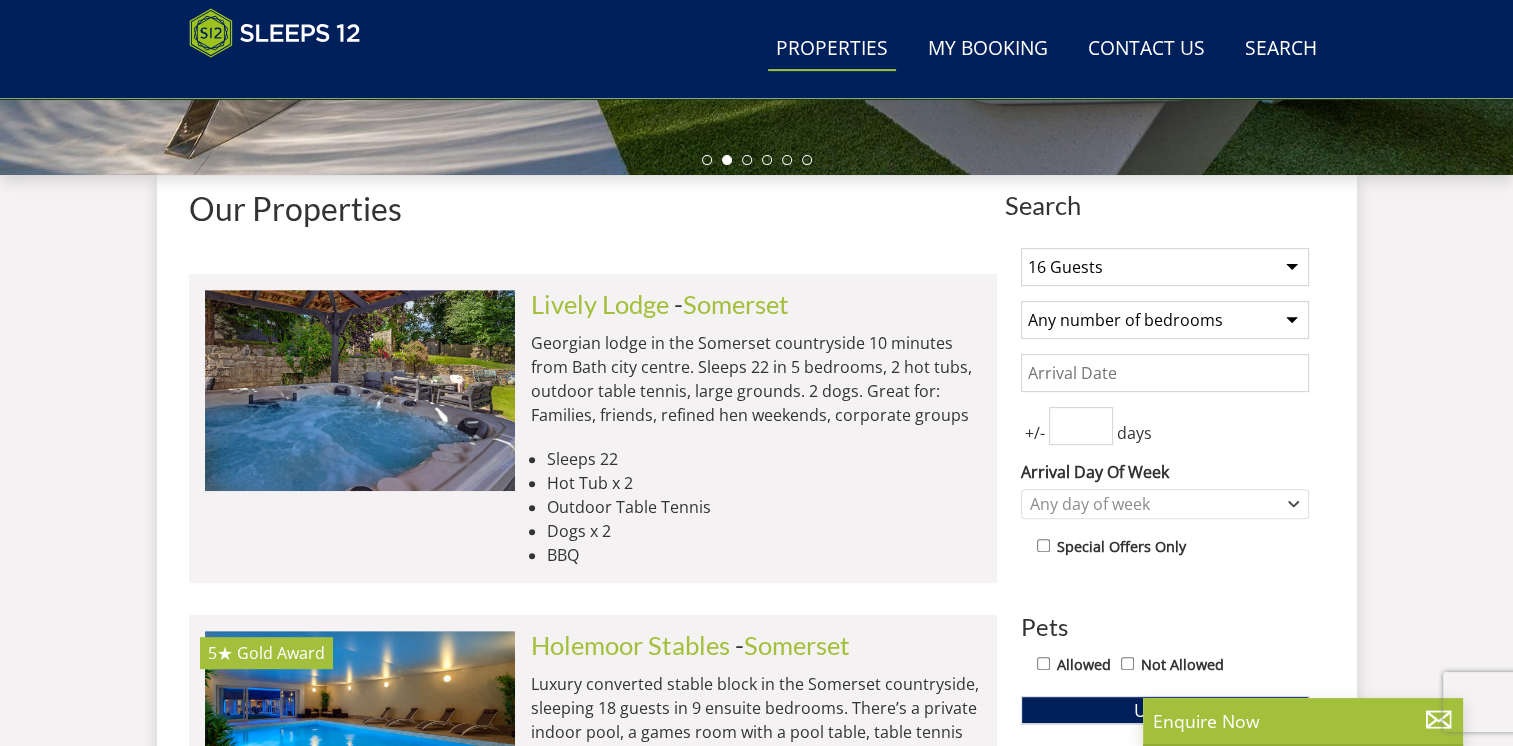 click on "Date" at bounding box center (1165, 373) 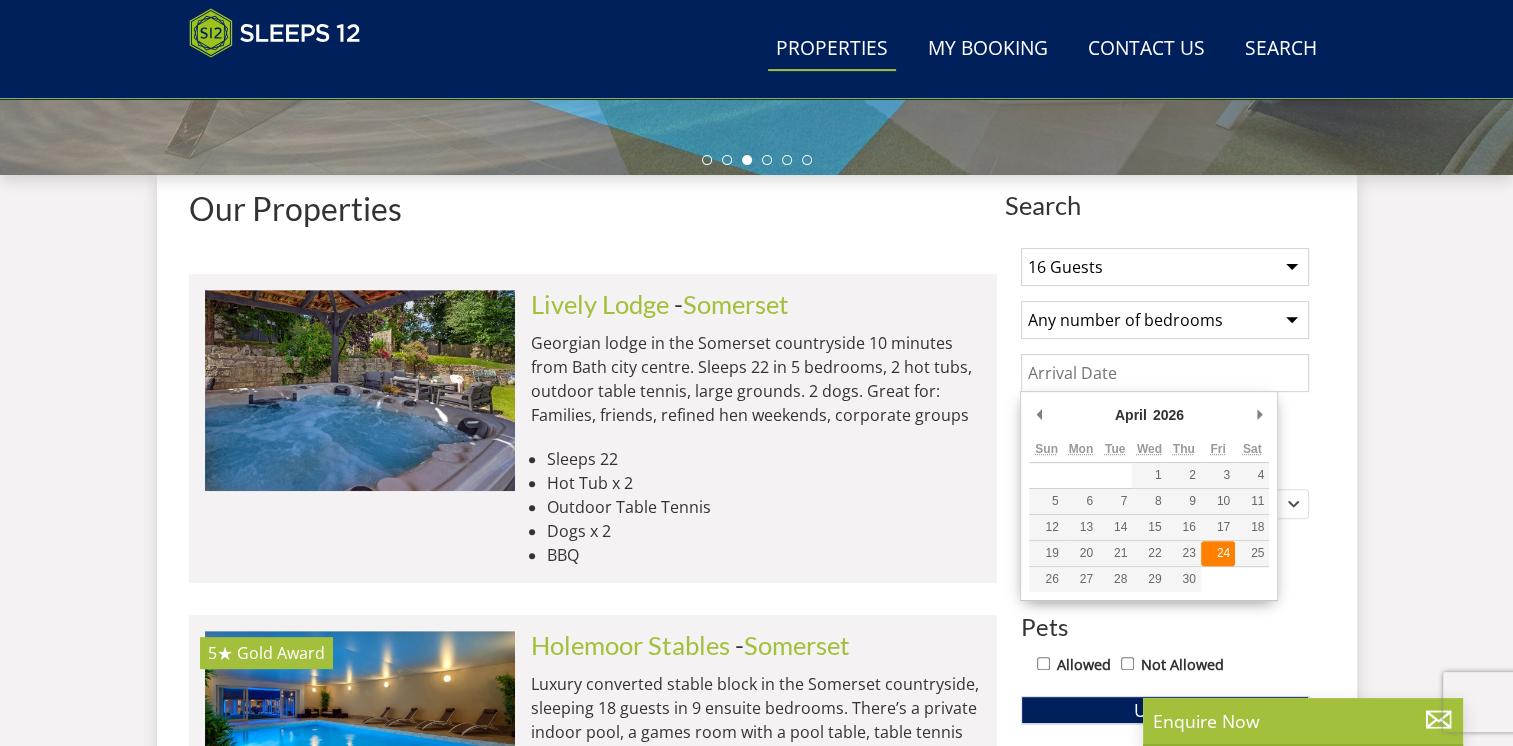 type on "24/04/2026" 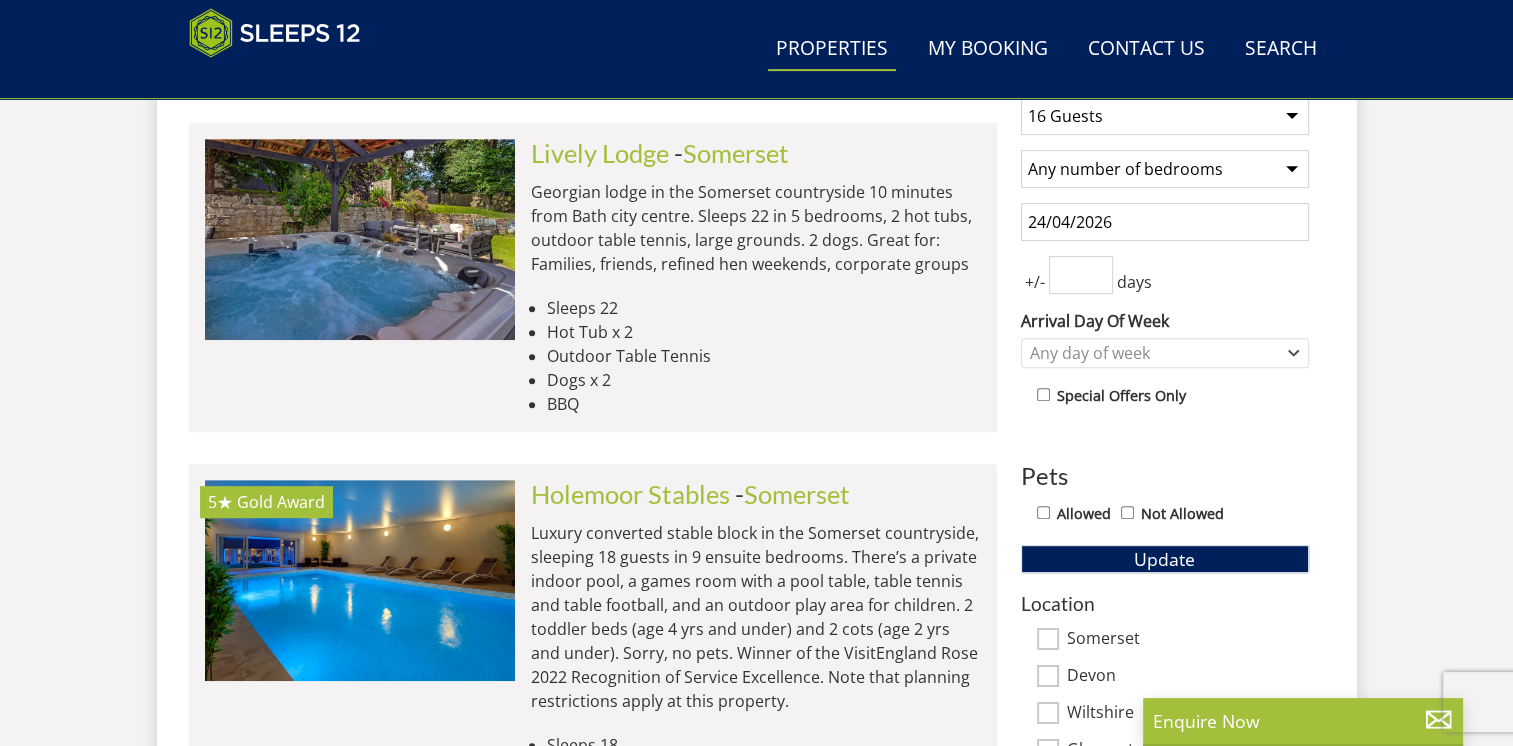 scroll, scrollTop: 820, scrollLeft: 0, axis: vertical 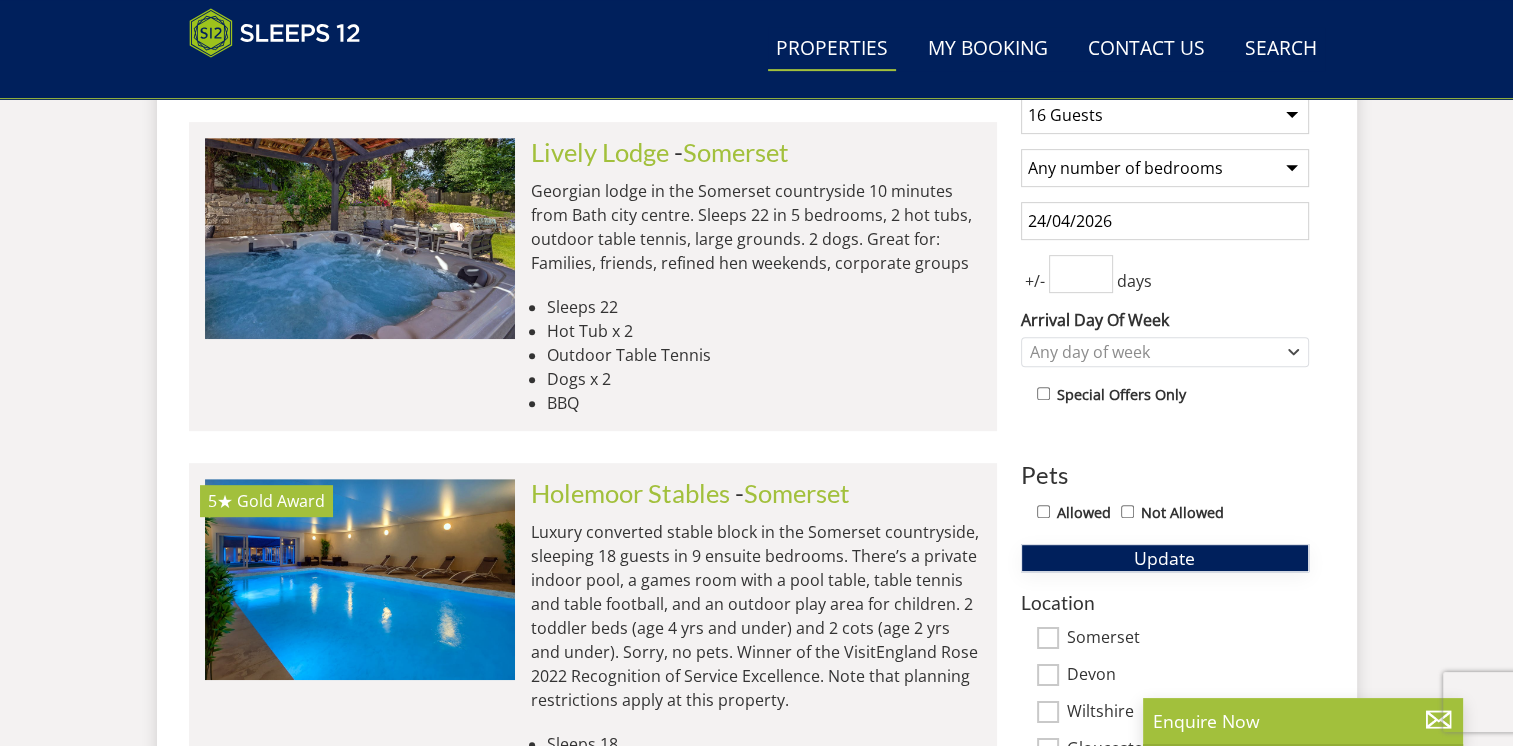 click on "Update" at bounding box center [1165, 558] 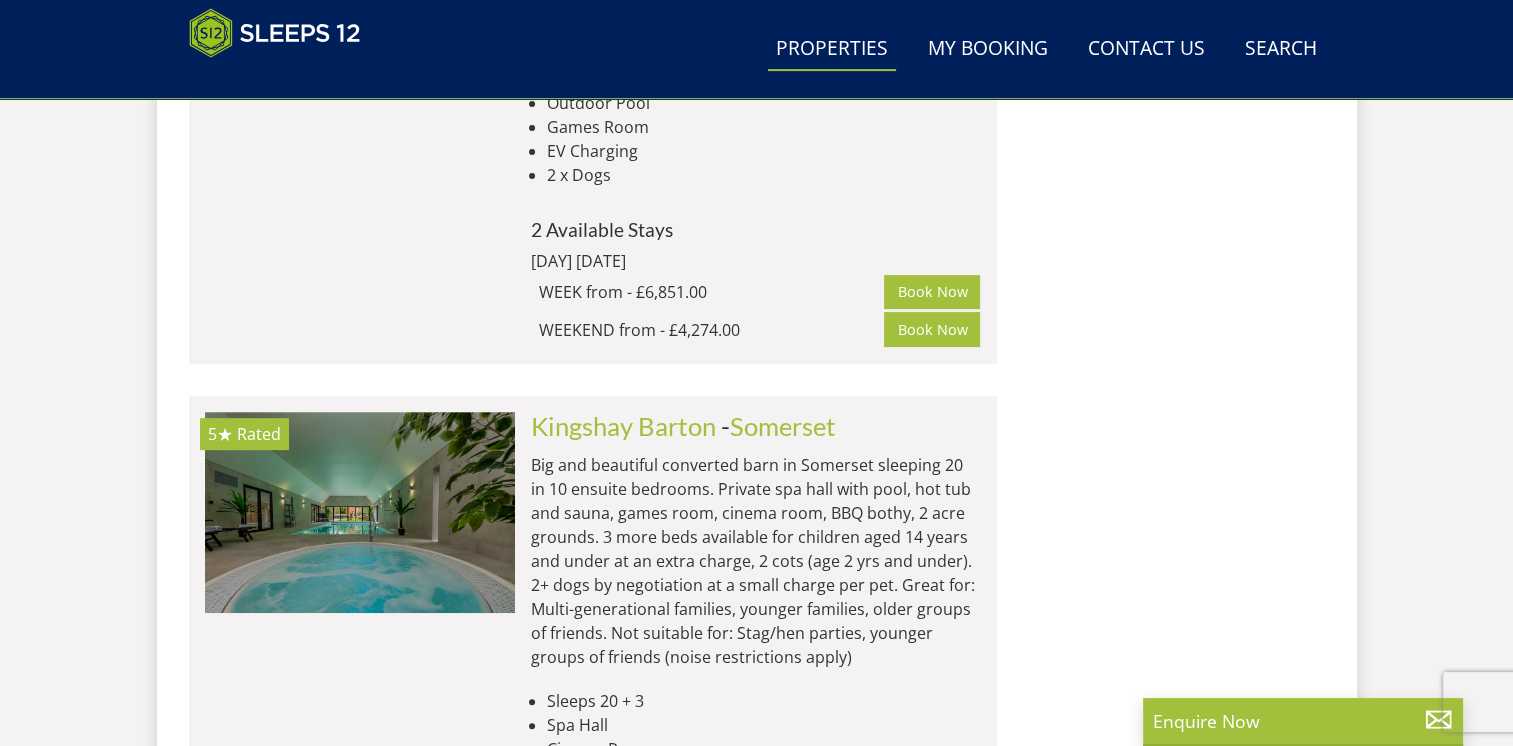scroll, scrollTop: 8346, scrollLeft: 0, axis: vertical 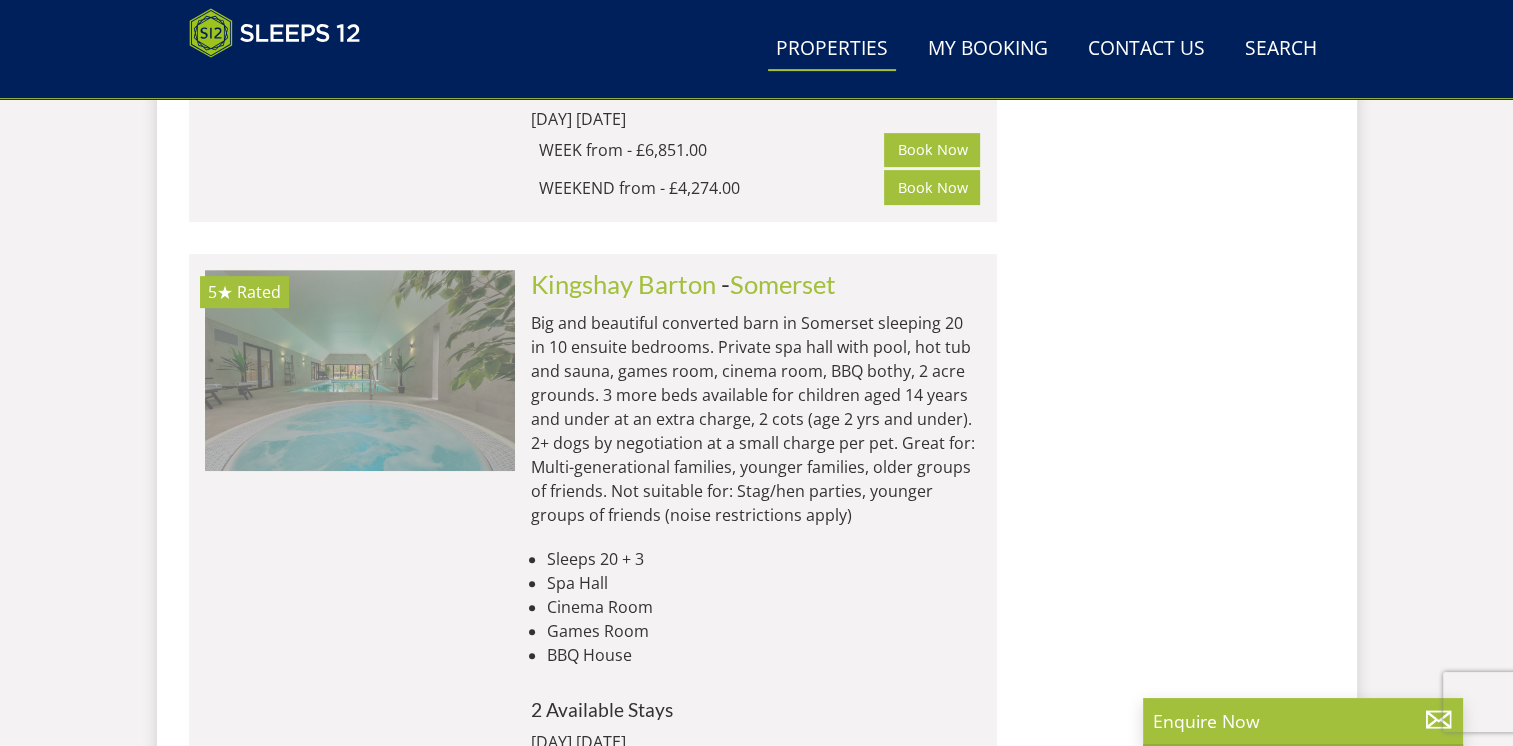 click at bounding box center (360, 370) 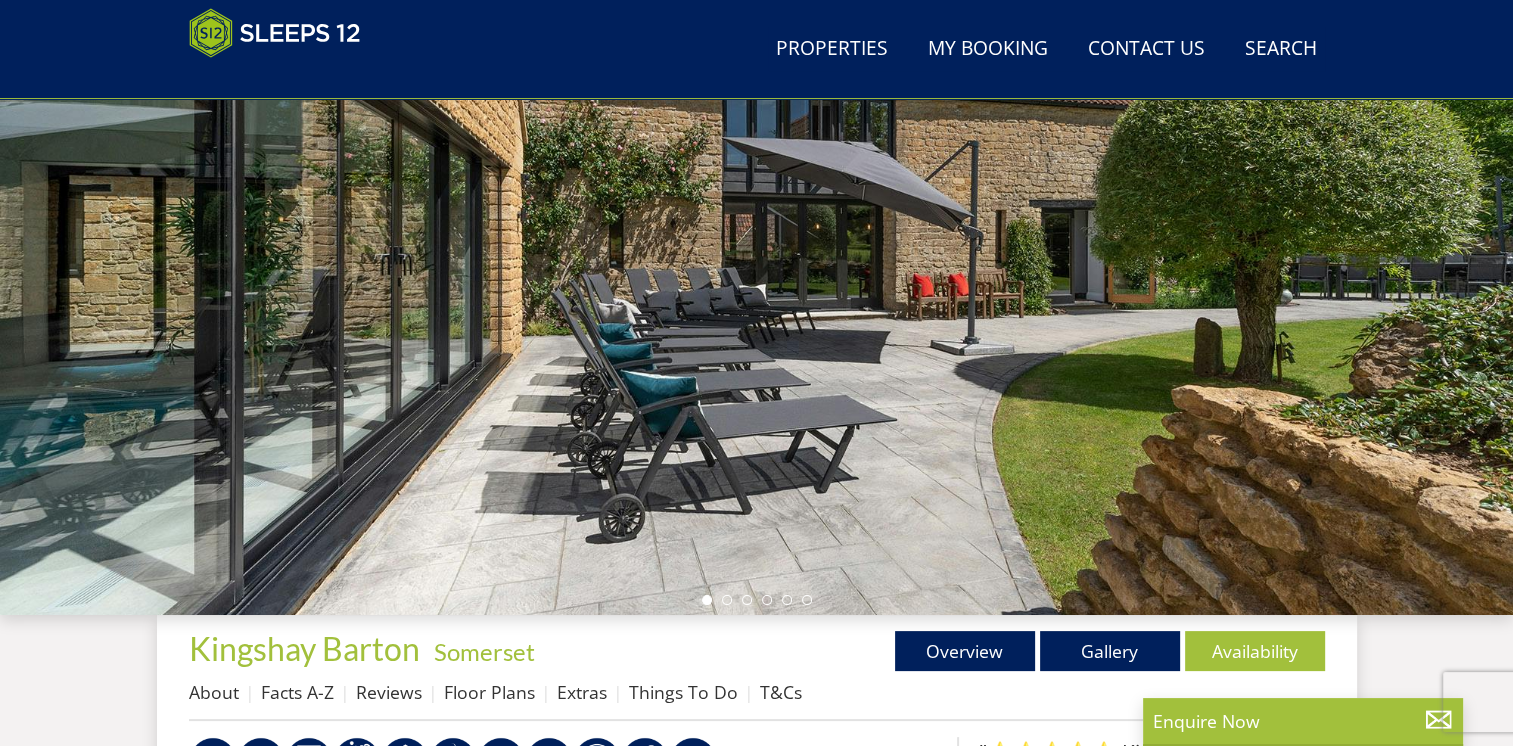 scroll, scrollTop: 240, scrollLeft: 0, axis: vertical 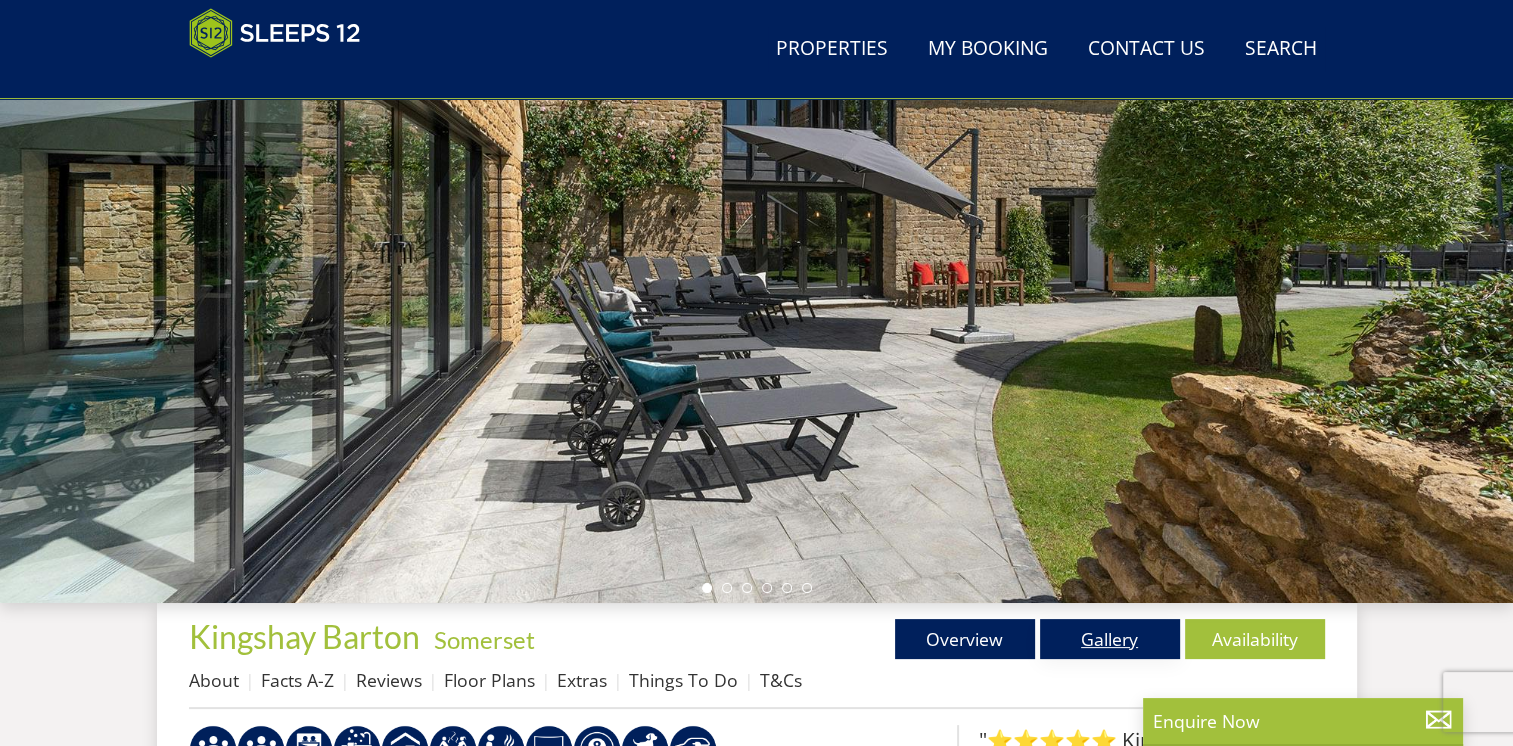 click on "Gallery" at bounding box center [1110, 639] 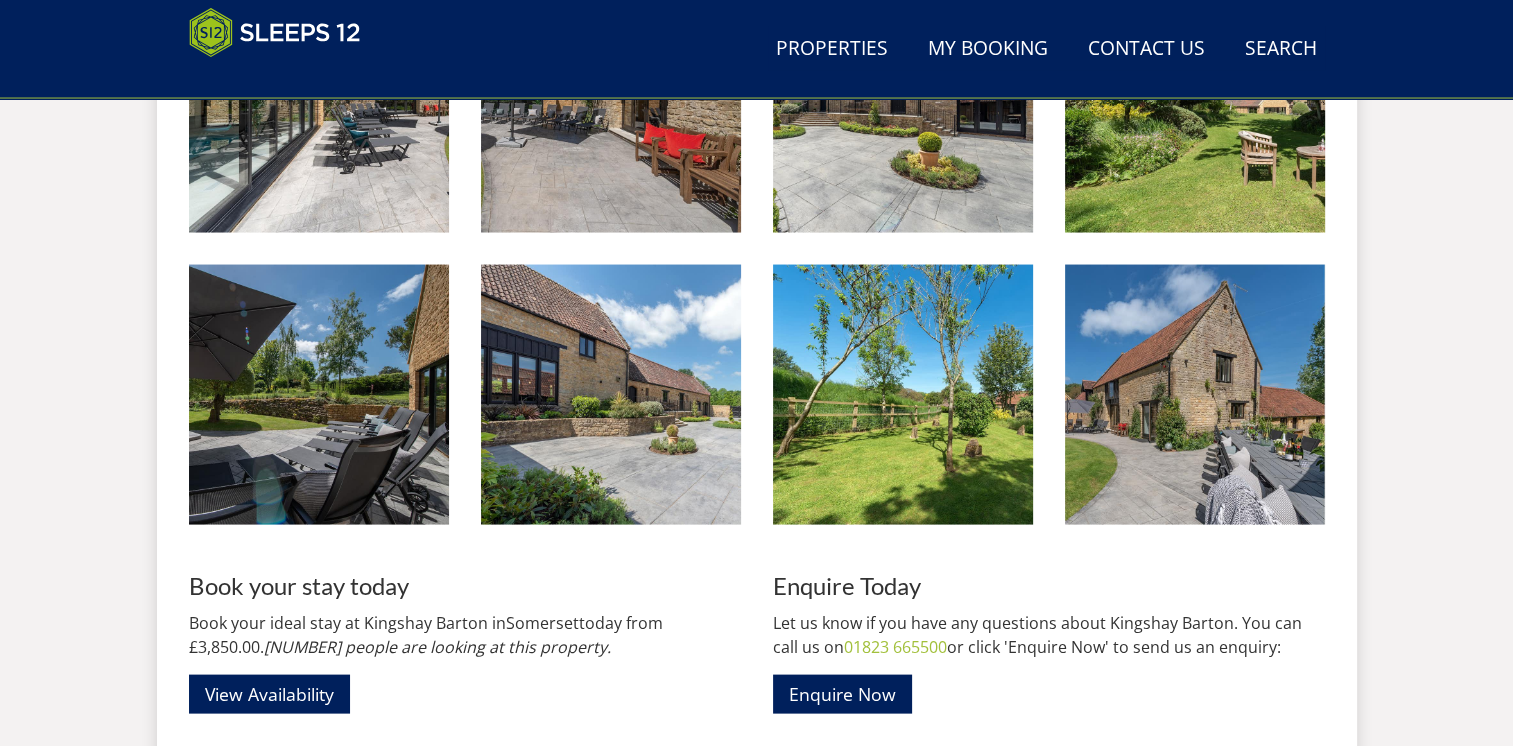 scroll, scrollTop: 3916, scrollLeft: 0, axis: vertical 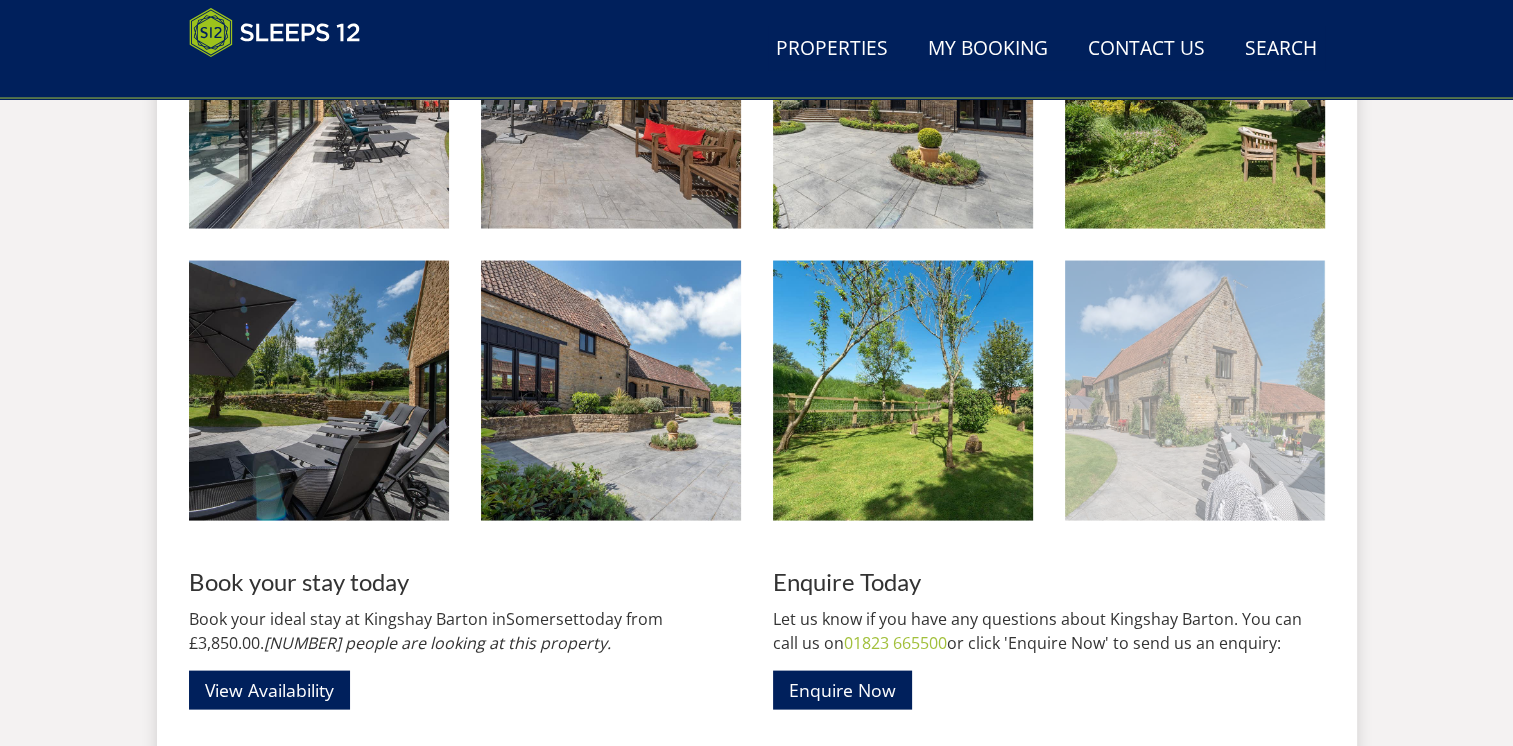 click at bounding box center (1195, 391) 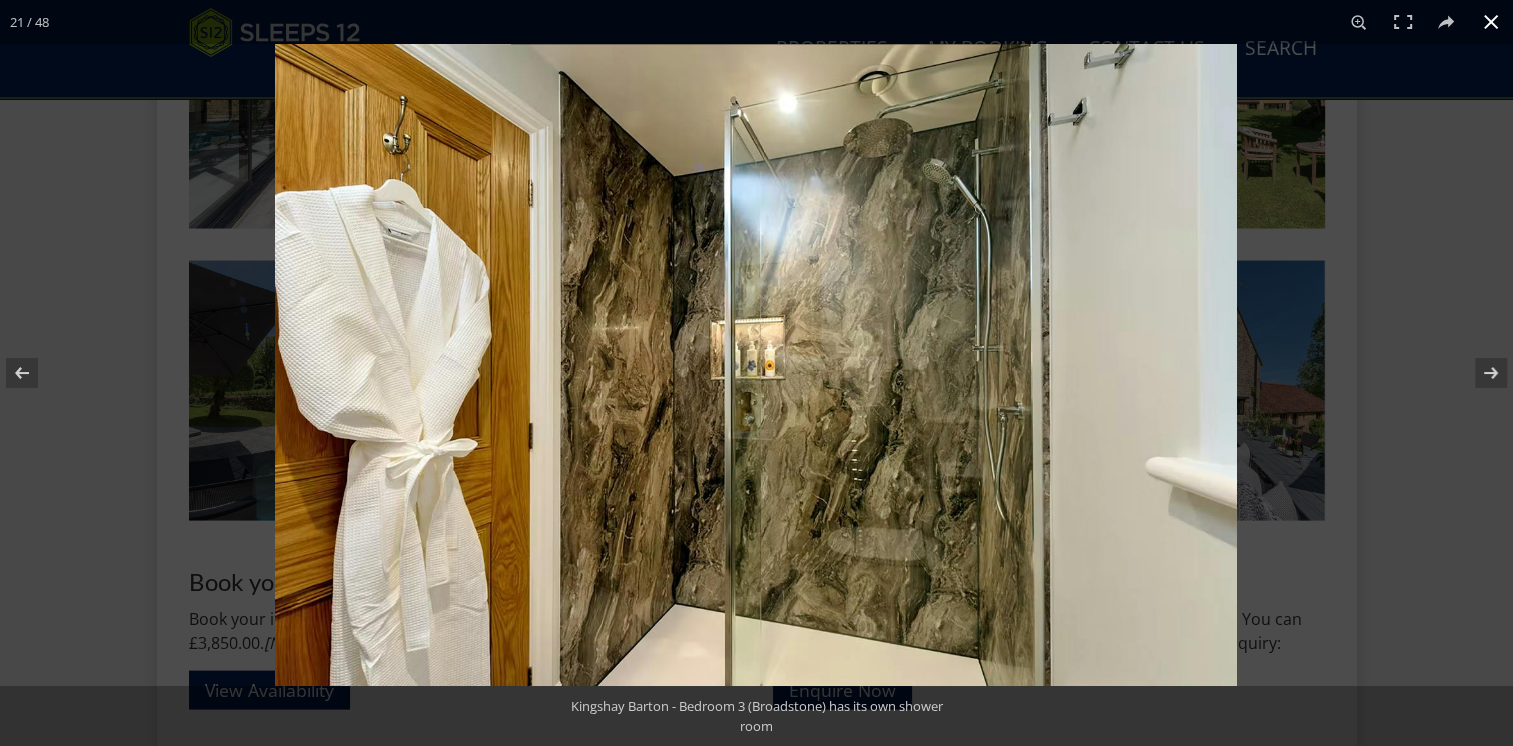 click at bounding box center [1491, 22] 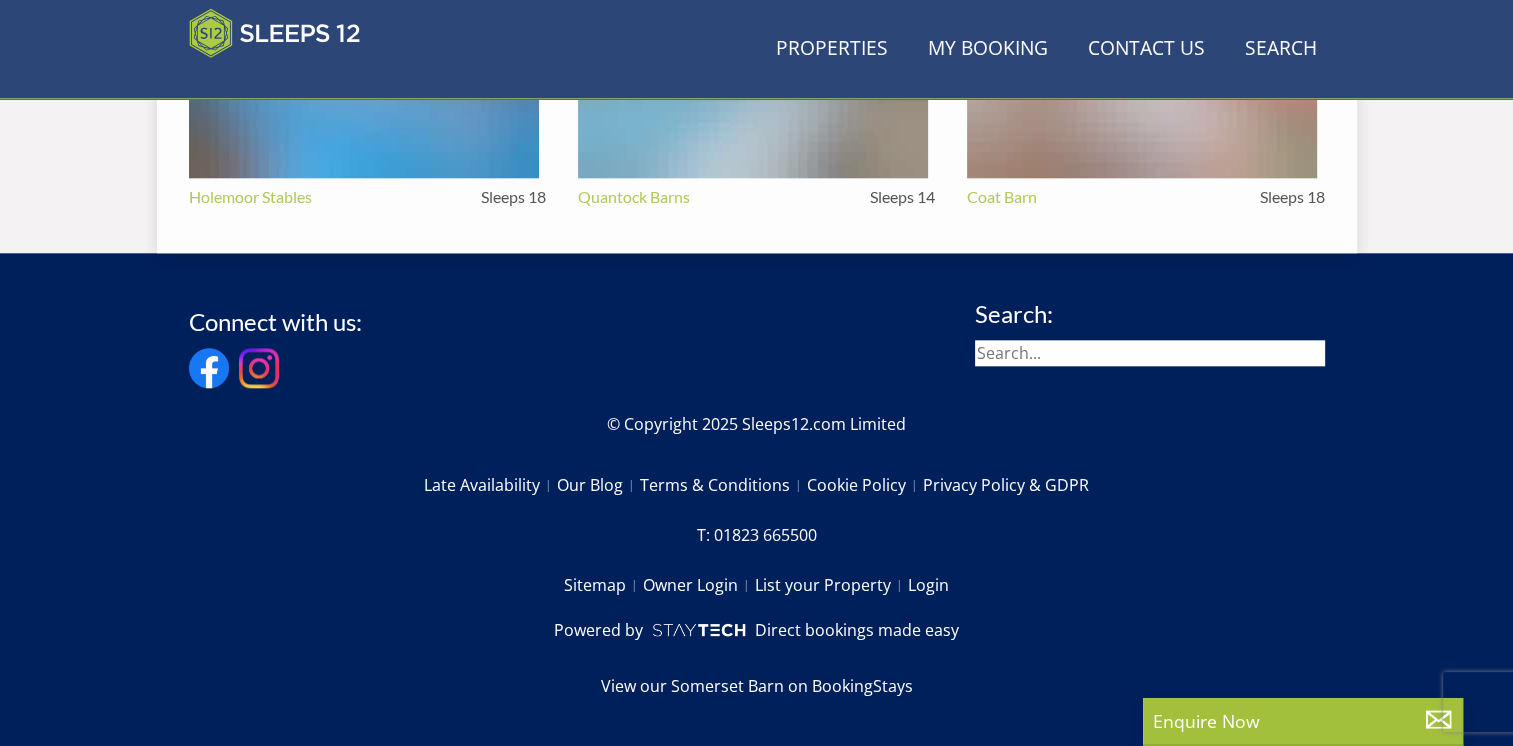 scroll, scrollTop: 240, scrollLeft: 0, axis: vertical 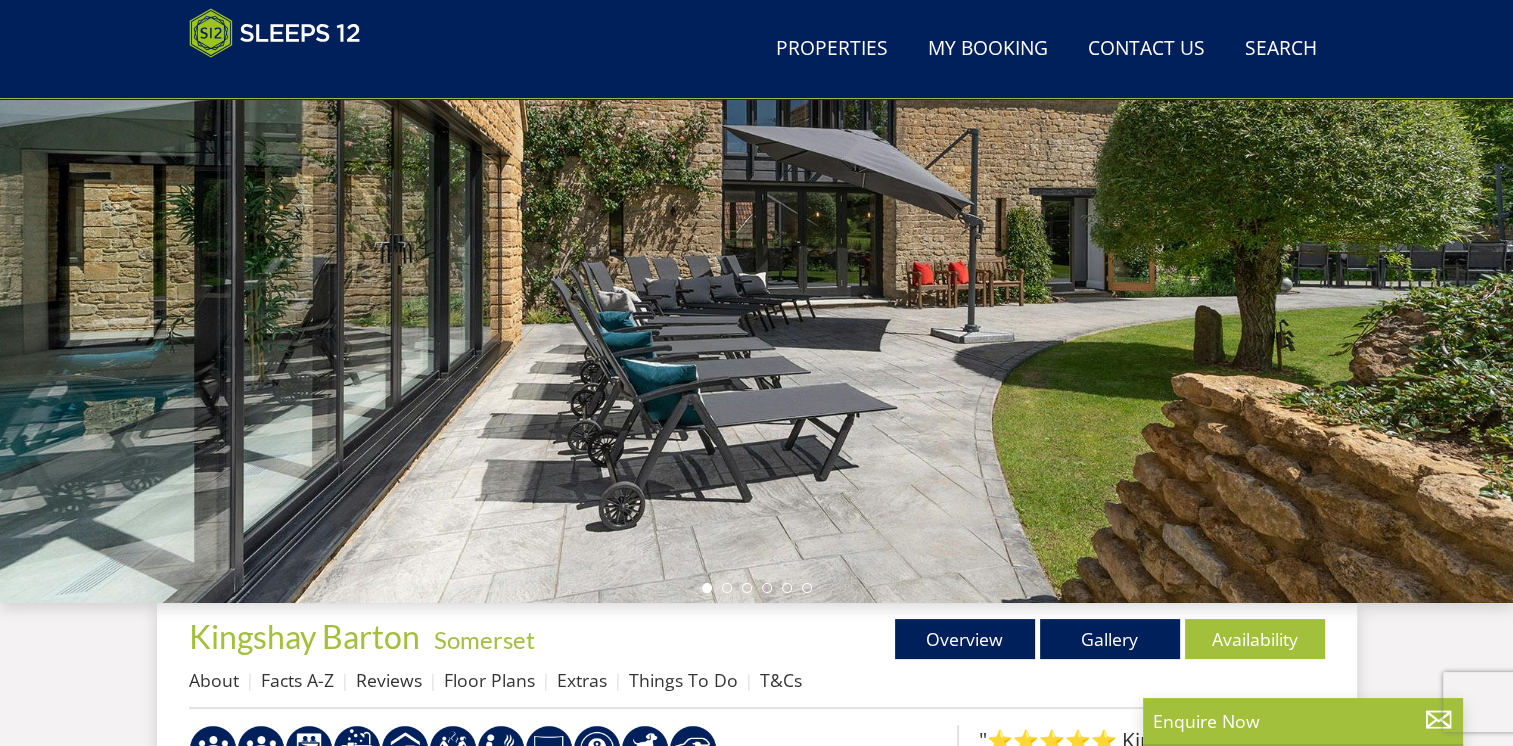 select on "16" 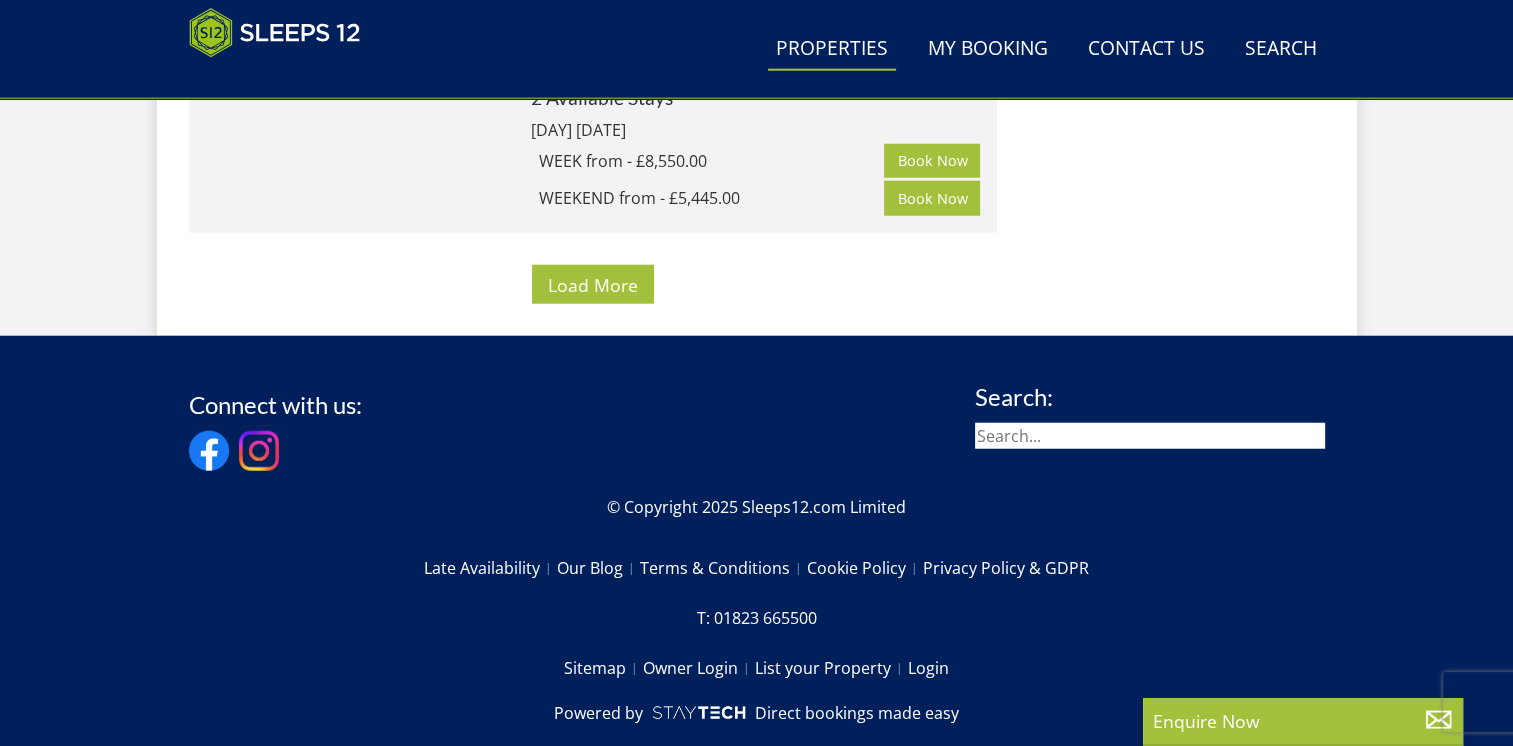 scroll, scrollTop: 12624, scrollLeft: 0, axis: vertical 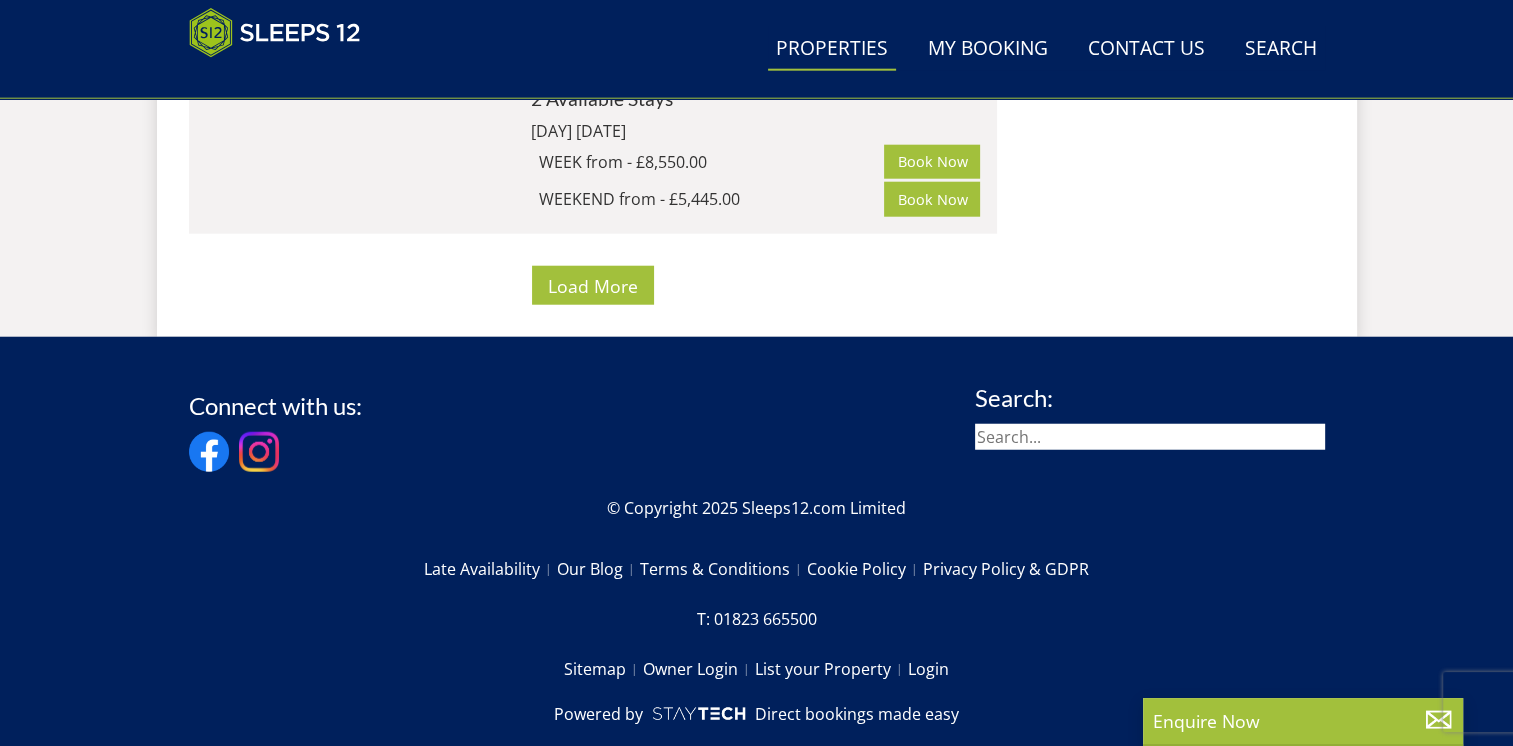 click on "Search
Search
1 Guest
2 Guests
3 Guests
4 Guests
5 Guests
6 Guests
7 Guests
8 Guests
9 Guests
10 Guests
11 Guests
12 Guests
13 Guests
14 Guests
15 Guests
16 Guests
17 Guests
18 Guests
19 Guests
20 Guests
21 Guests
22 Guests
23 Guests
24 Guests
25 Guests
26 Guests
27 Guests
28 Guests
29 Guests
30 Guests
31 Guests
32 Guests
33 Guests
34 Guests
35 Guests
36 Guests
37 Guests
38 Guests
39 Guests
40 Guests
41 Guests
42 Guests
43 Guests
44 Guests
45 Guests
46 Guests
47 Guests
48 Guests
49 Guests
50 Guests
Any number of bedrooms
3 Bedrooms
4 Bedrooms
5 Bedrooms
6 Bedrooms
7 Bedrooms
8 Bedrooms
9 Bedrooms
10 Bedrooms" at bounding box center [757, -5722] 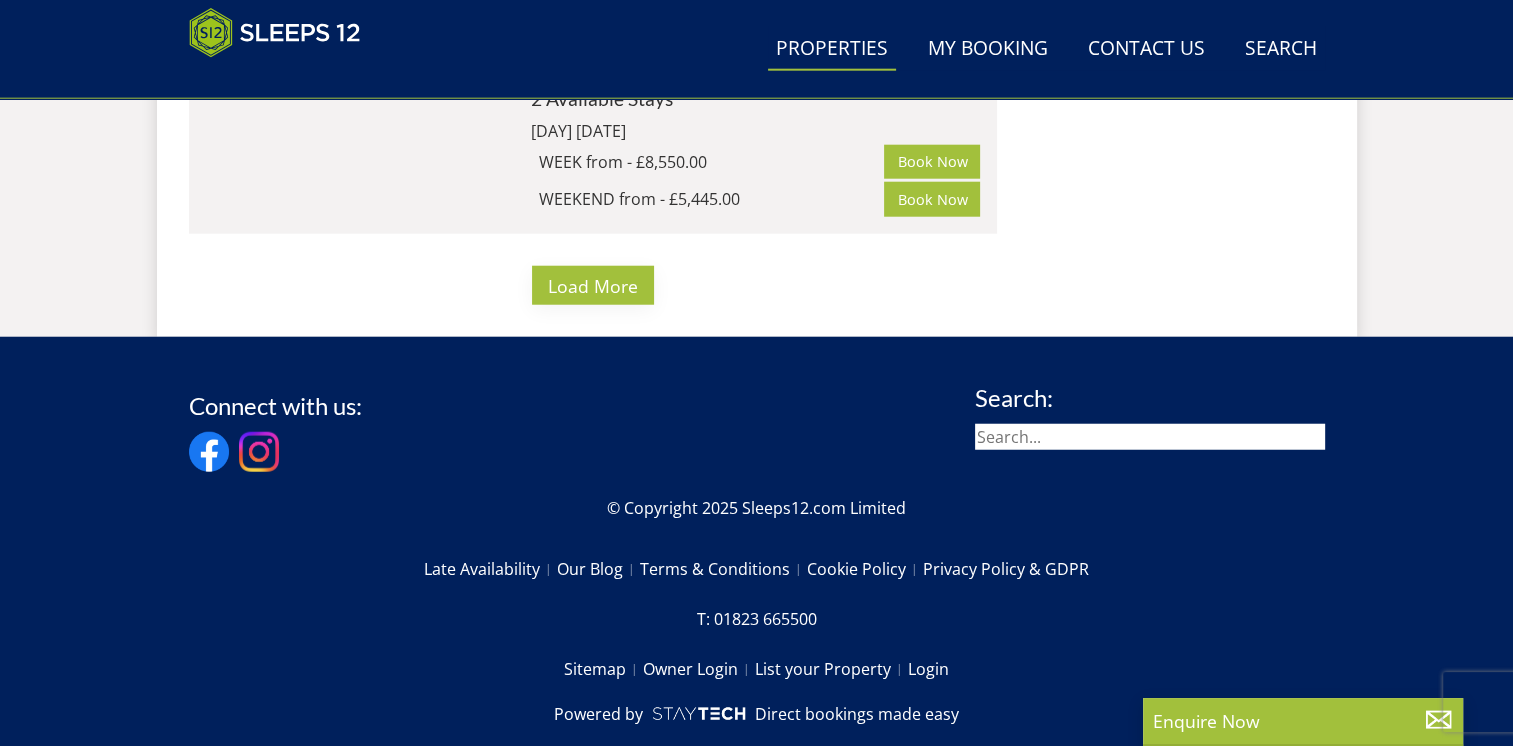 click on "Load More" at bounding box center [593, 286] 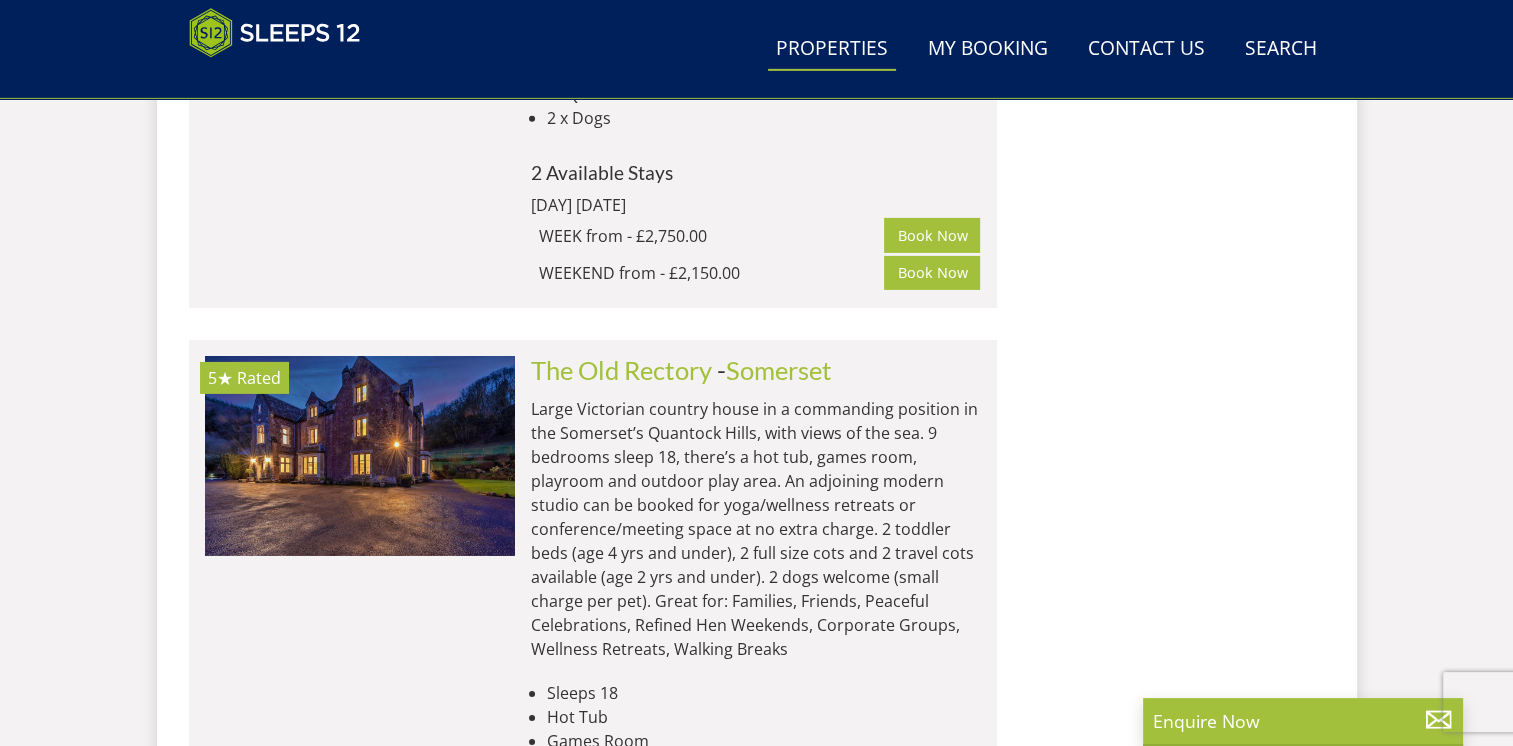 scroll, scrollTop: 6309, scrollLeft: 0, axis: vertical 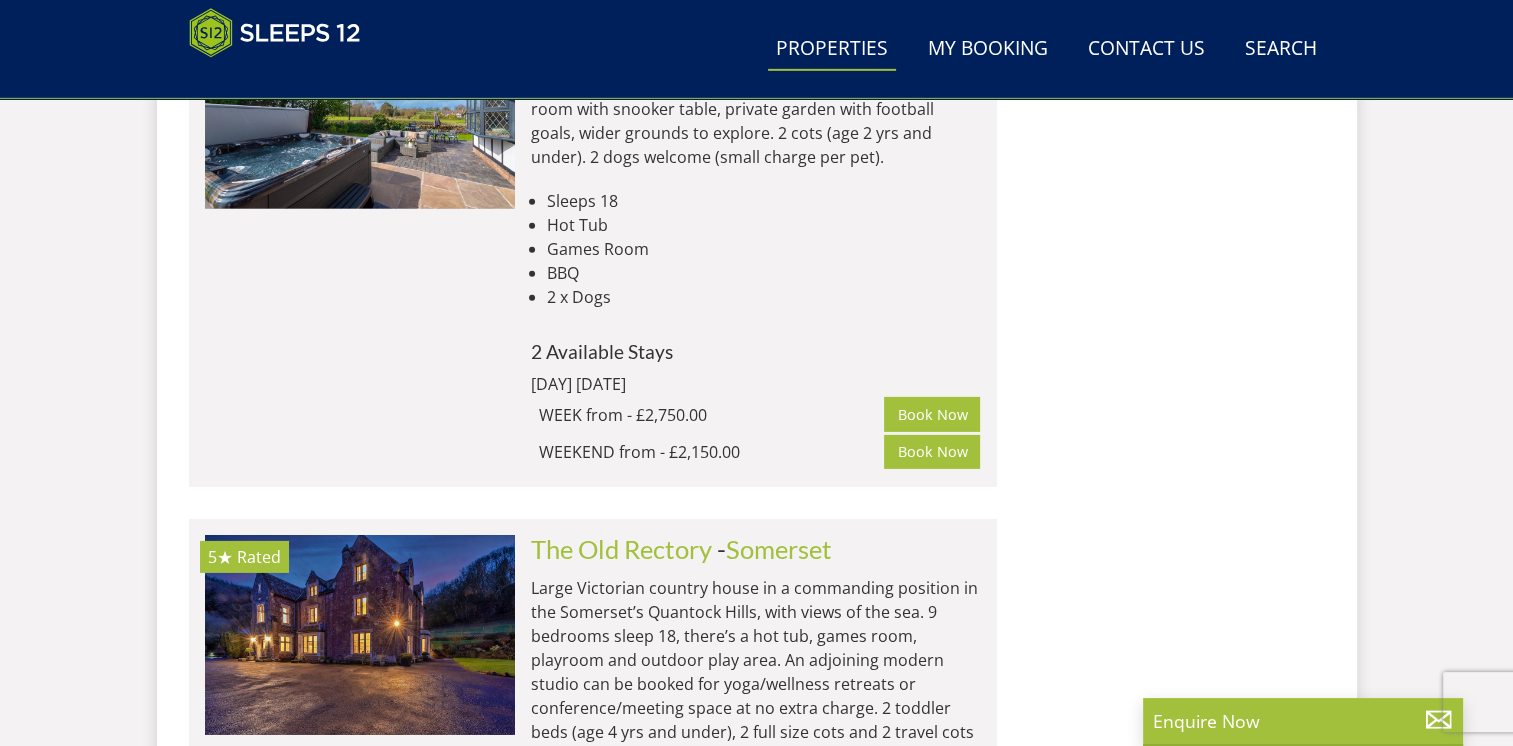 click on "Properties" at bounding box center [832, 49] 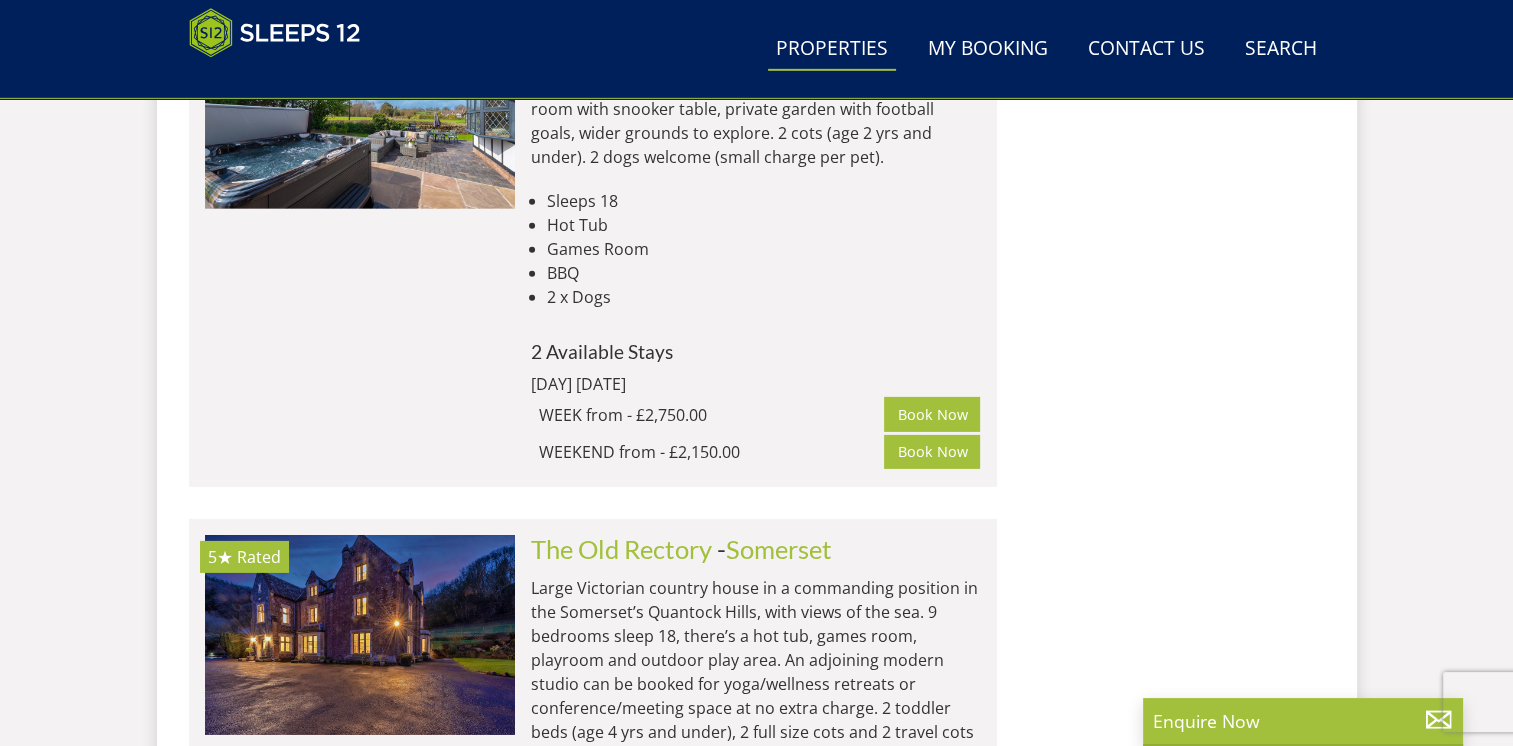 click on "Search
Menu
Properties
My Booking
Contact Us  01823 665500
Search  Check Availability" at bounding box center (757, 49) 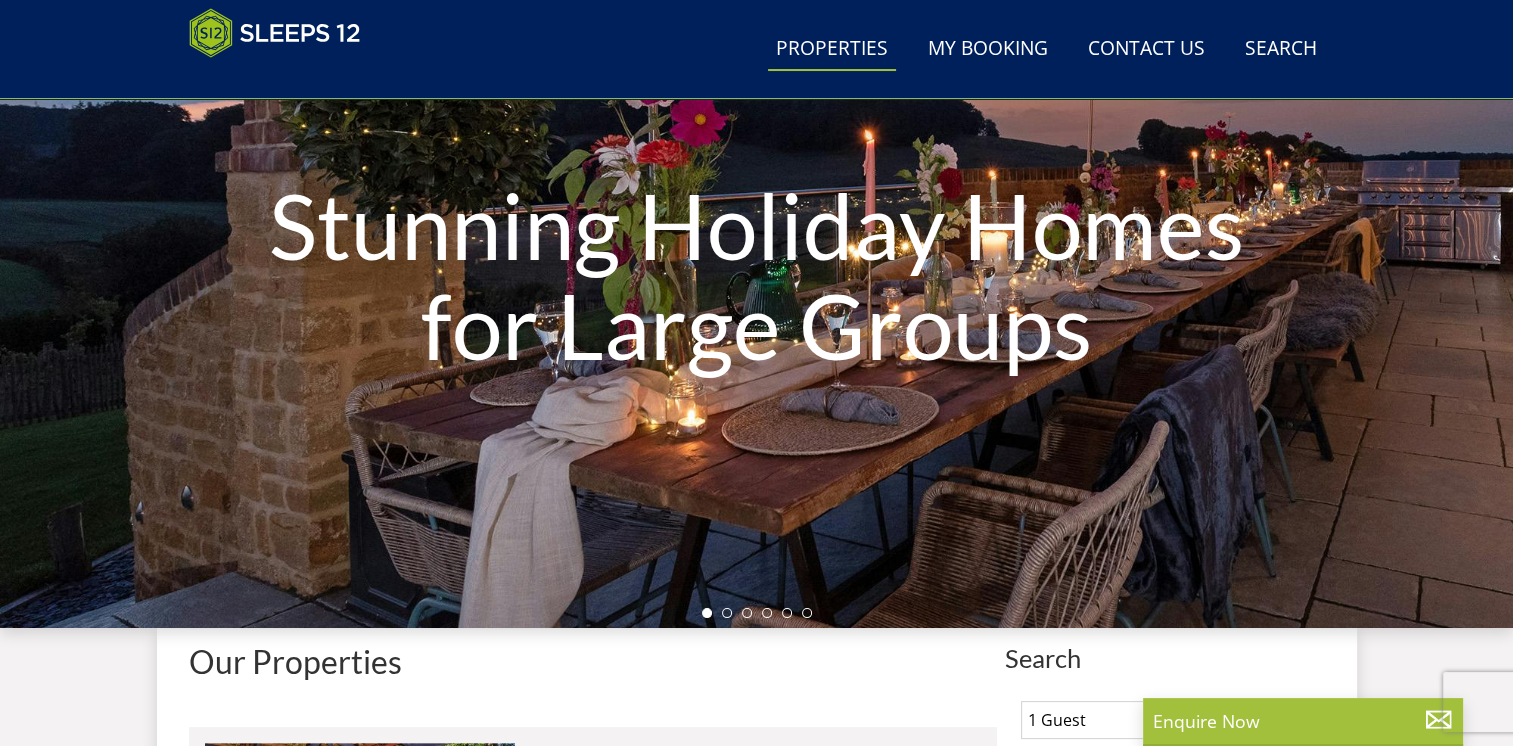 scroll, scrollTop: 678, scrollLeft: 0, axis: vertical 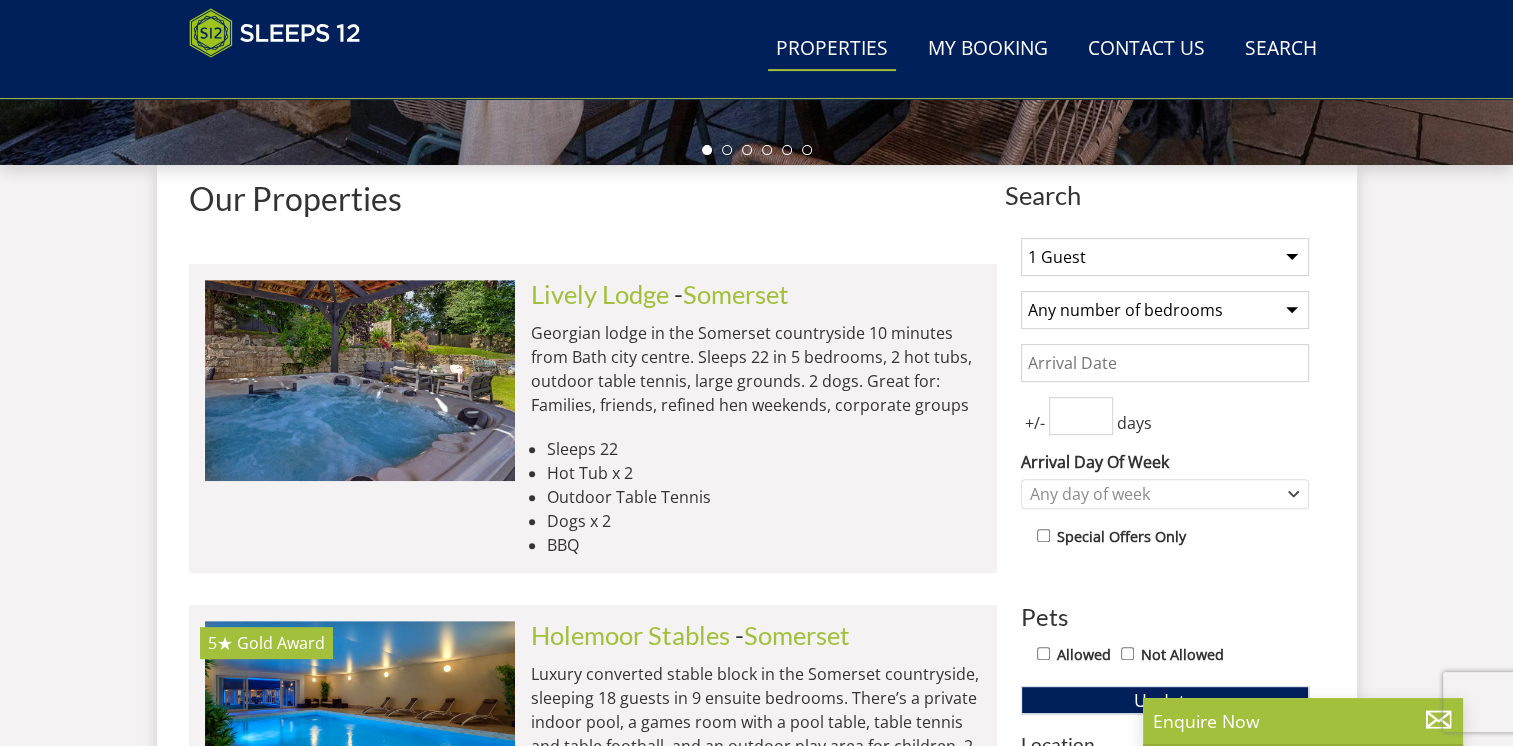 click on "1 Guest
2 Guests
3 Guests
4 Guests
5 Guests
6 Guests
7 Guests
8 Guests
9 Guests
10 Guests
11 Guests
12 Guests
13 Guests
14 Guests
15 Guests
16 Guests
17 Guests
18 Guests
19 Guests
20 Guests
21 Guests
22 Guests
23 Guests
24 Guests
25 Guests
26 Guests
27 Guests
28 Guests
29 Guests
30 Guests
31 Guests
32 Guests
33 Guests
34 Guests
35 Guests
36 Guests
37 Guests
38 Guests
39 Guests
40 Guests
41 Guests
42 Guests
43 Guests
44 Guests
45 Guests
46 Guests
47 Guests
48 Guests
49 Guests
50 Guests" at bounding box center [1165, 257] 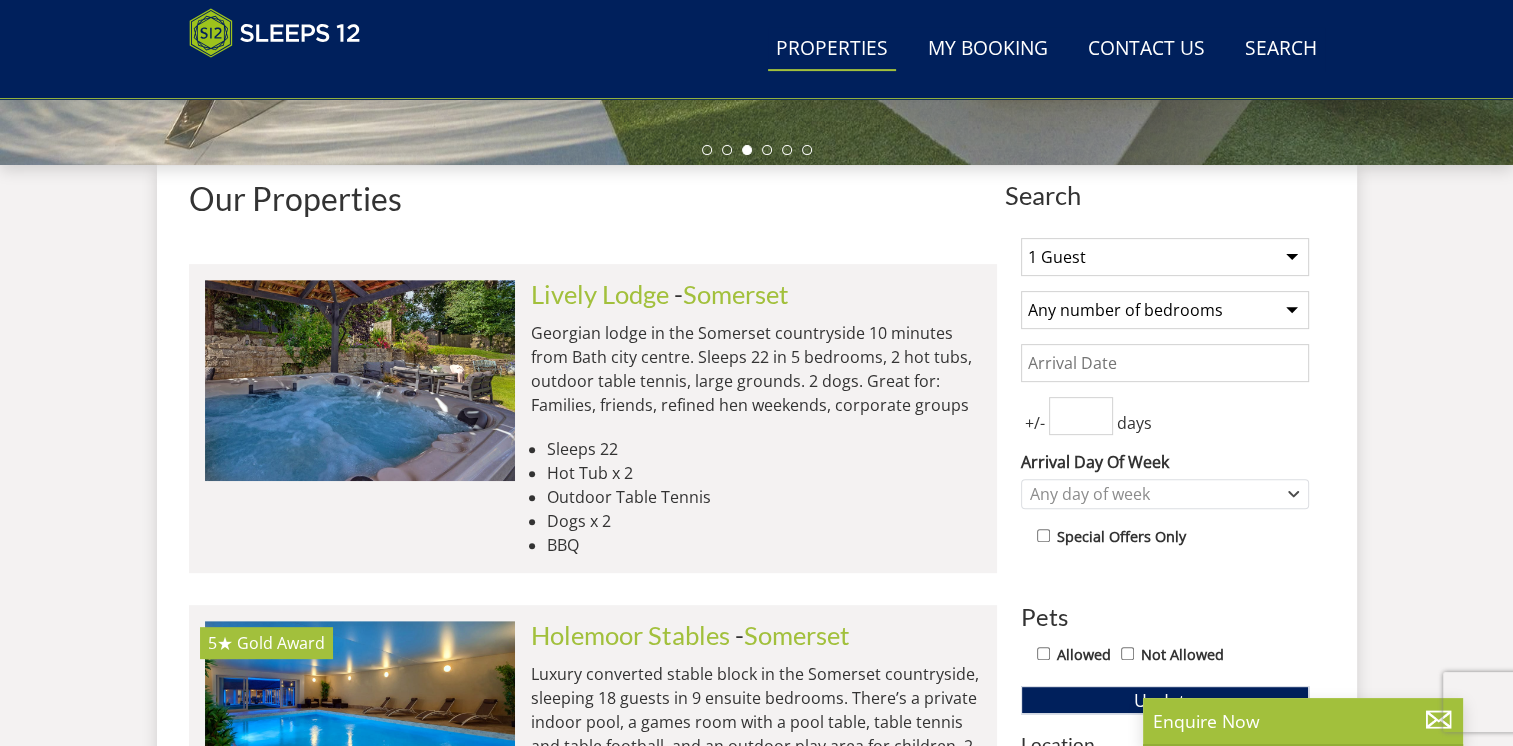 select on "14" 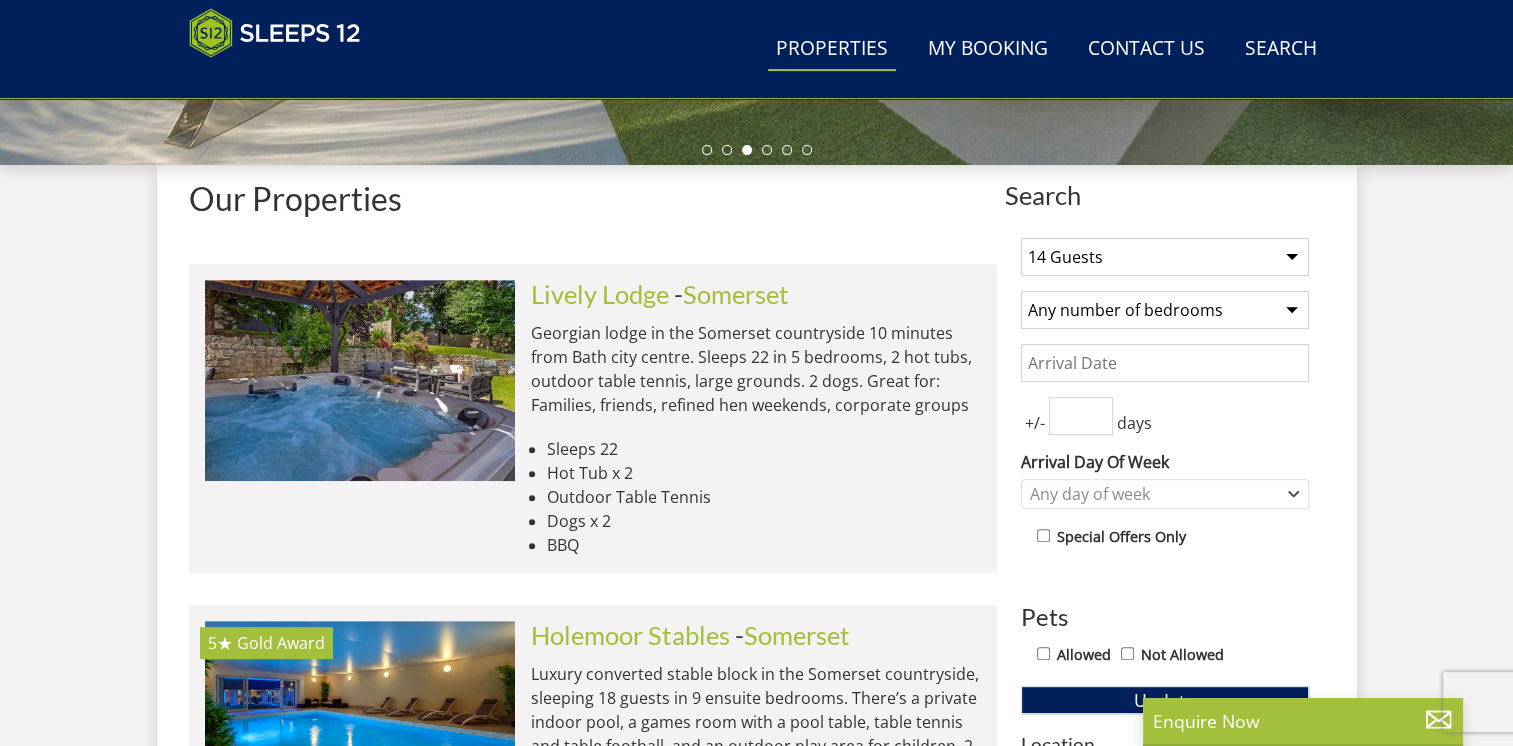 click on "1 Guest
2 Guests
3 Guests
4 Guests
5 Guests
6 Guests
7 Guests
8 Guests
9 Guests
10 Guests
11 Guests
12 Guests
13 Guests
14 Guests
15 Guests
16 Guests
17 Guests
18 Guests
19 Guests
20 Guests
21 Guests
22 Guests
23 Guests
24 Guests
25 Guests
26 Guests
27 Guests
28 Guests
29 Guests
30 Guests
31 Guests
32 Guests
33 Guests
34 Guests
35 Guests
36 Guests
37 Guests
38 Guests
39 Guests
40 Guests
41 Guests
42 Guests
43 Guests
44 Guests
45 Guests
46 Guests
47 Guests
48 Guests
49 Guests
50 Guests" at bounding box center (1165, 257) 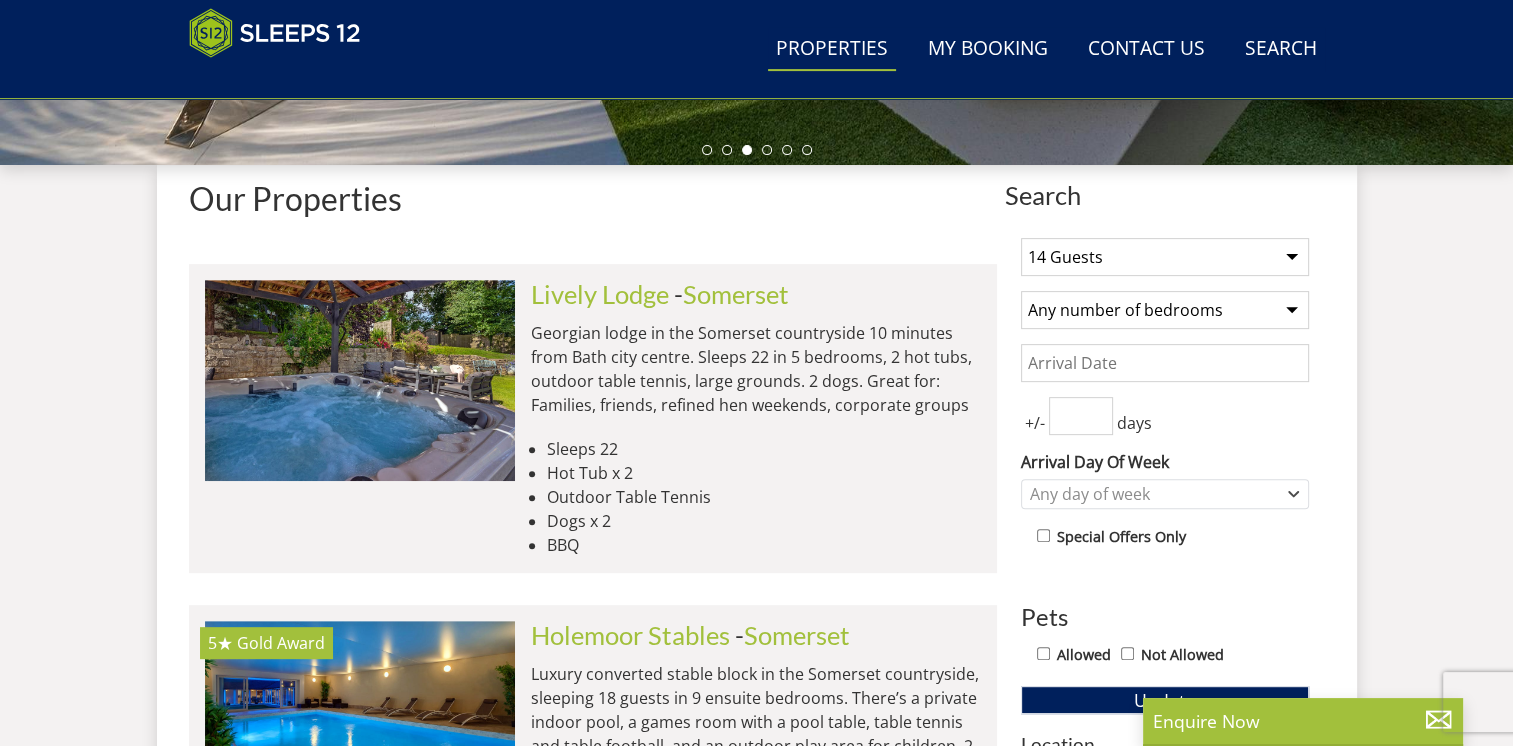 click on "Date" at bounding box center (1165, 363) 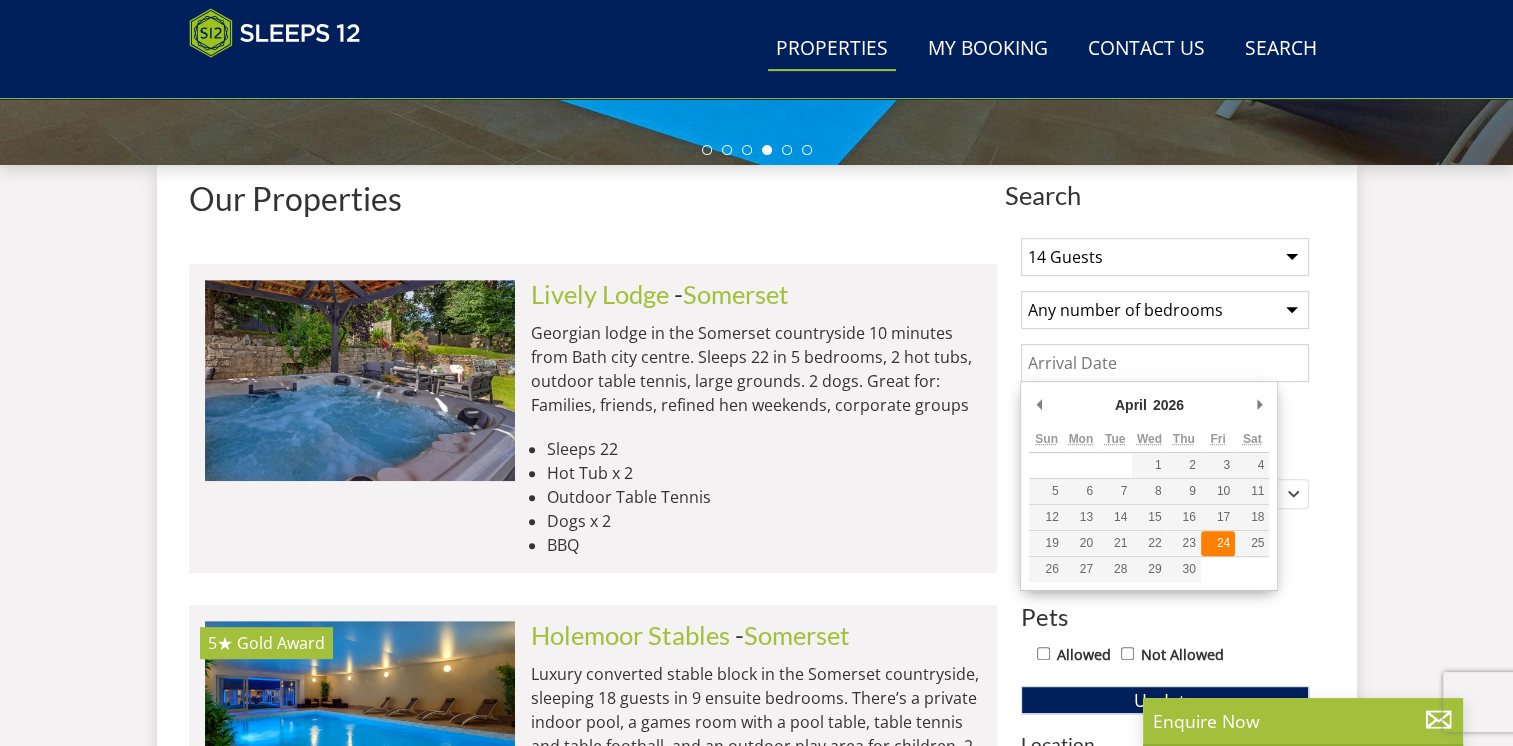type on "24/04/2026" 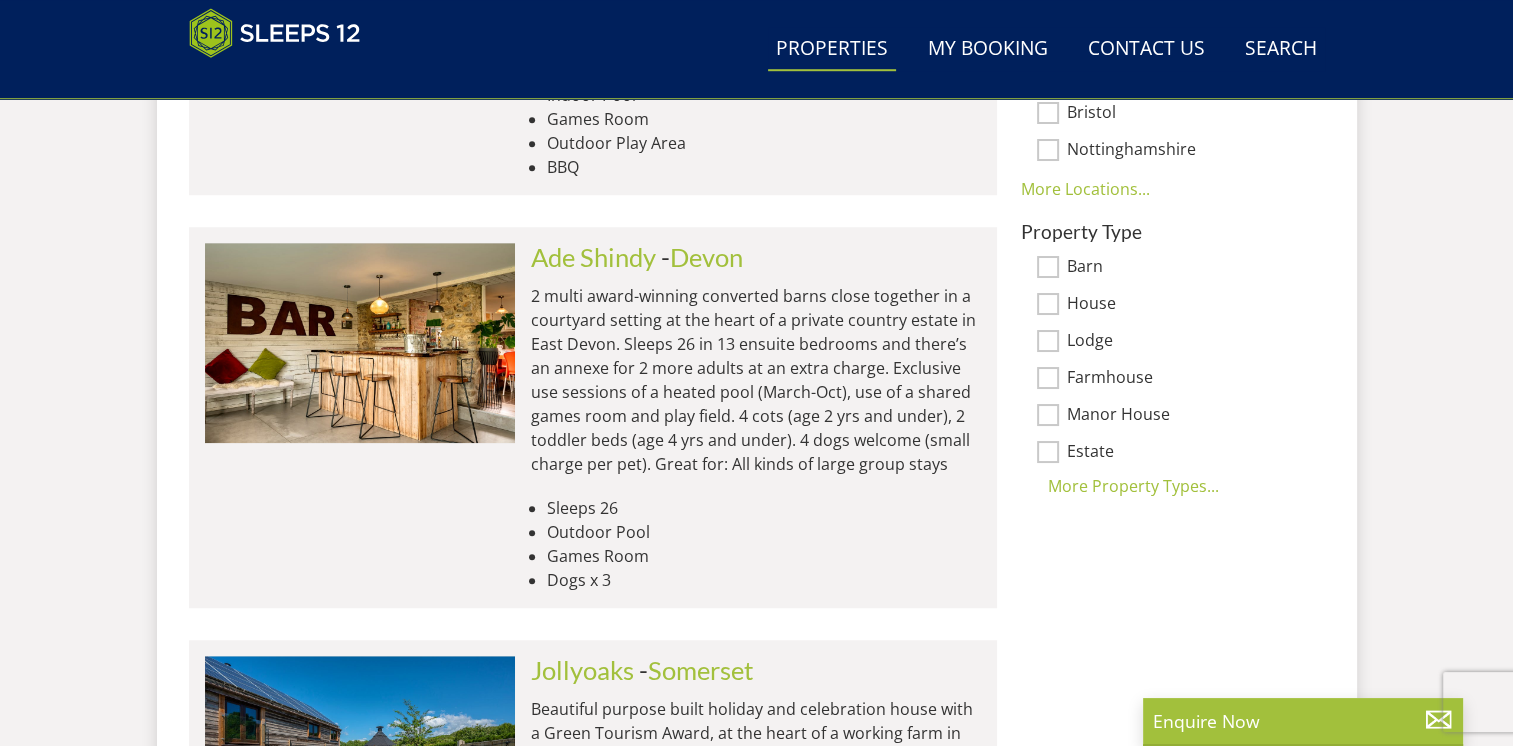scroll, scrollTop: 1575, scrollLeft: 0, axis: vertical 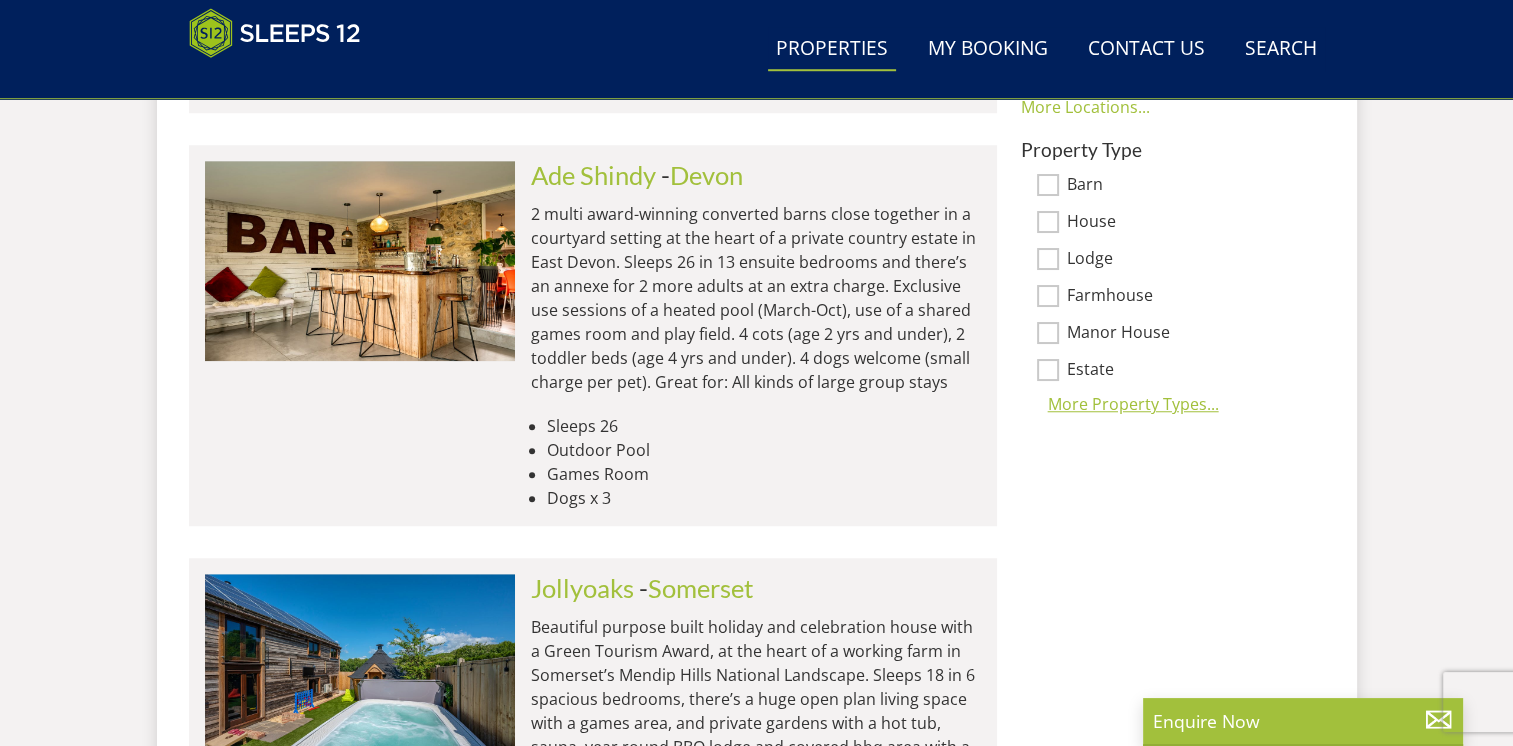 click on "More Property Types..." at bounding box center (1165, 404) 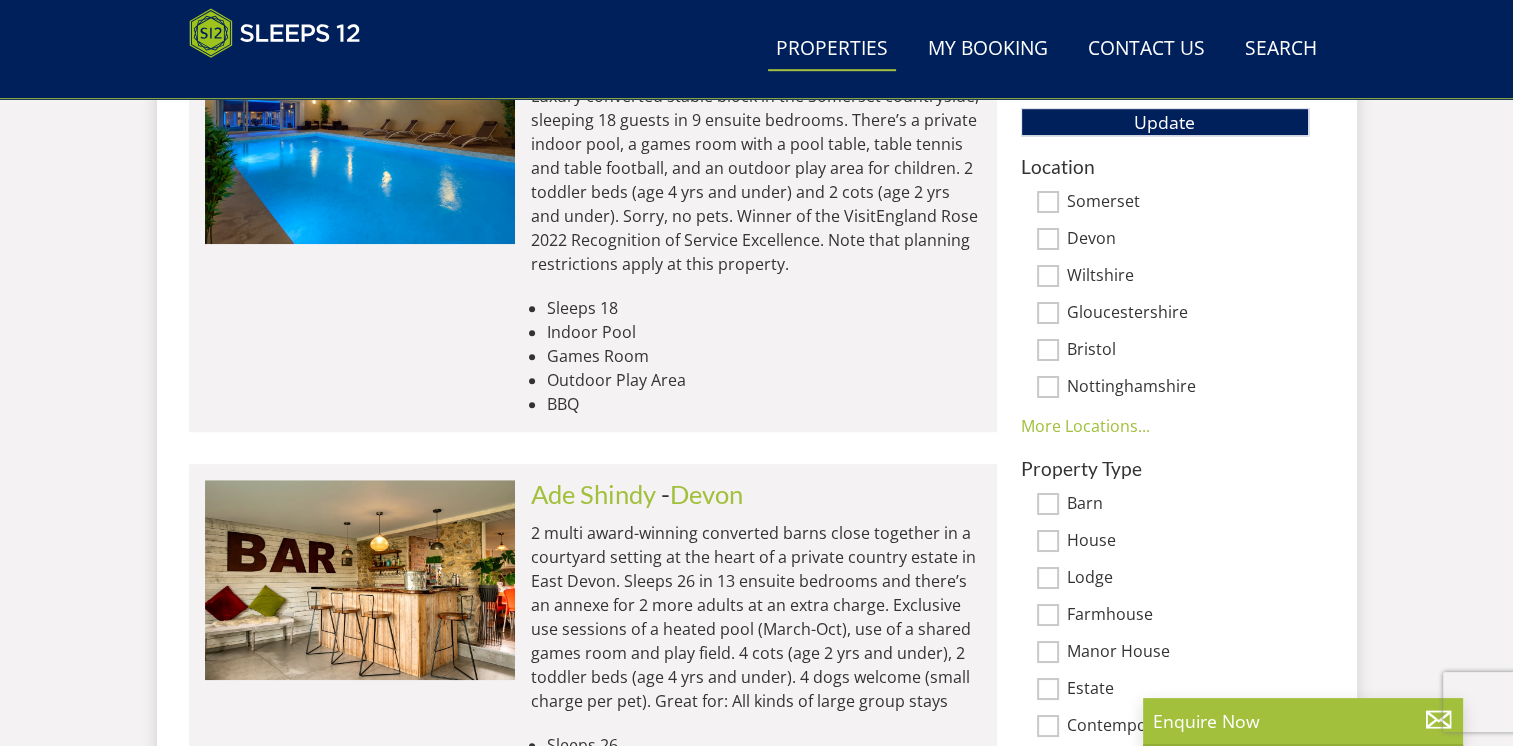scroll, scrollTop: 1037, scrollLeft: 0, axis: vertical 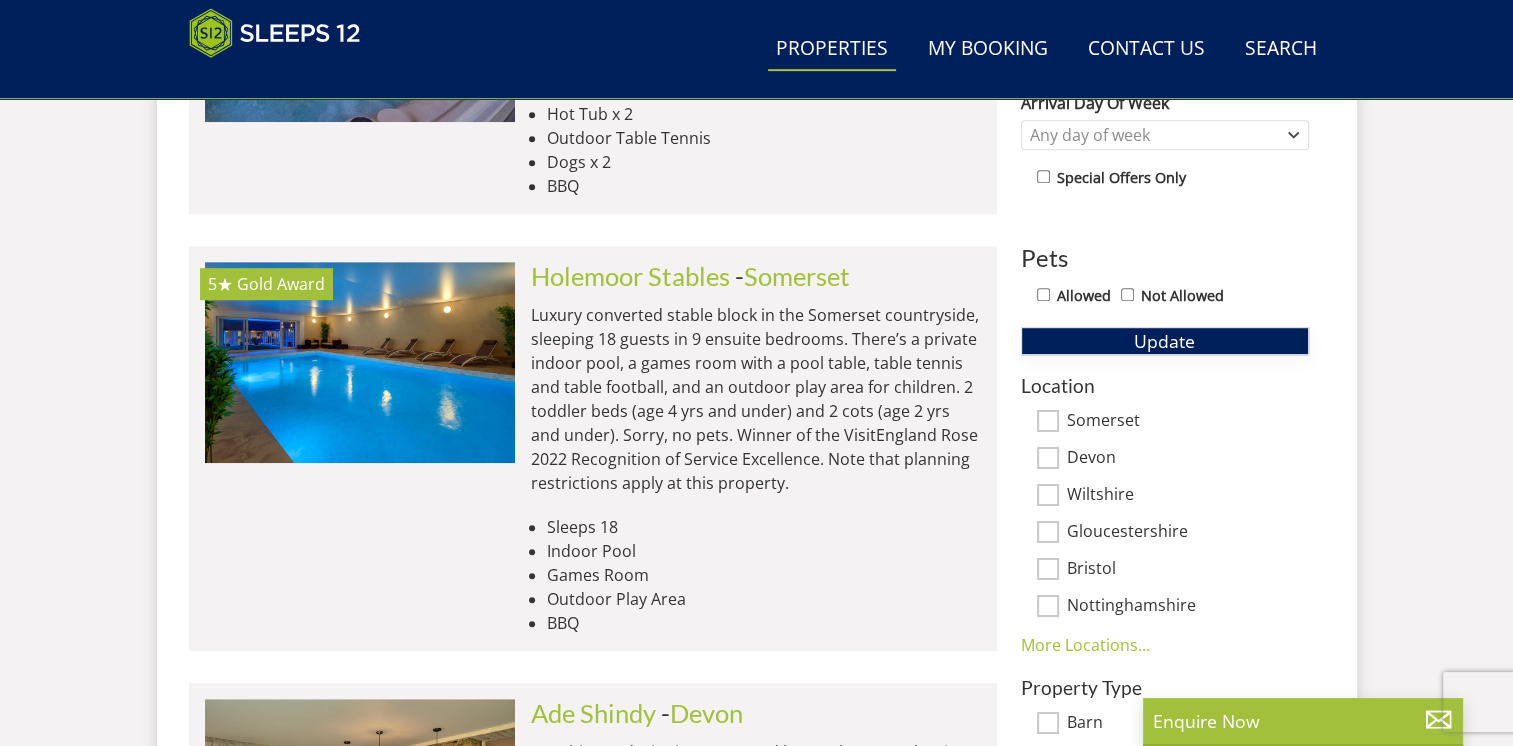 click on "Update" at bounding box center [1164, 341] 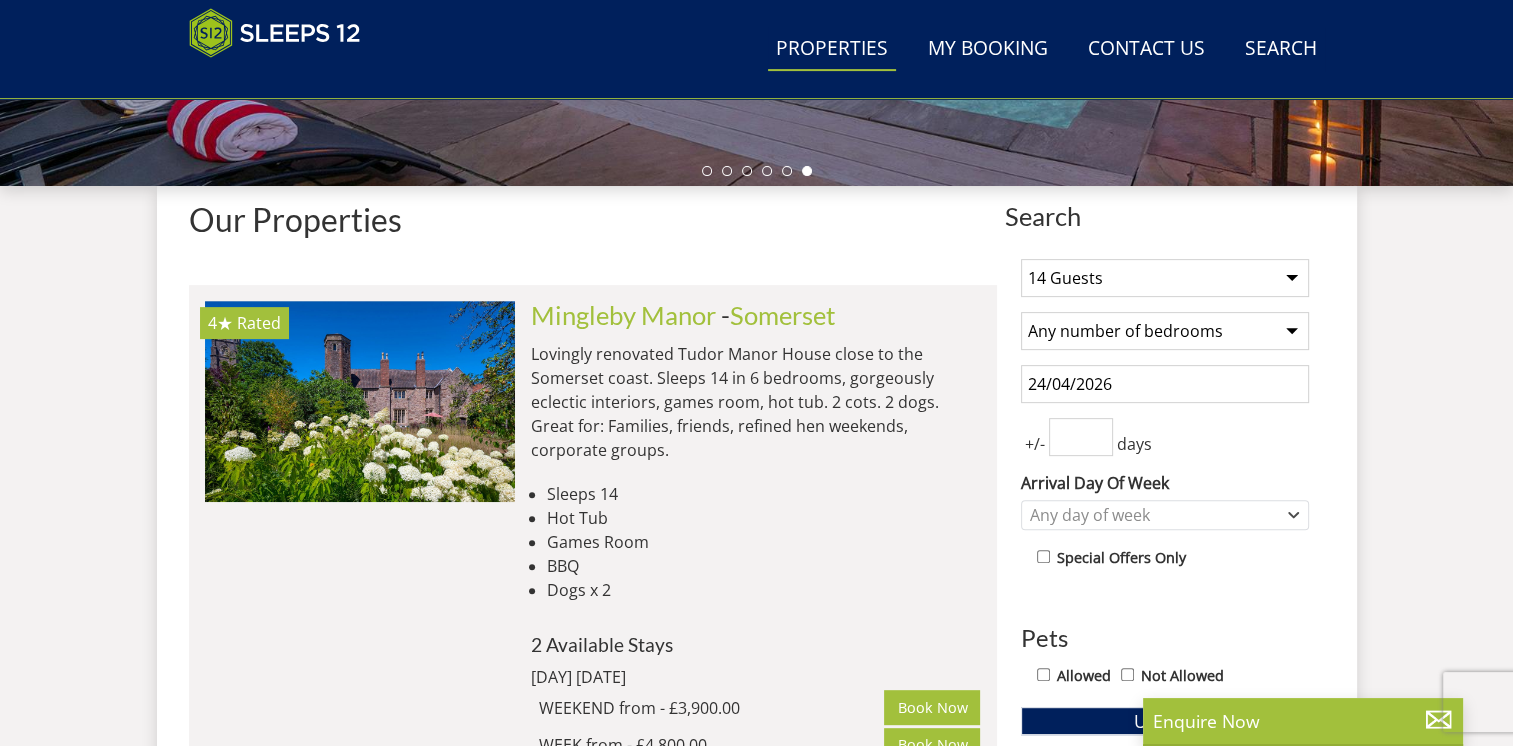 scroll, scrollTop: 674, scrollLeft: 0, axis: vertical 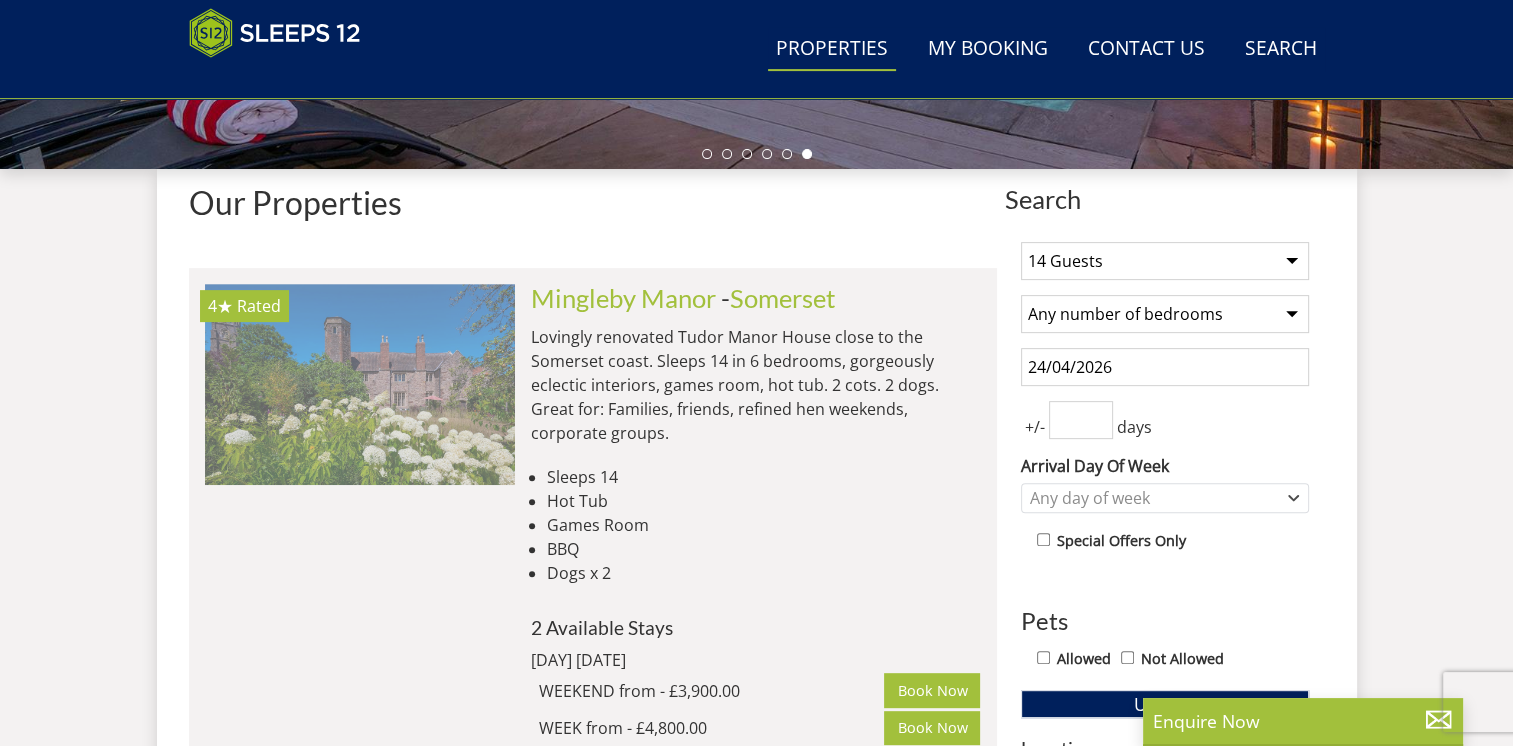 click at bounding box center (360, 384) 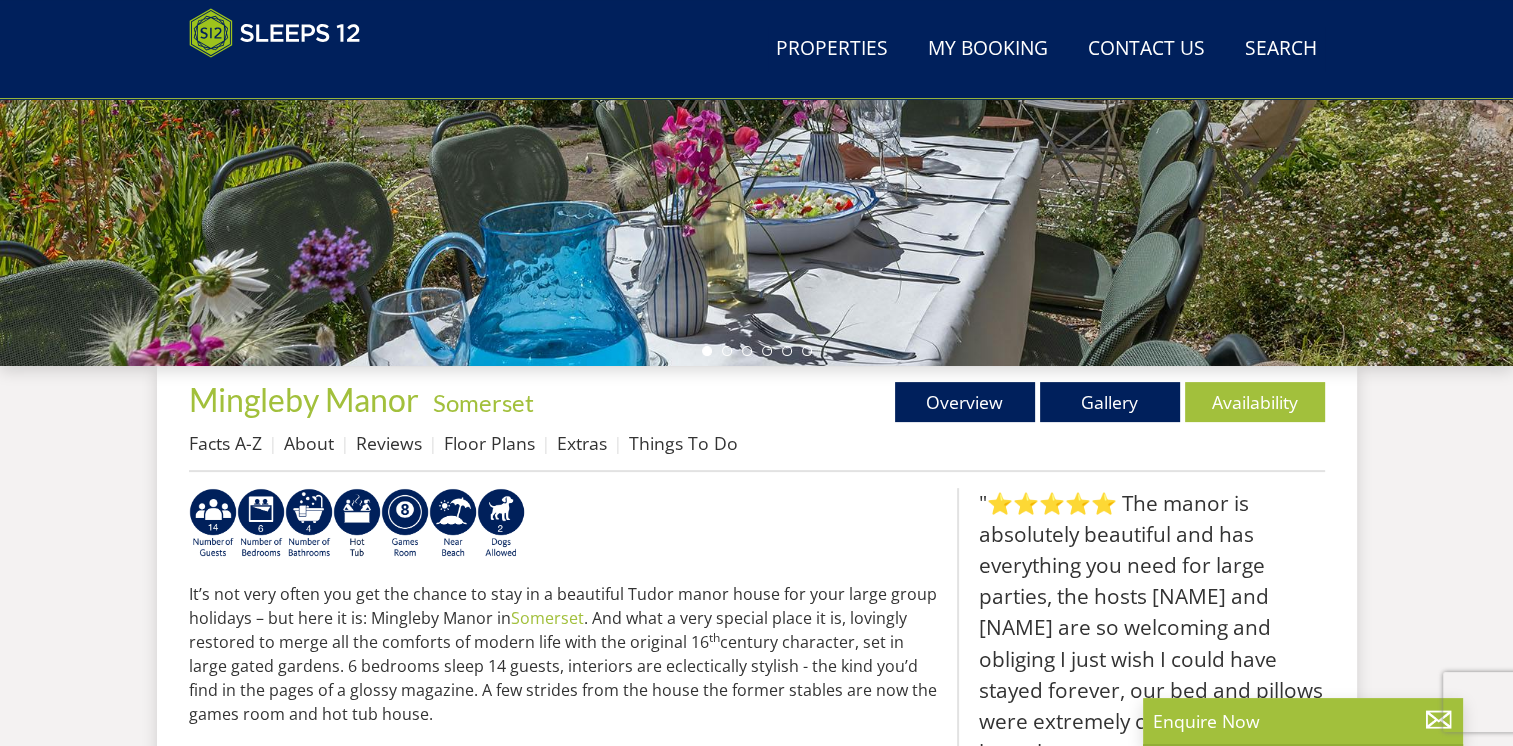 scroll, scrollTop: 489, scrollLeft: 0, axis: vertical 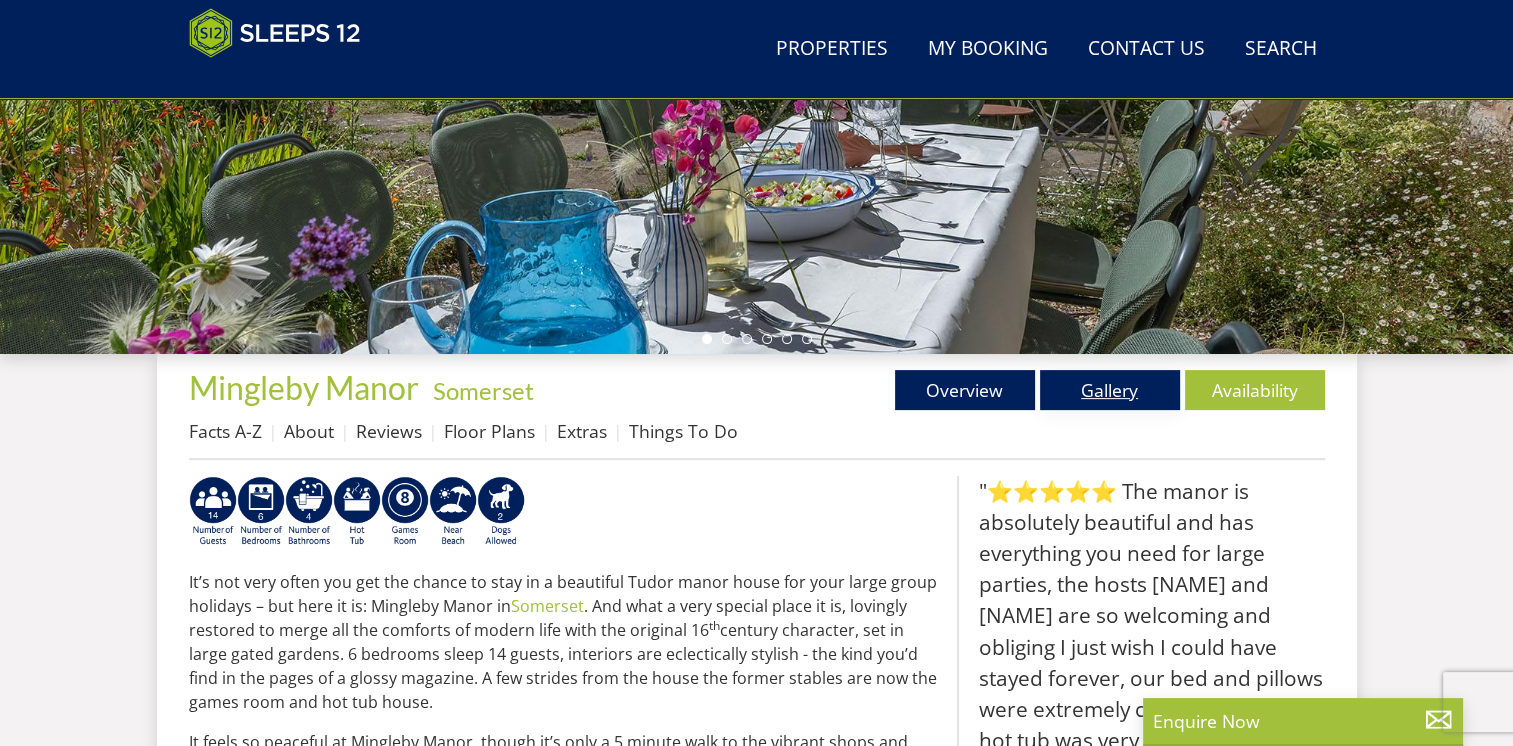 click on "Gallery" at bounding box center [1110, 390] 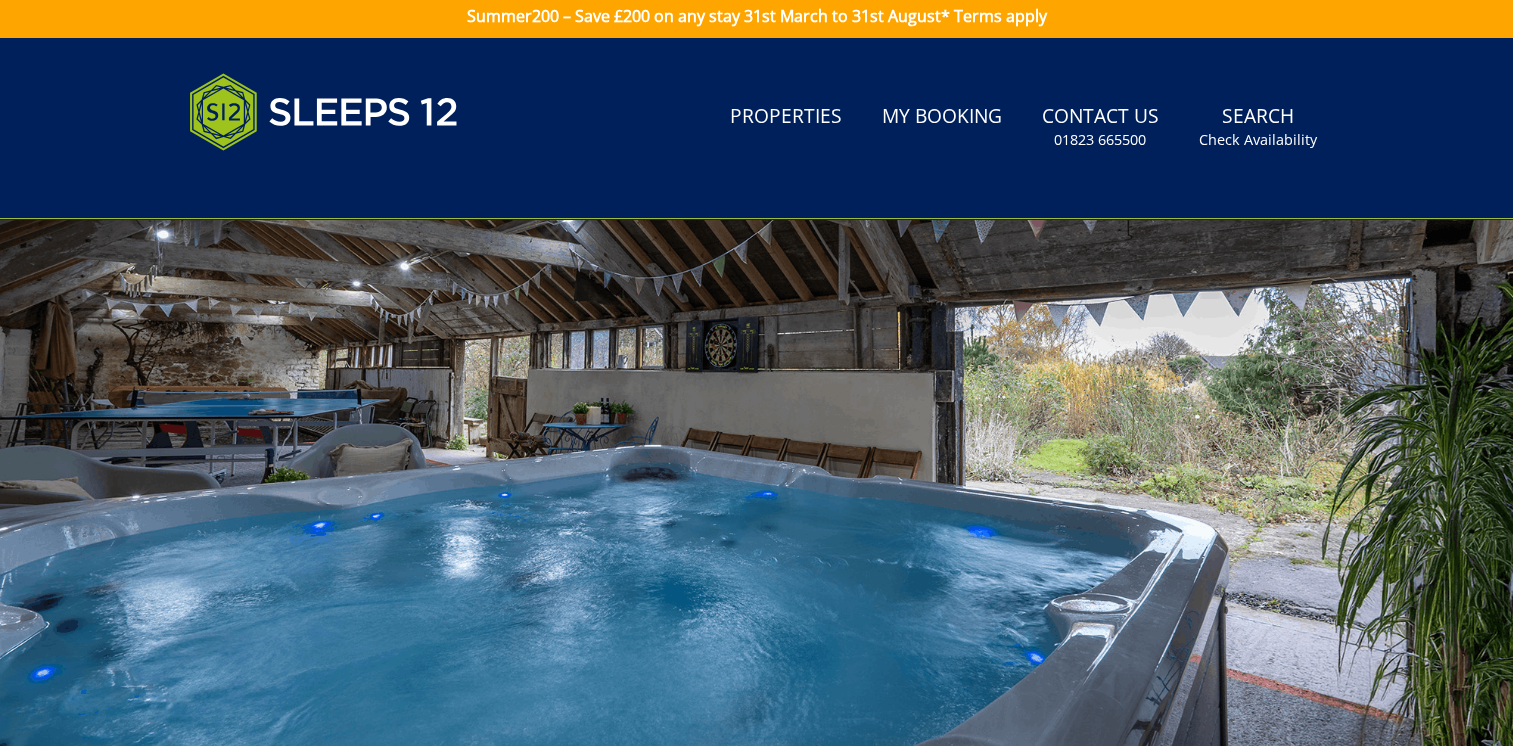 scroll, scrollTop: 7, scrollLeft: 0, axis: vertical 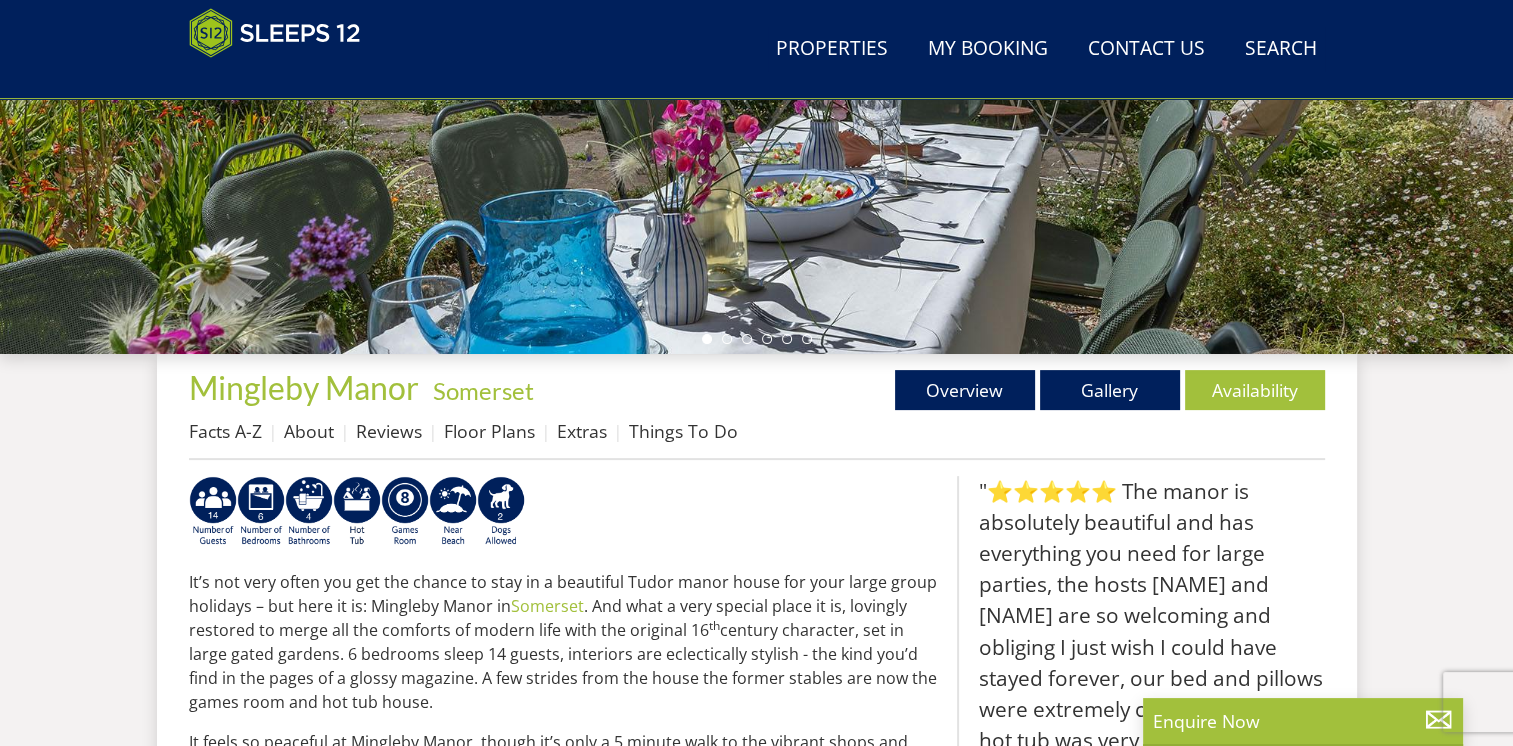 select on "14" 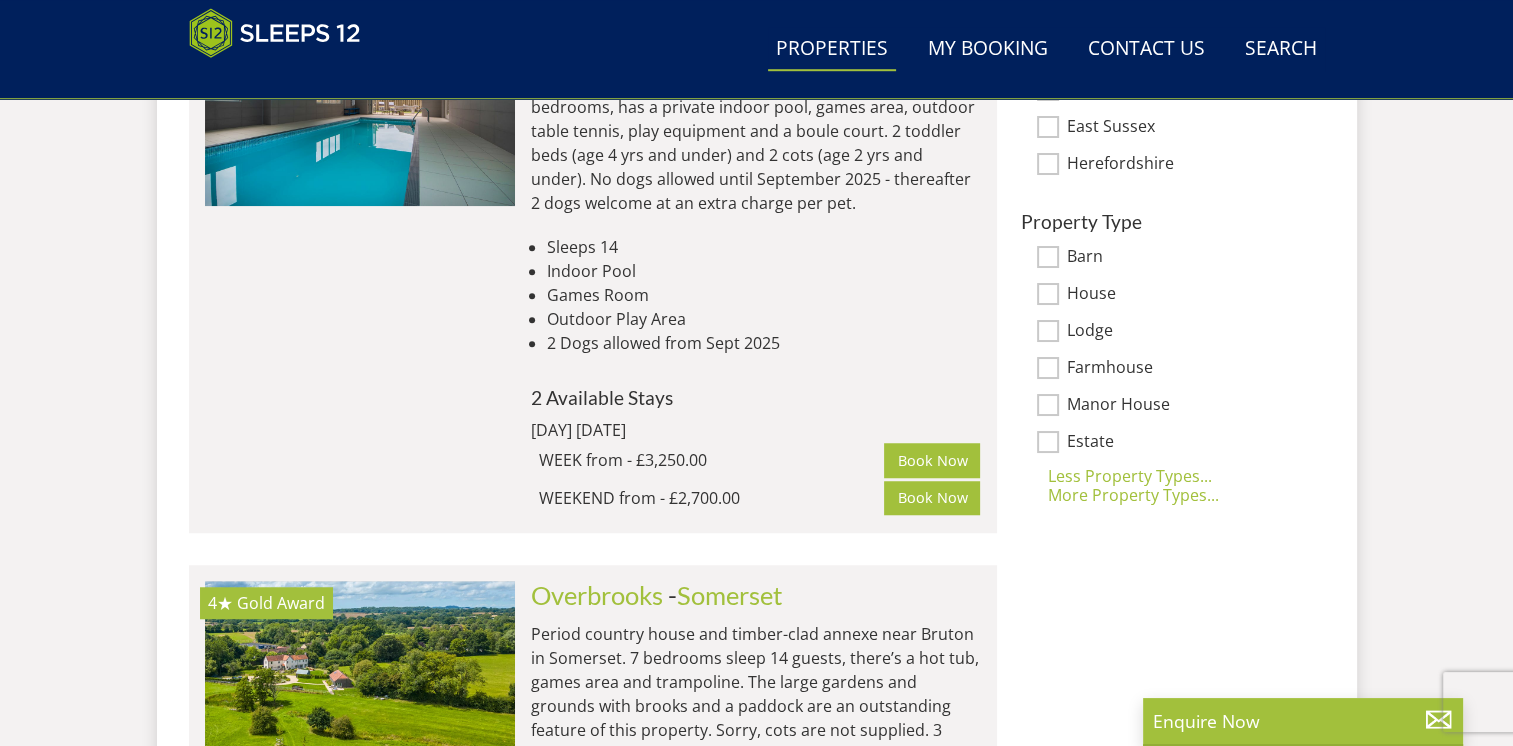 scroll, scrollTop: 1671, scrollLeft: 0, axis: vertical 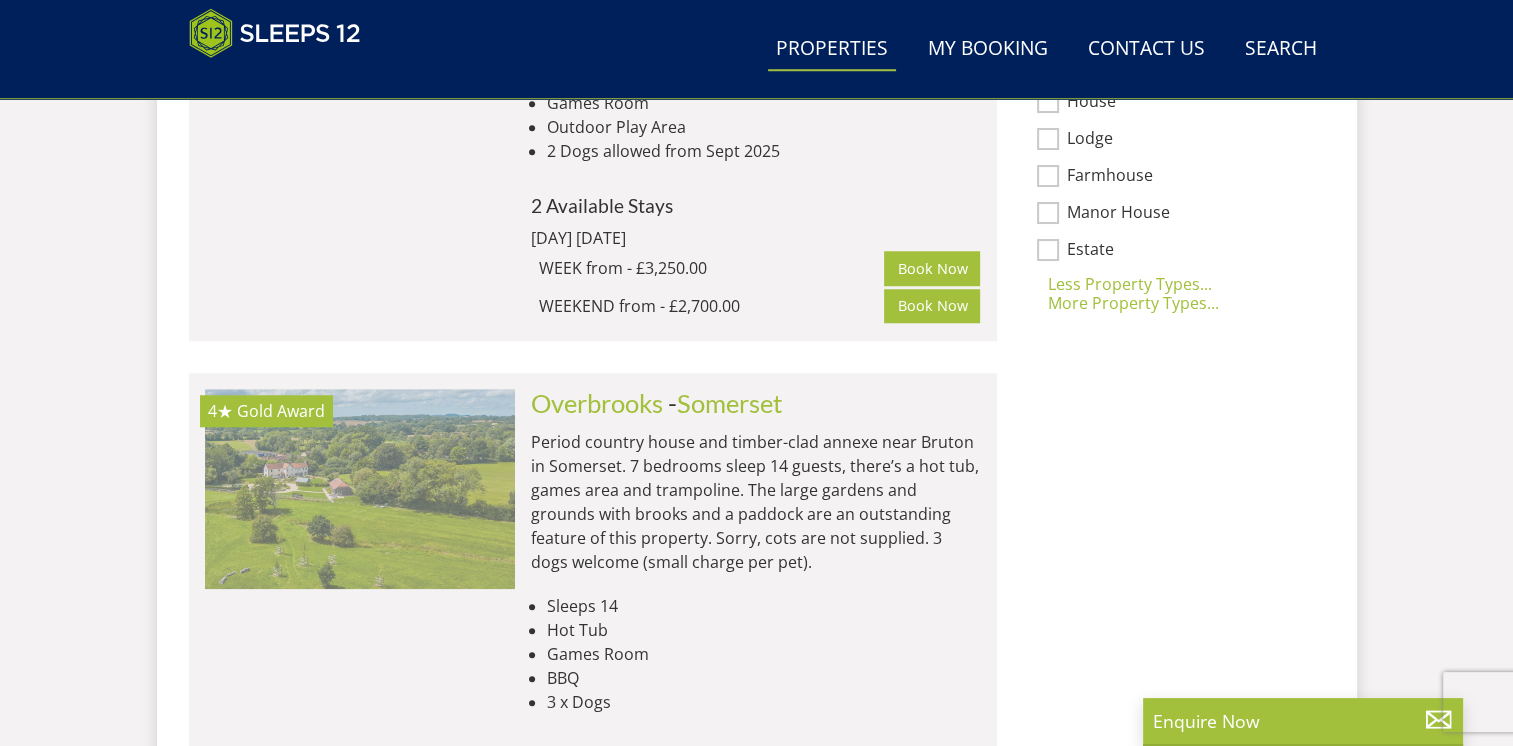 click at bounding box center (360, 489) 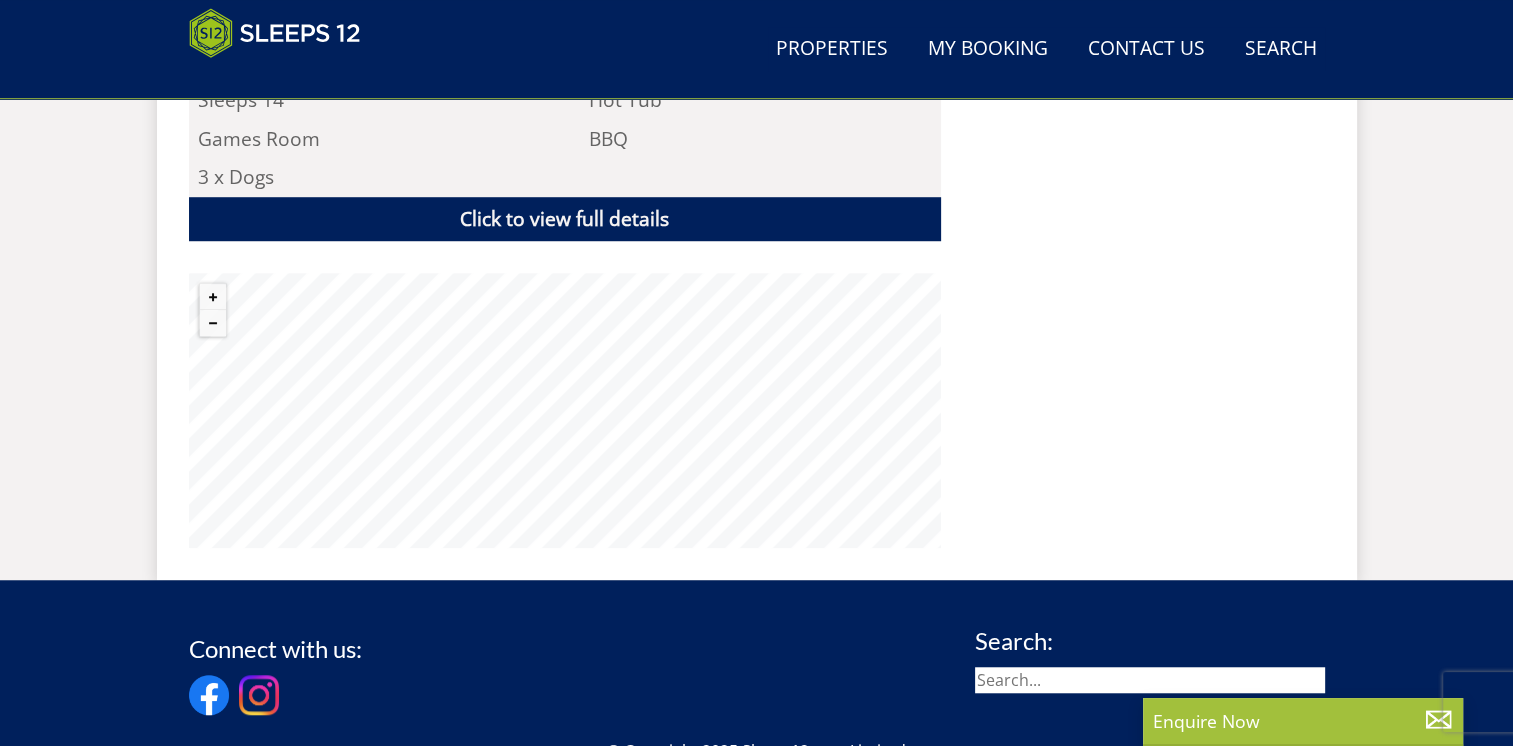 scroll, scrollTop: 1431, scrollLeft: 0, axis: vertical 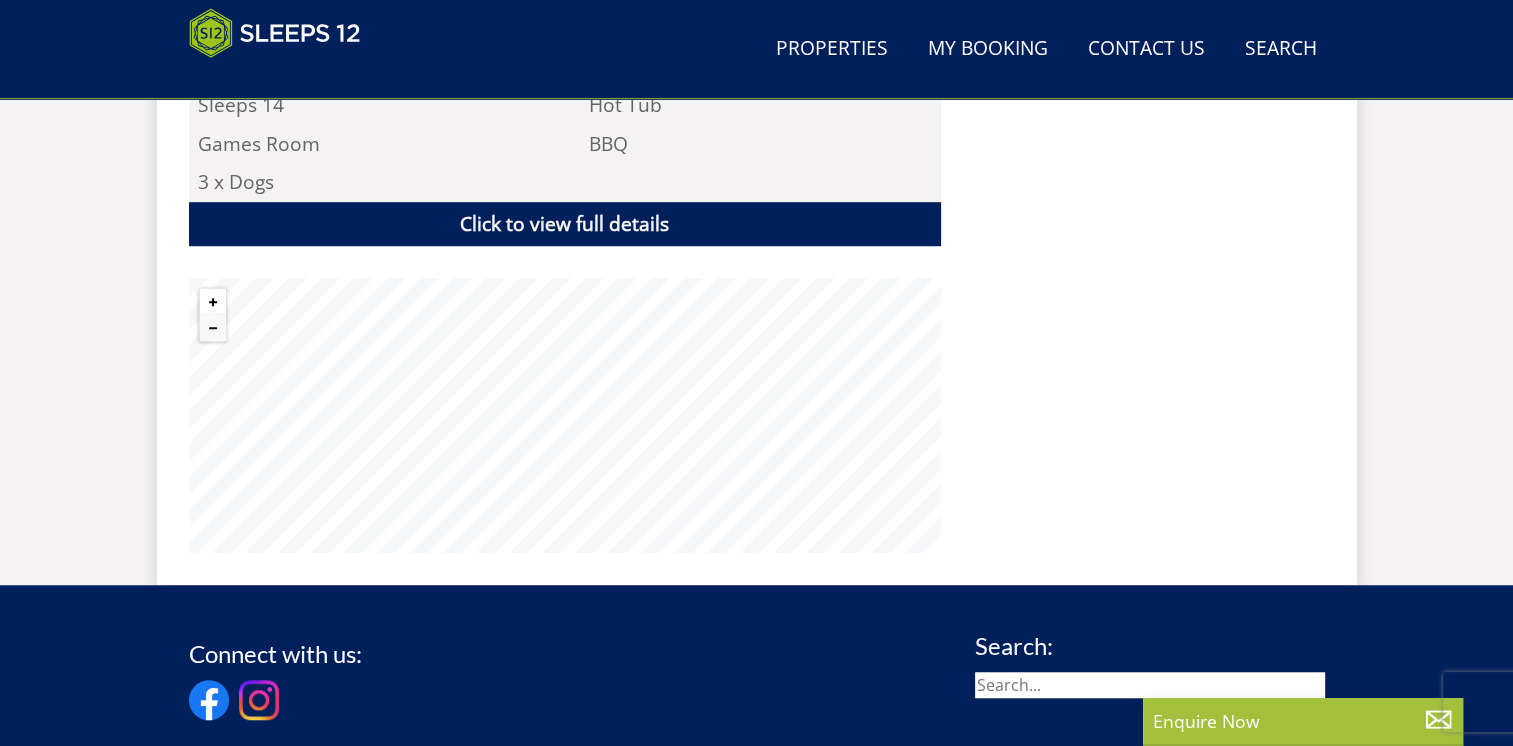 click at bounding box center [213, 302] 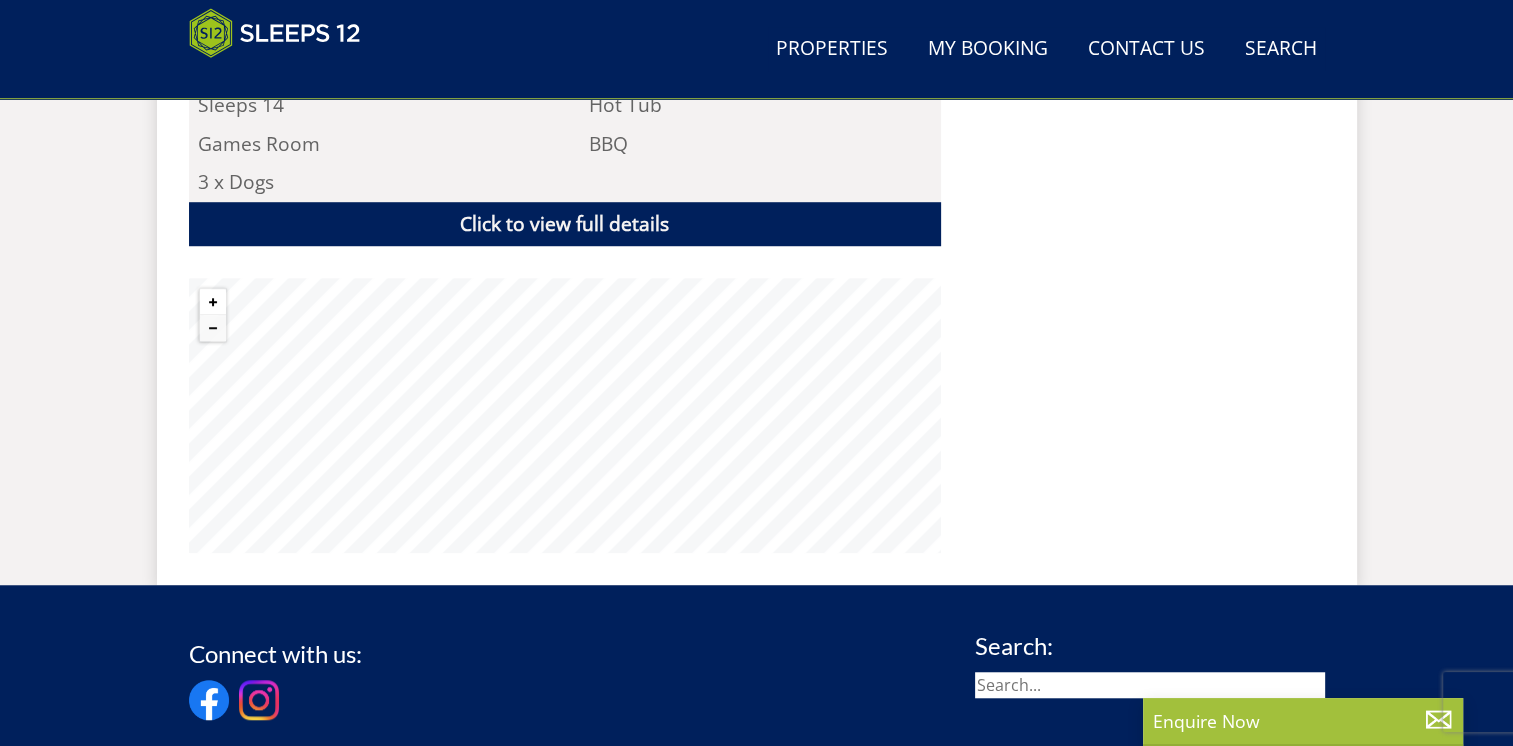 click at bounding box center [213, 302] 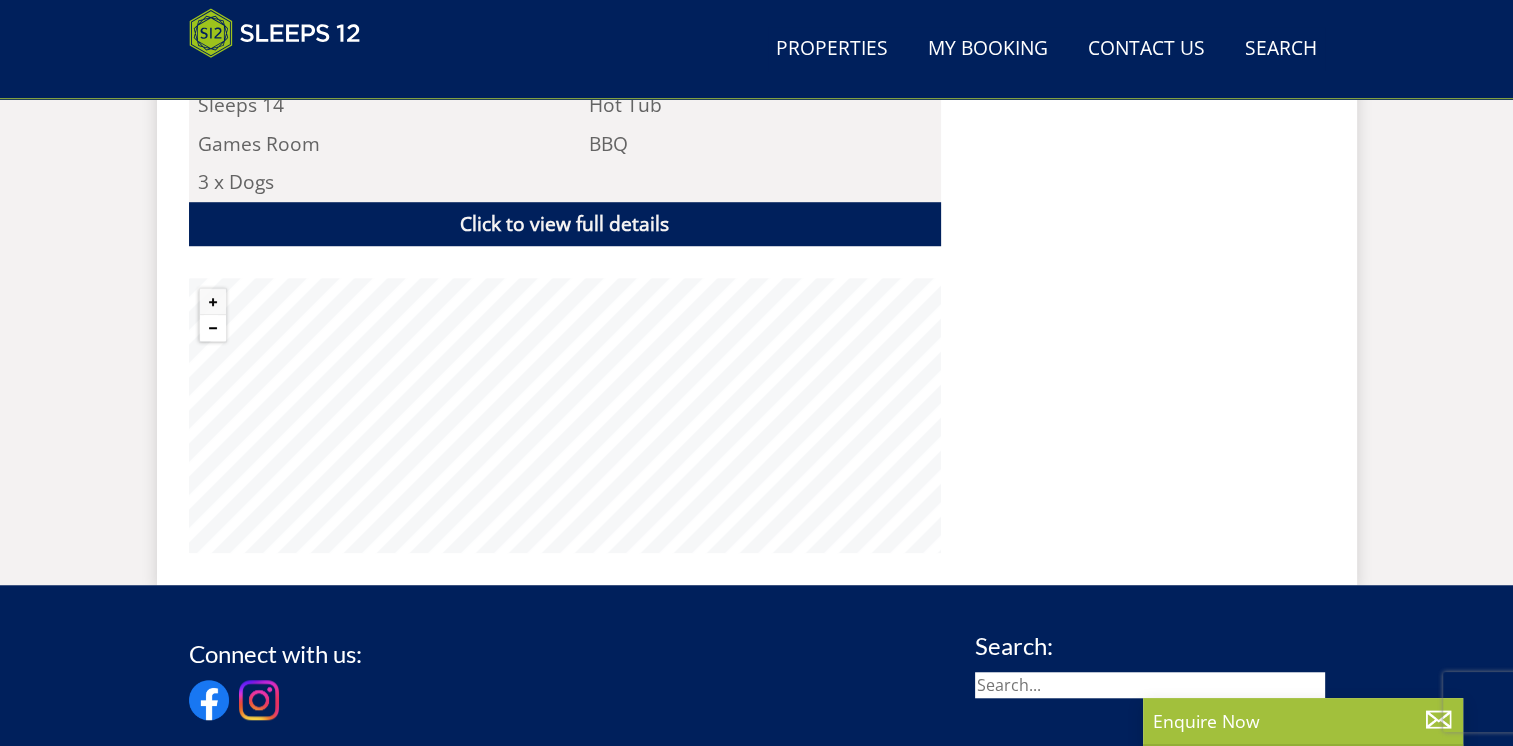 click at bounding box center (213, 328) 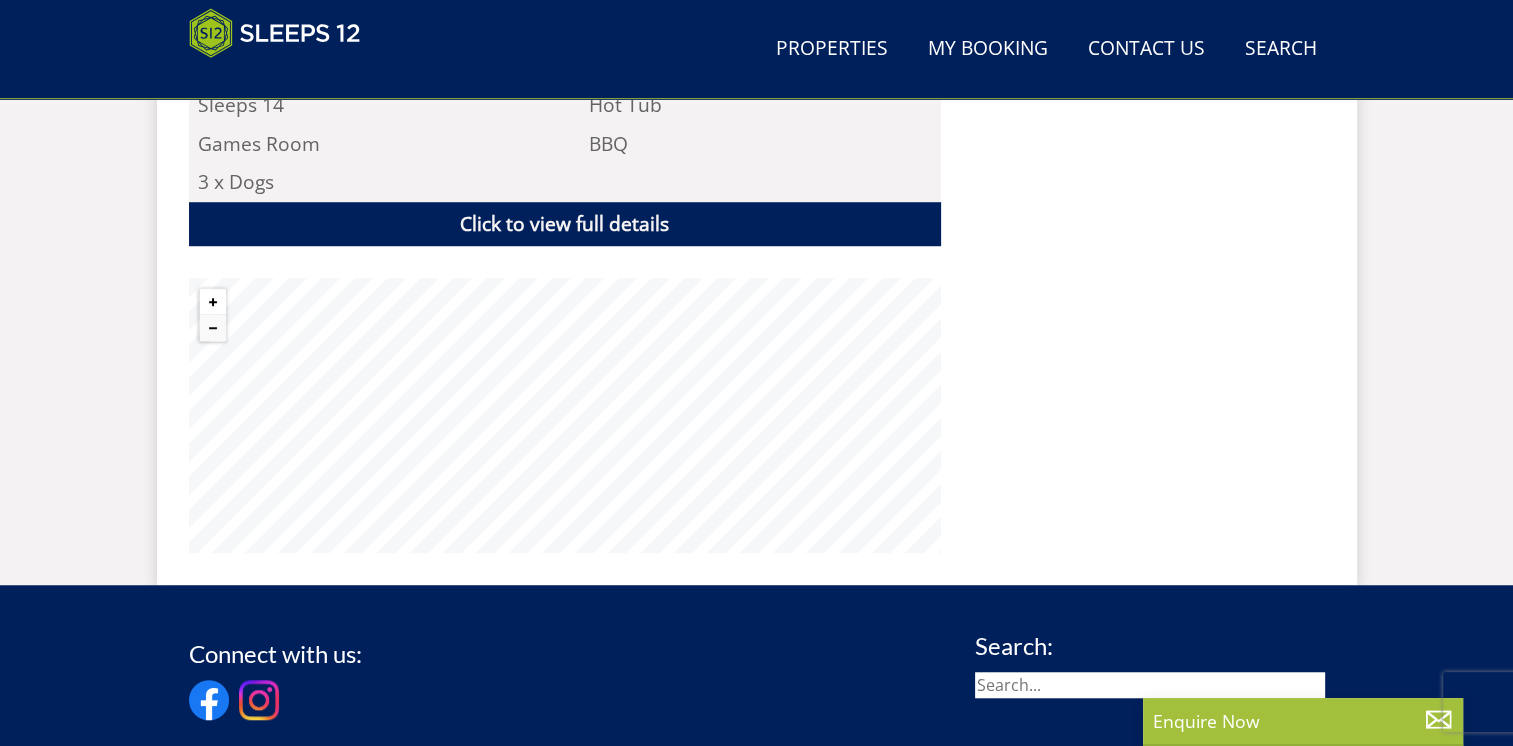 click at bounding box center [213, 302] 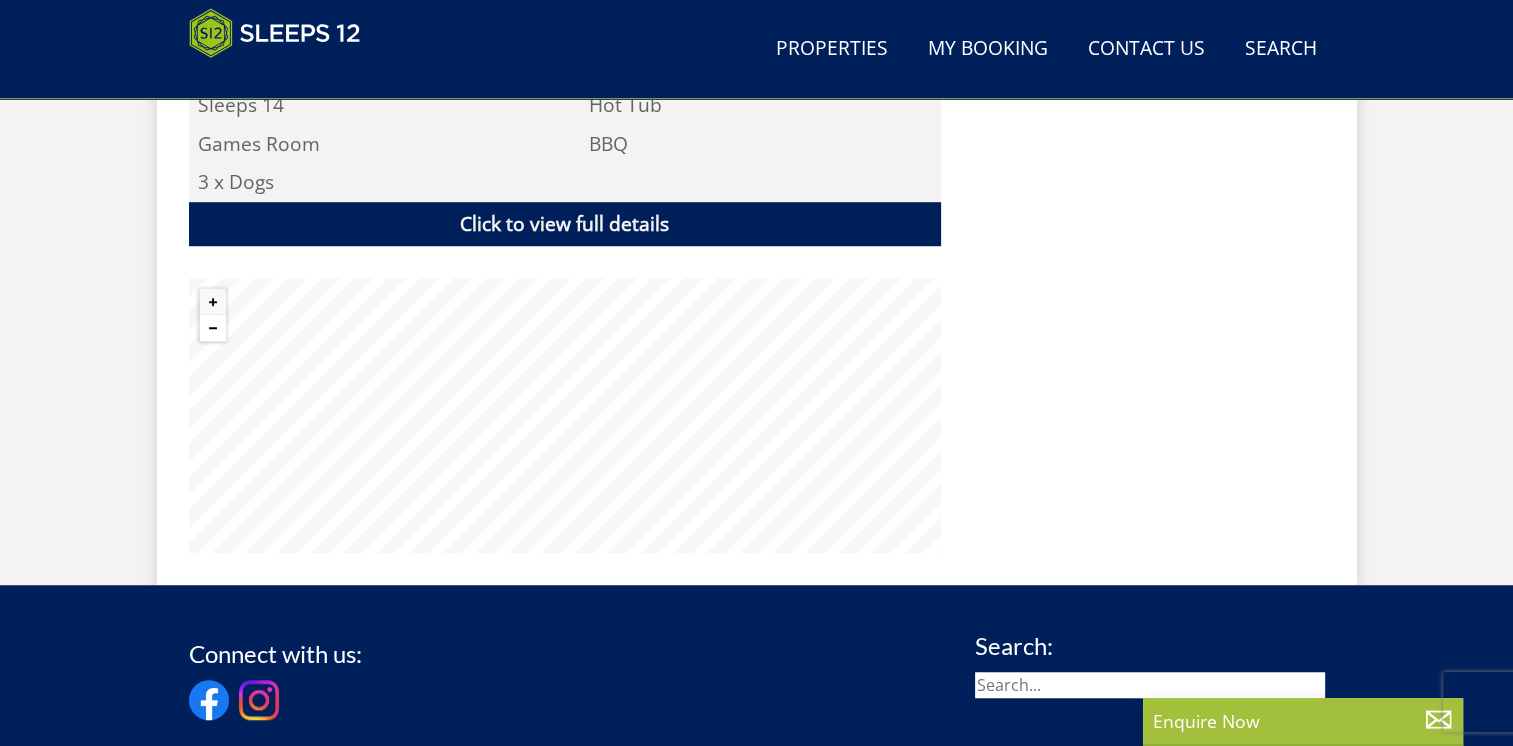click at bounding box center (213, 328) 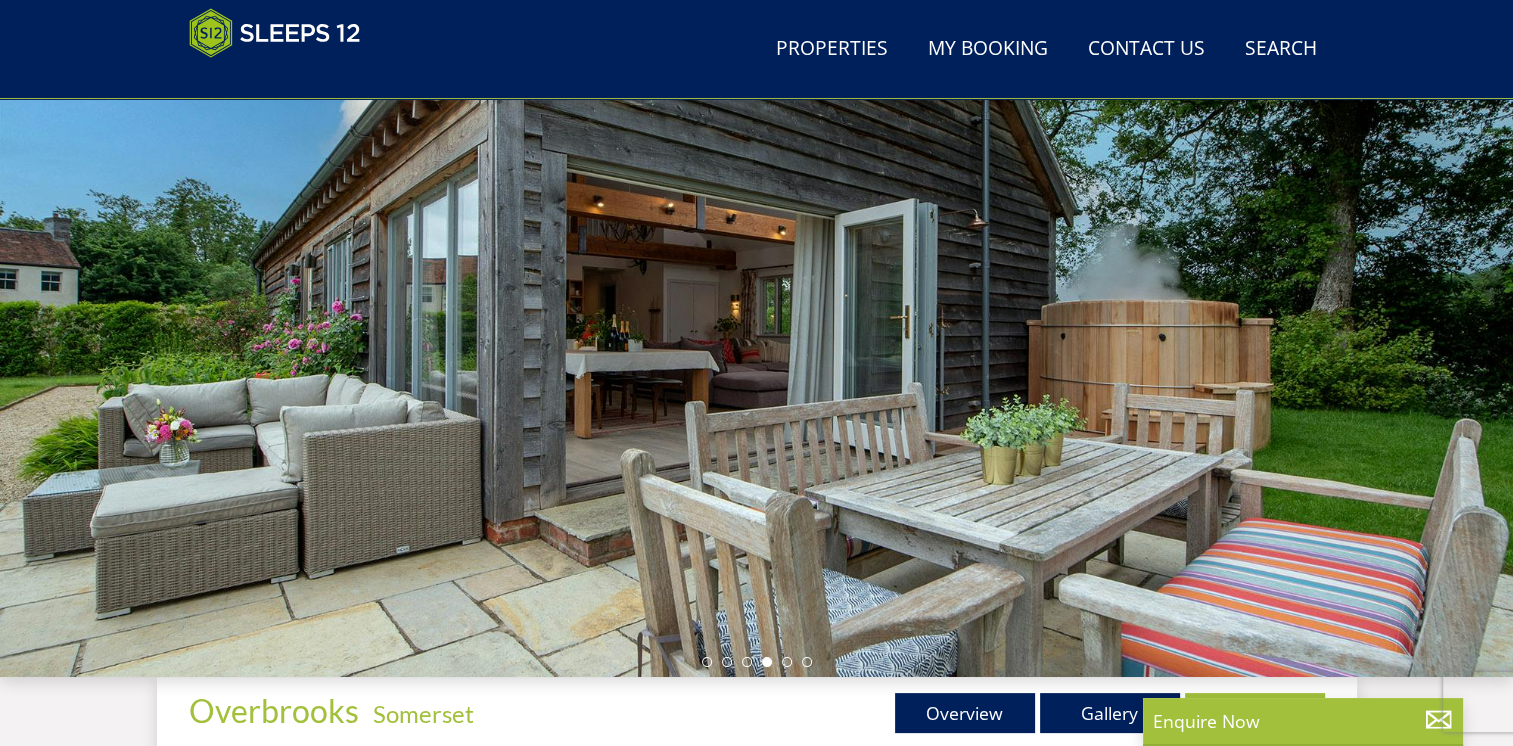 scroll, scrollTop: 328, scrollLeft: 0, axis: vertical 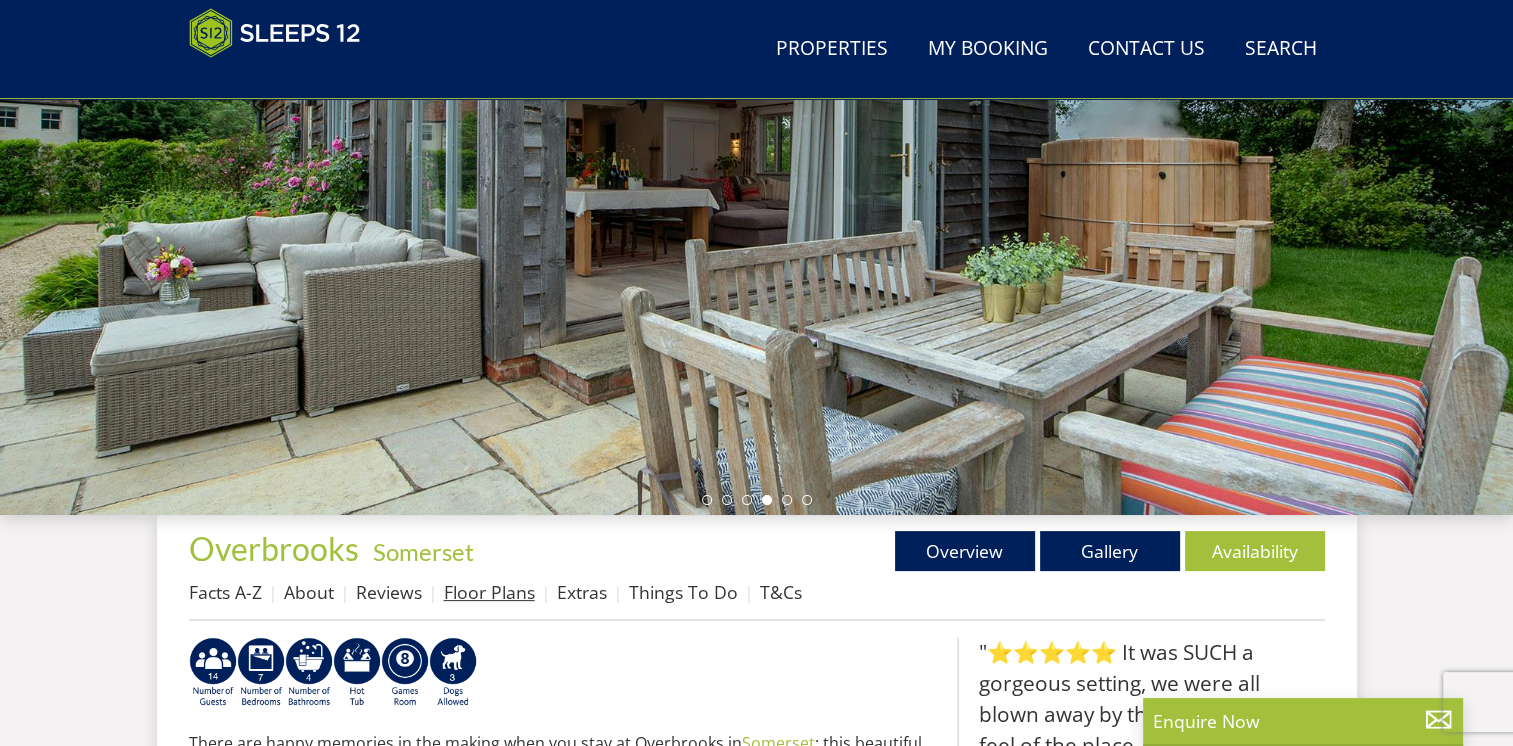 click on "Floor Plans" at bounding box center [489, 592] 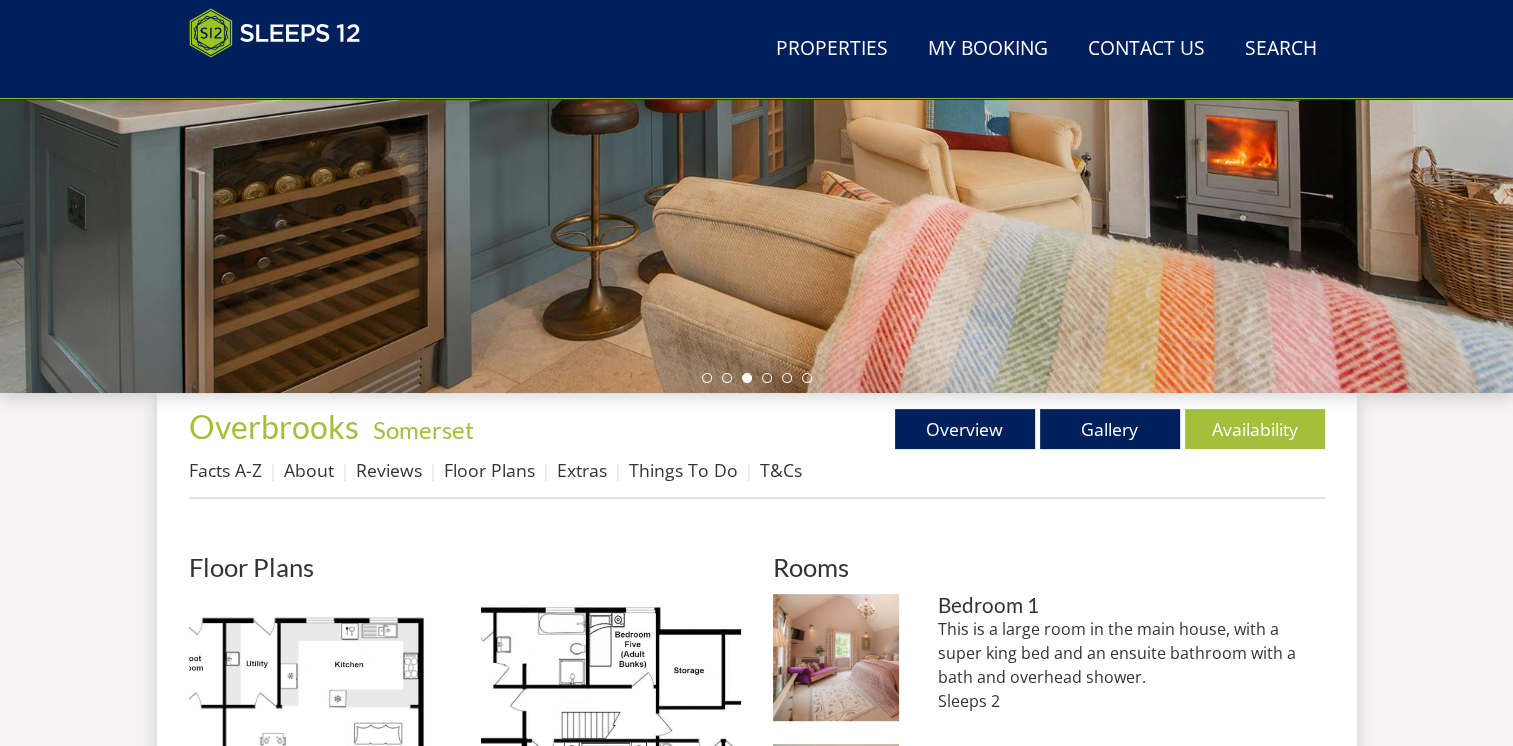 scroll, scrollTop: 523, scrollLeft: 0, axis: vertical 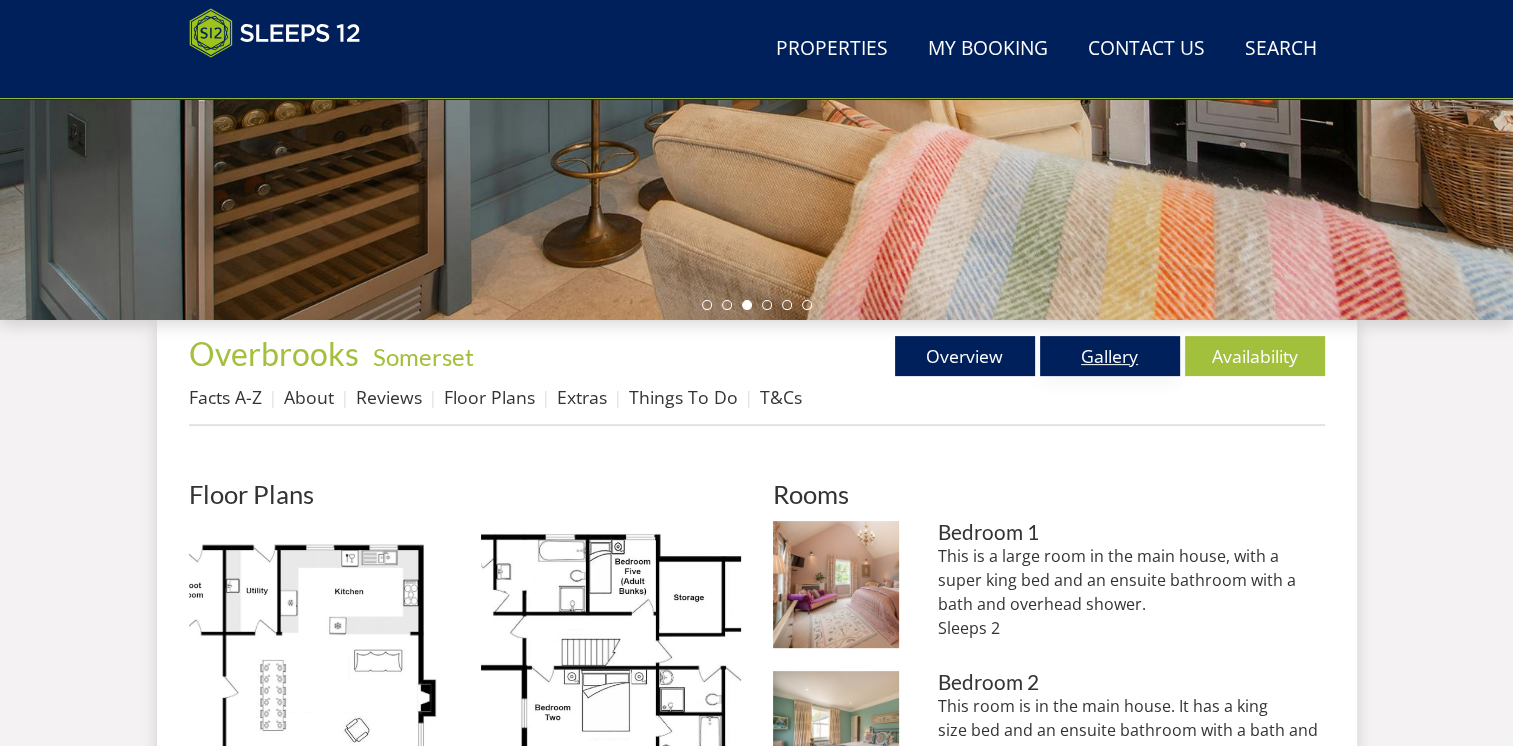 click on "Gallery" at bounding box center [1110, 356] 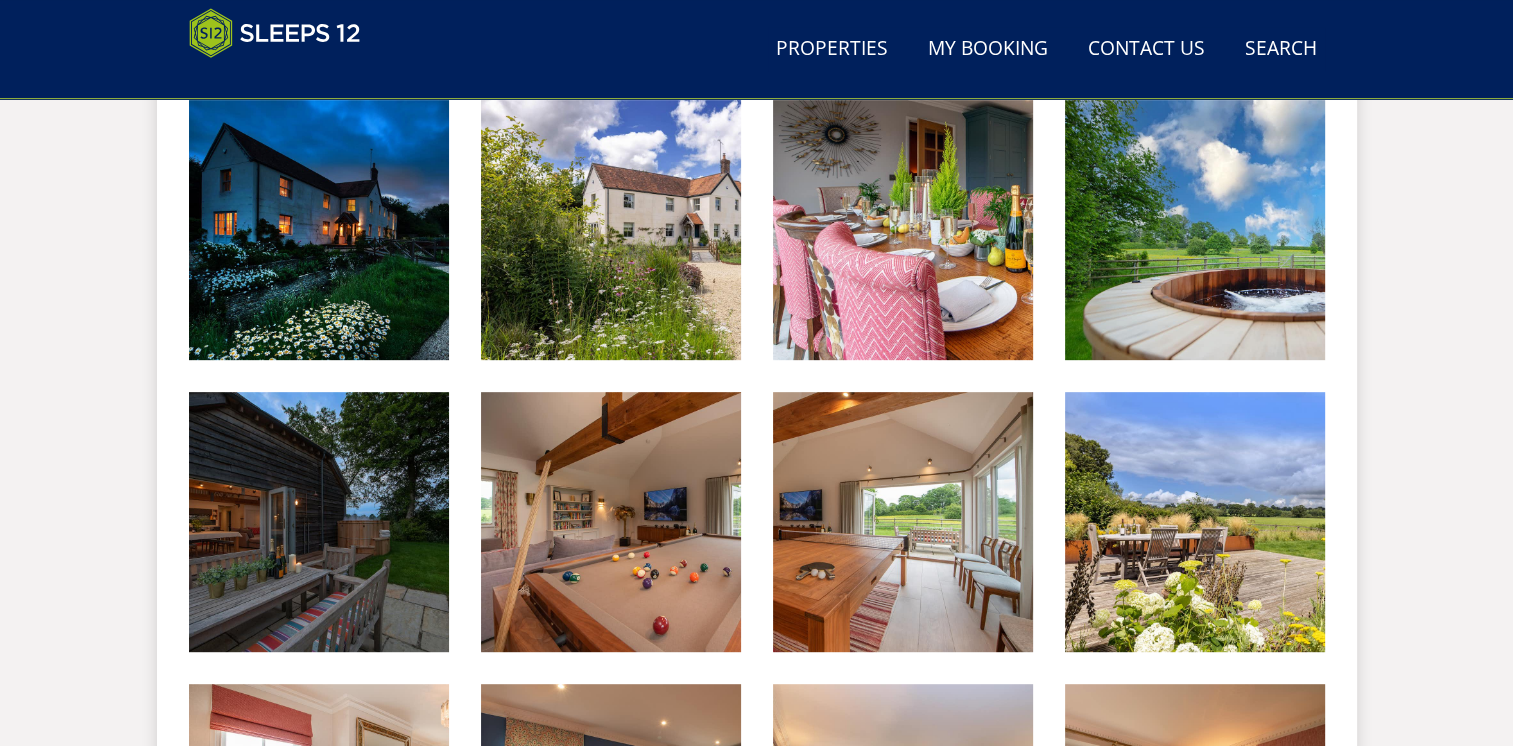 scroll, scrollTop: 867, scrollLeft: 0, axis: vertical 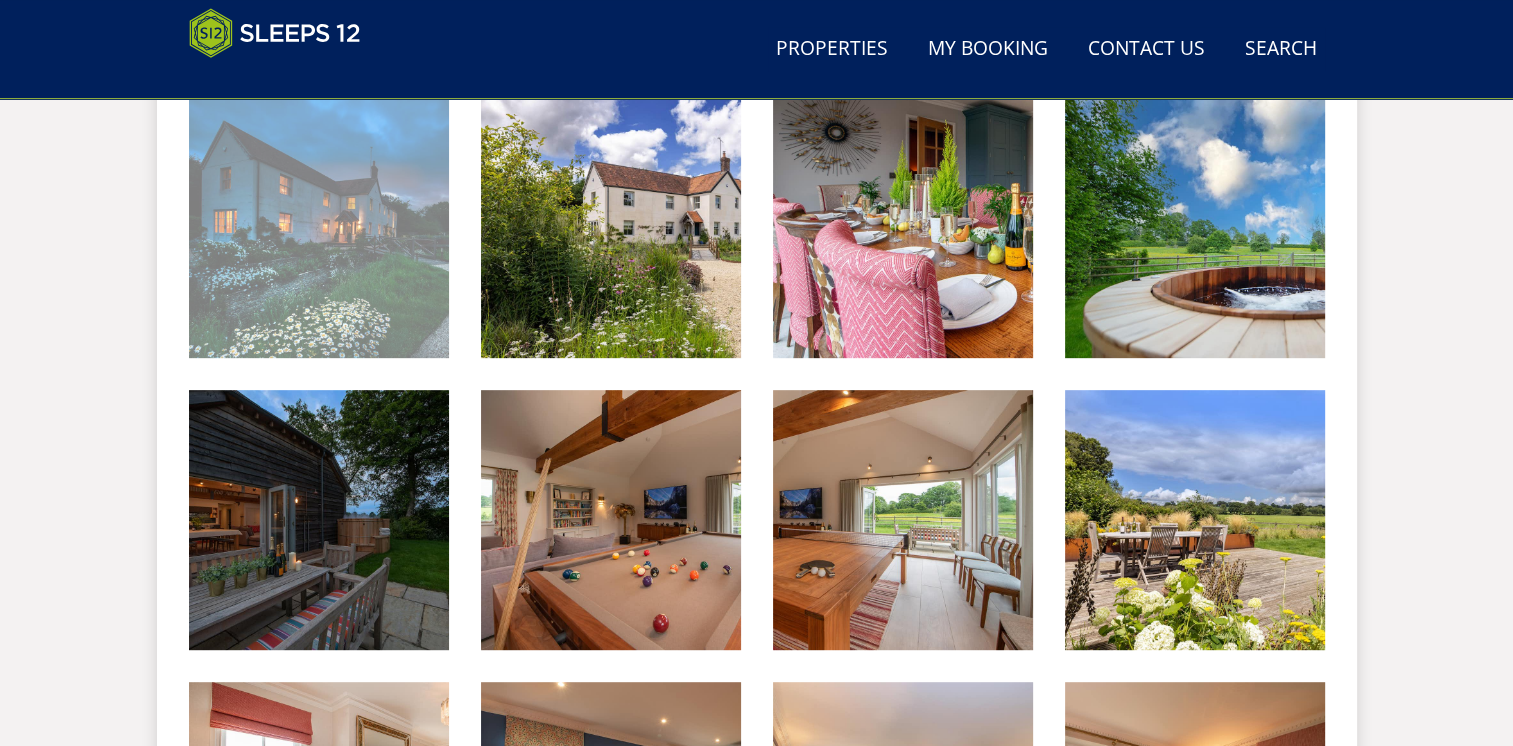 click at bounding box center [319, 228] 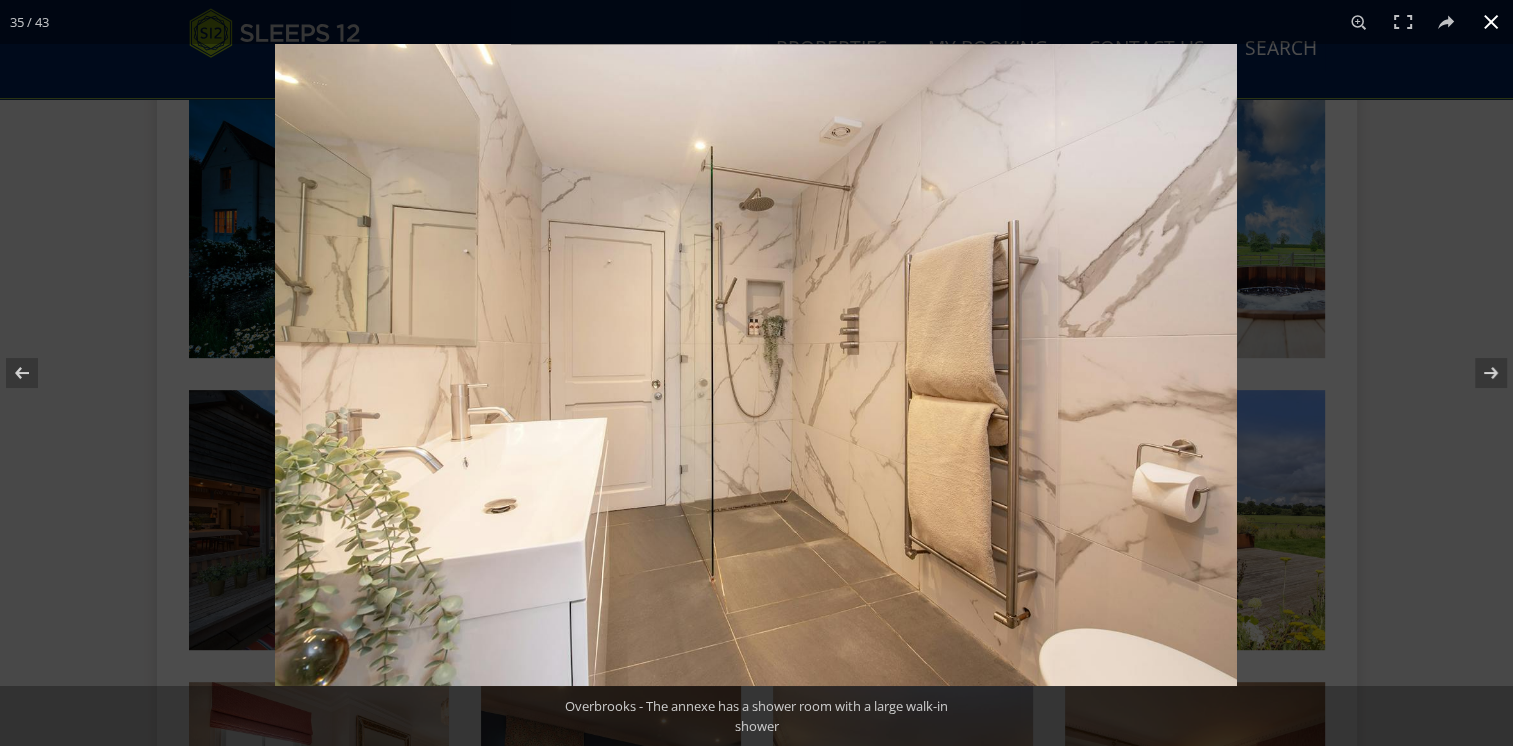 click at bounding box center [1491, 22] 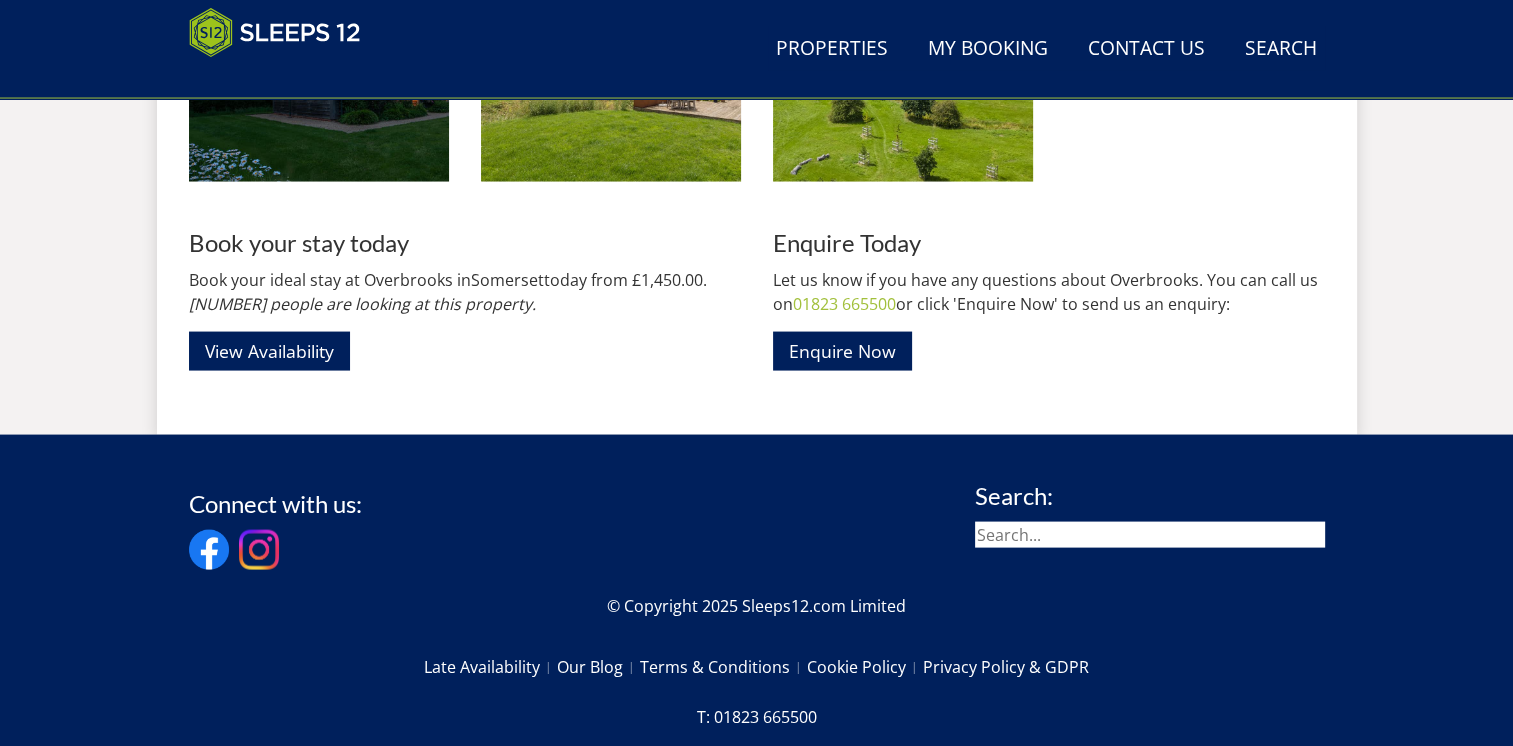 scroll, scrollTop: 3718, scrollLeft: 0, axis: vertical 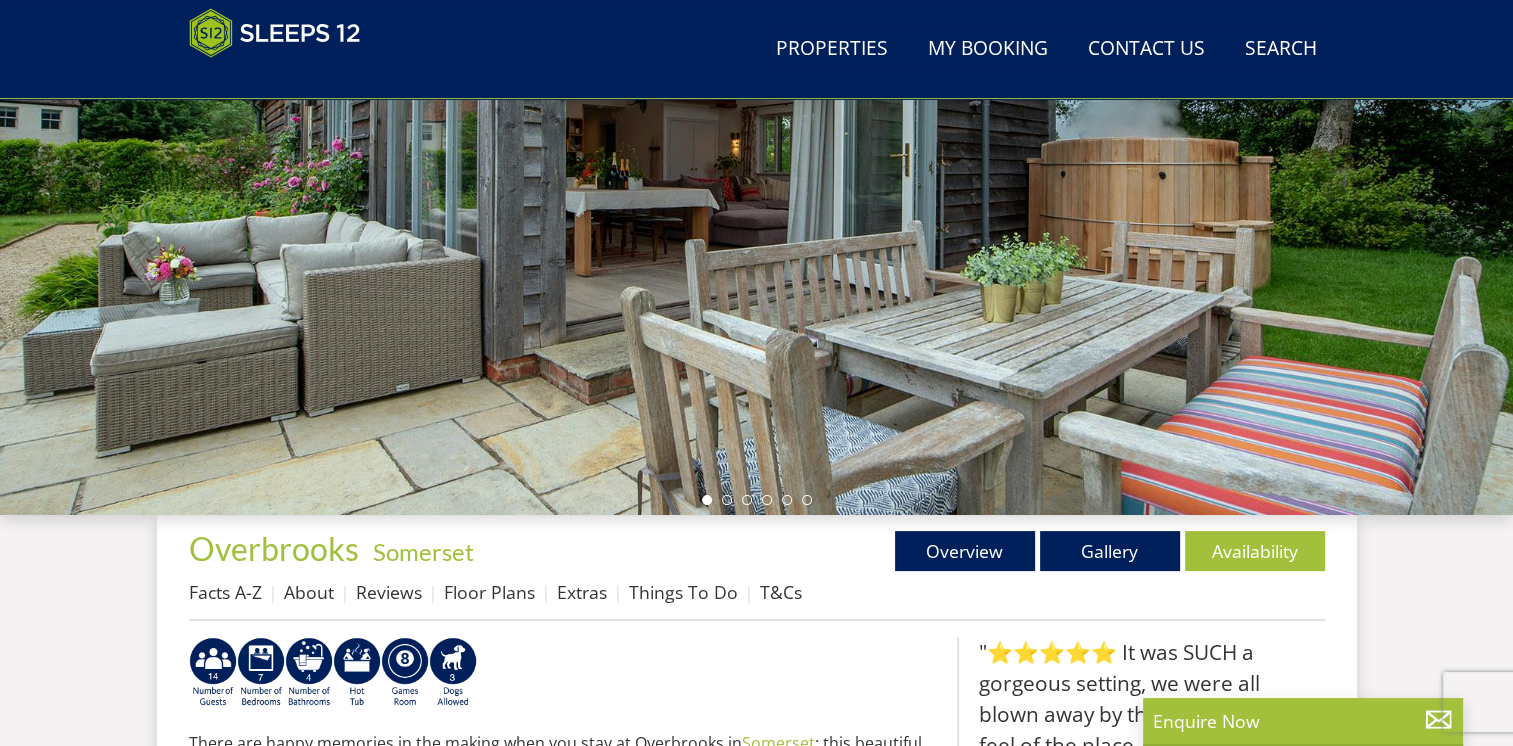 select on "14" 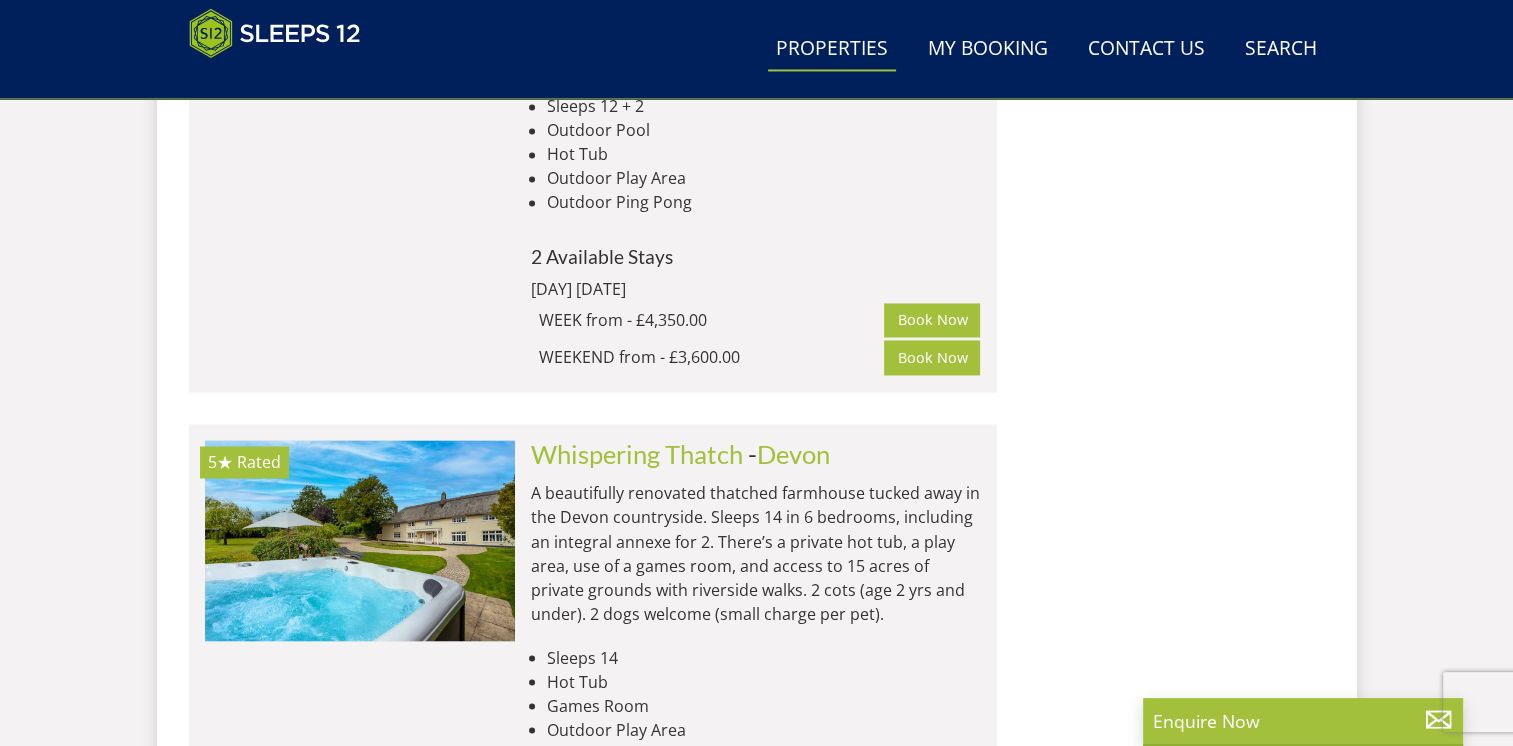 scroll, scrollTop: 3416, scrollLeft: 0, axis: vertical 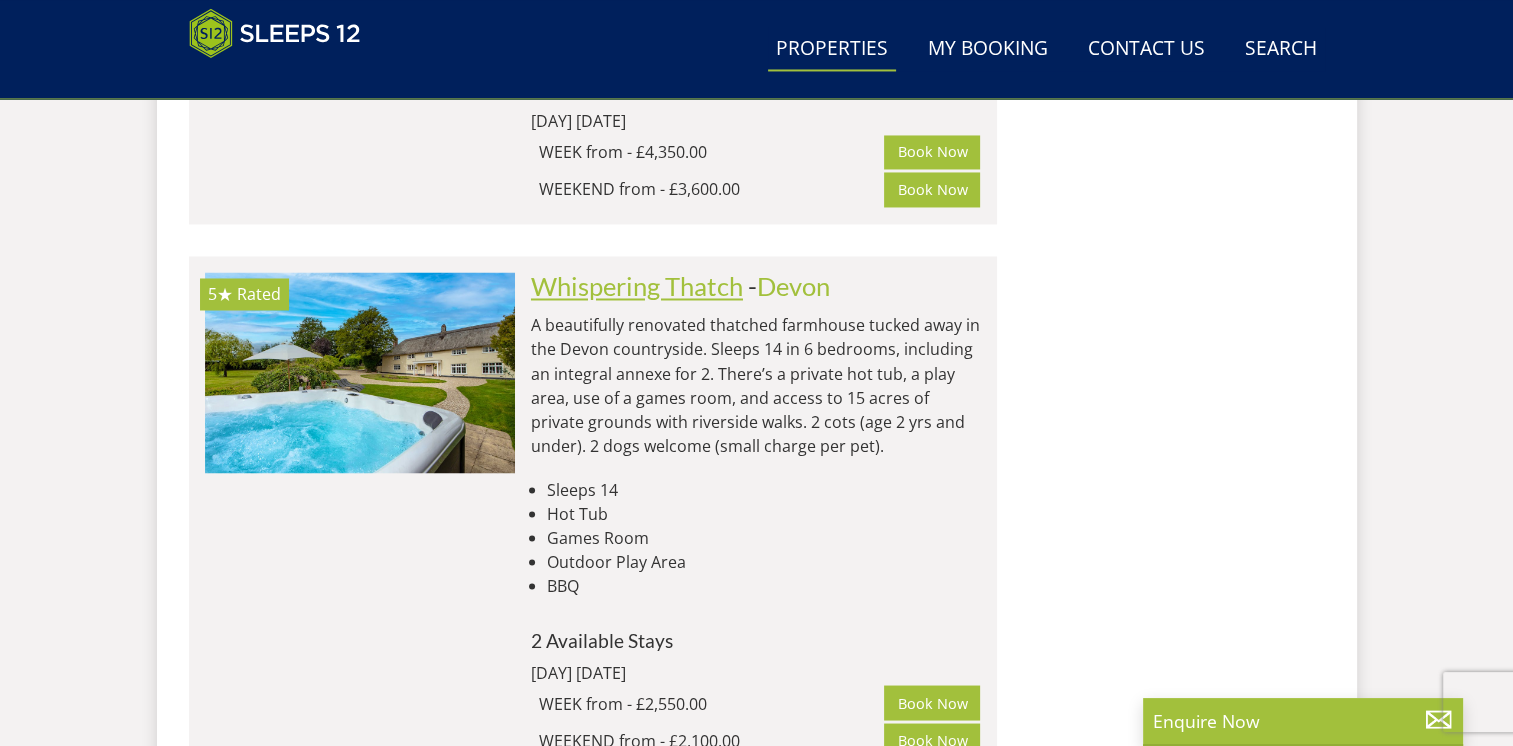 click on "Whispering Thatch" at bounding box center [637, 286] 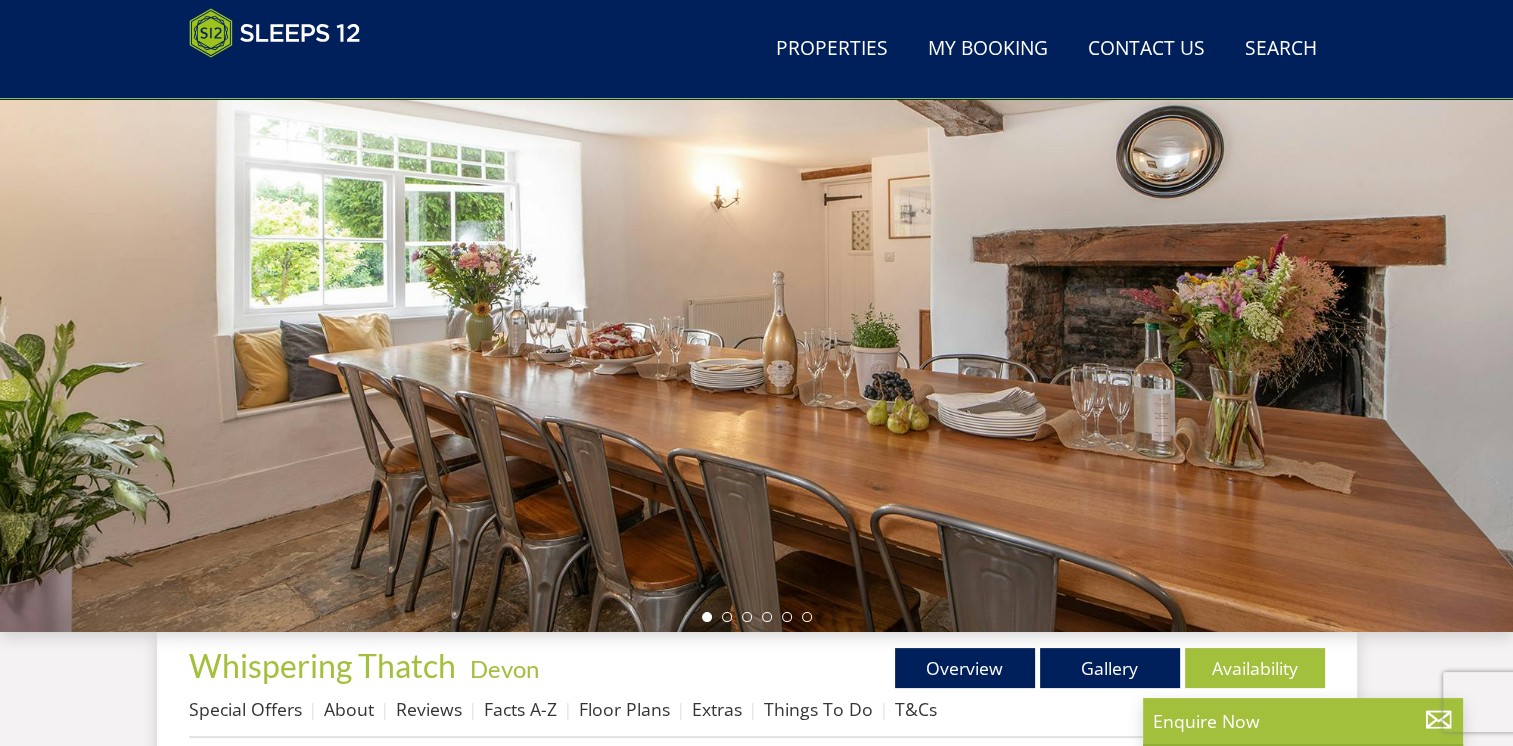 scroll, scrollTop: 268, scrollLeft: 0, axis: vertical 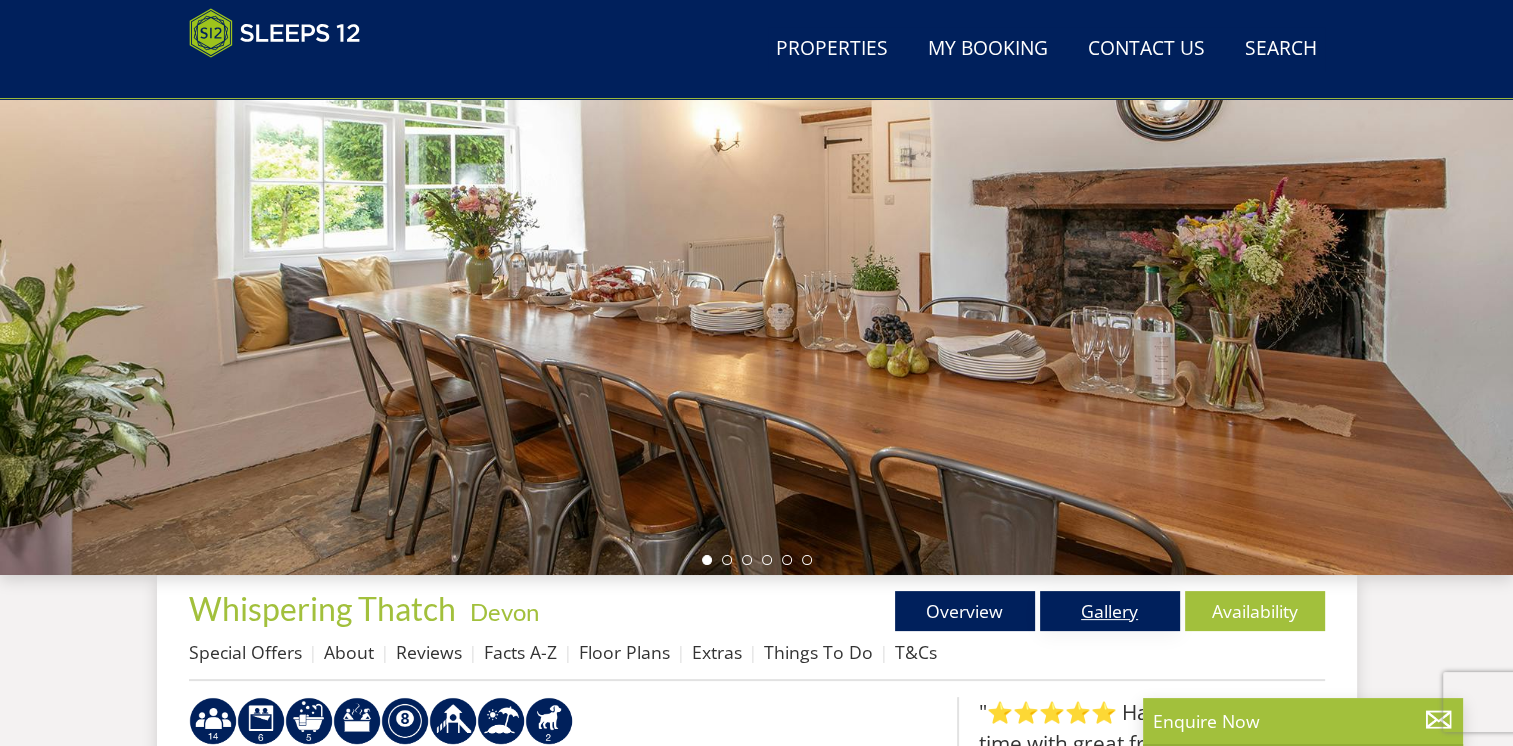 click on "Gallery" at bounding box center (1110, 611) 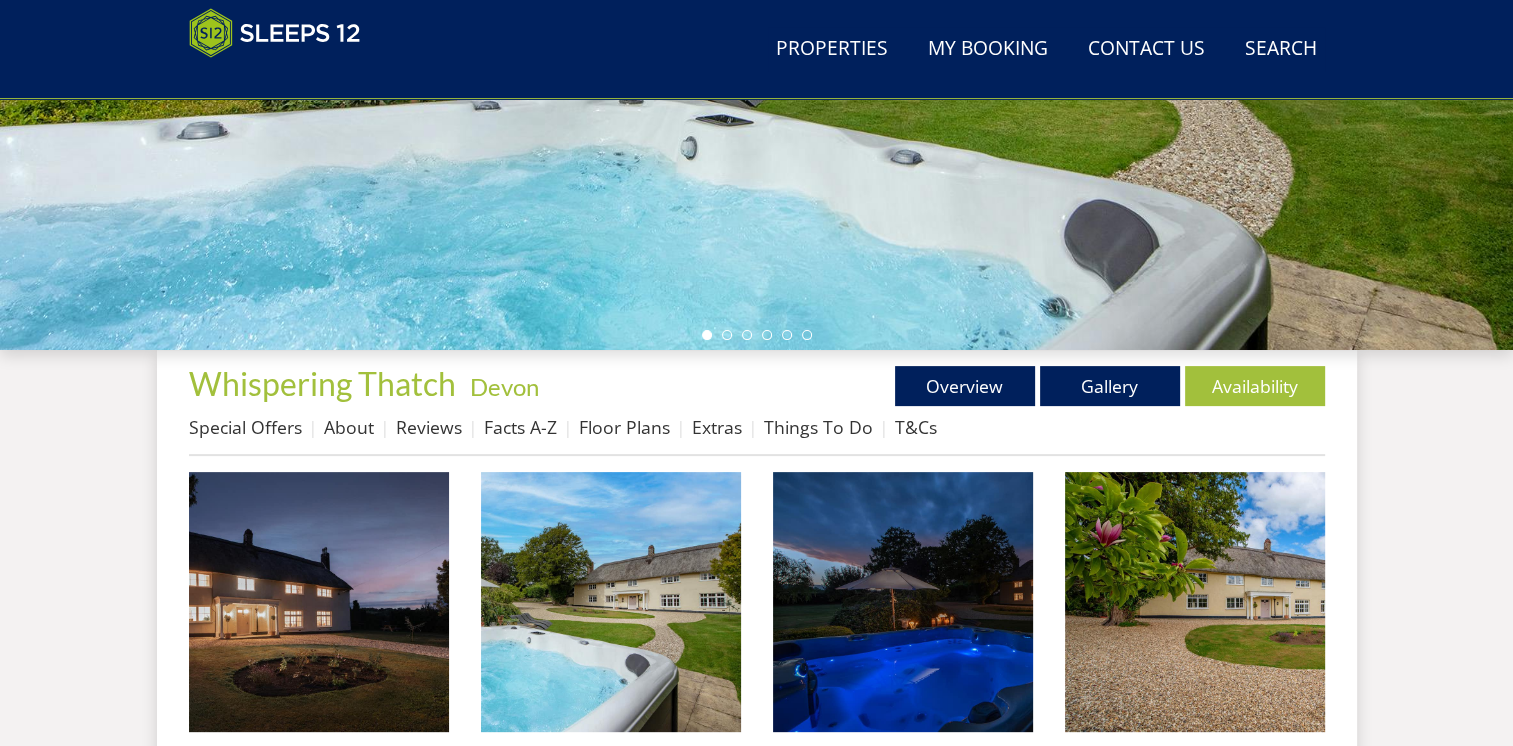 scroll, scrollTop: 655, scrollLeft: 0, axis: vertical 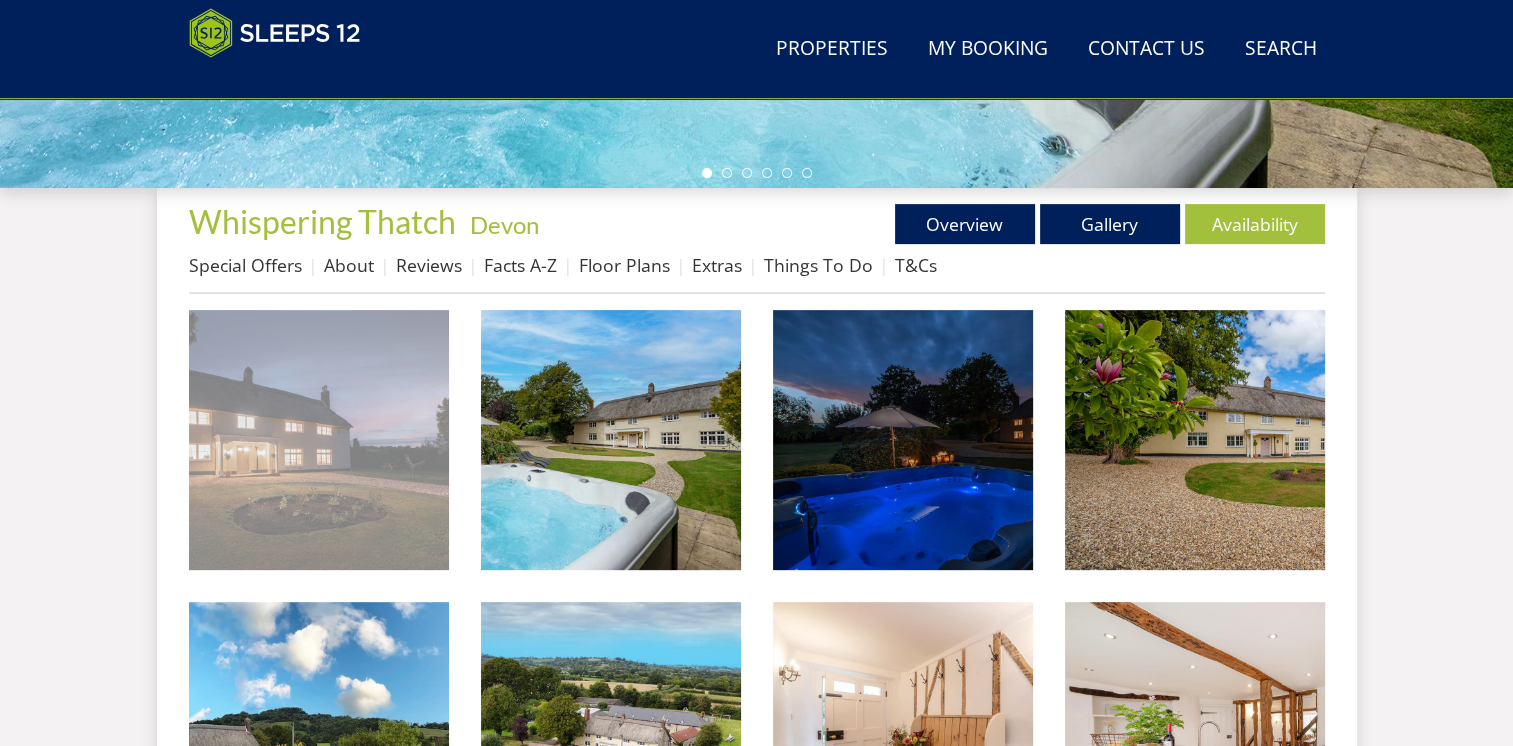 click at bounding box center [319, 440] 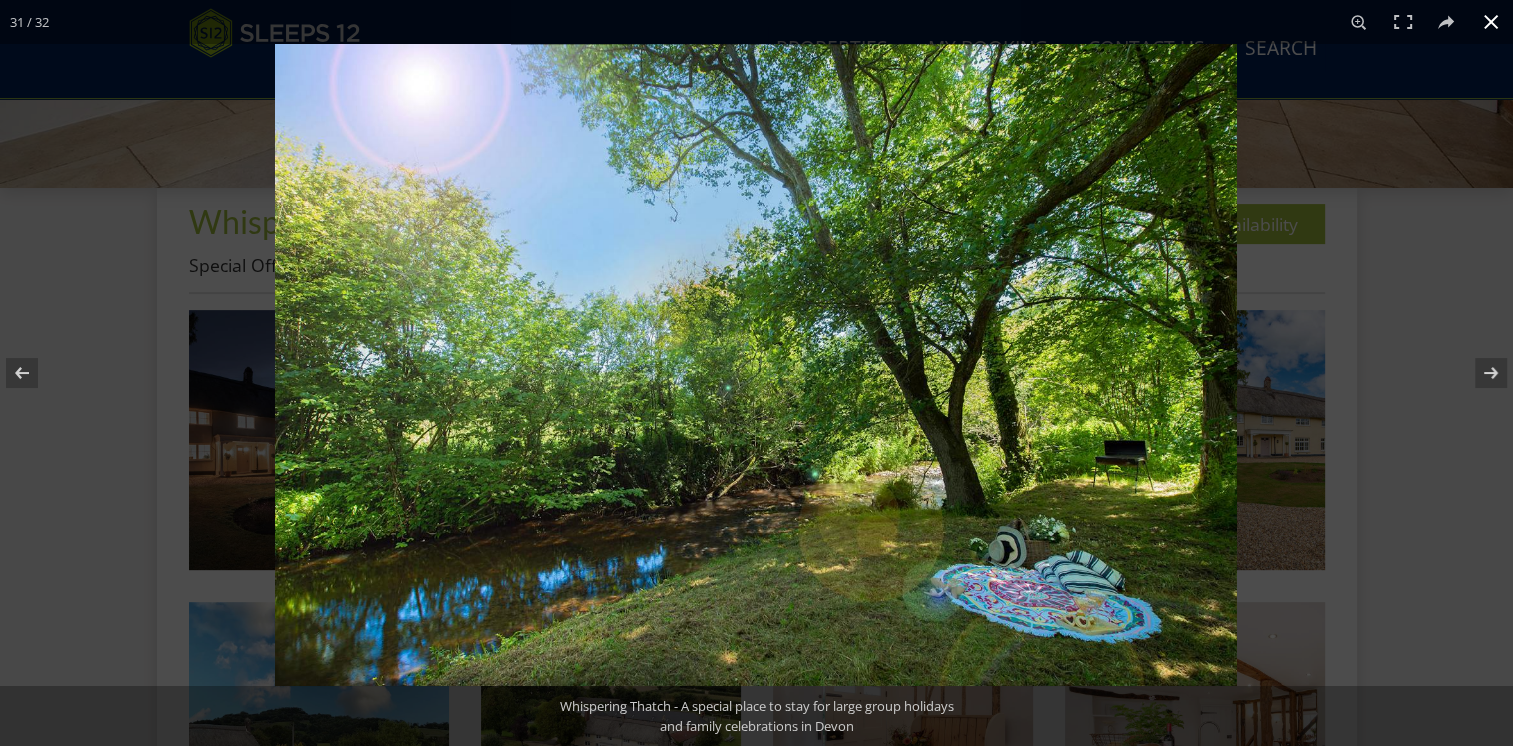 click at bounding box center [1491, 22] 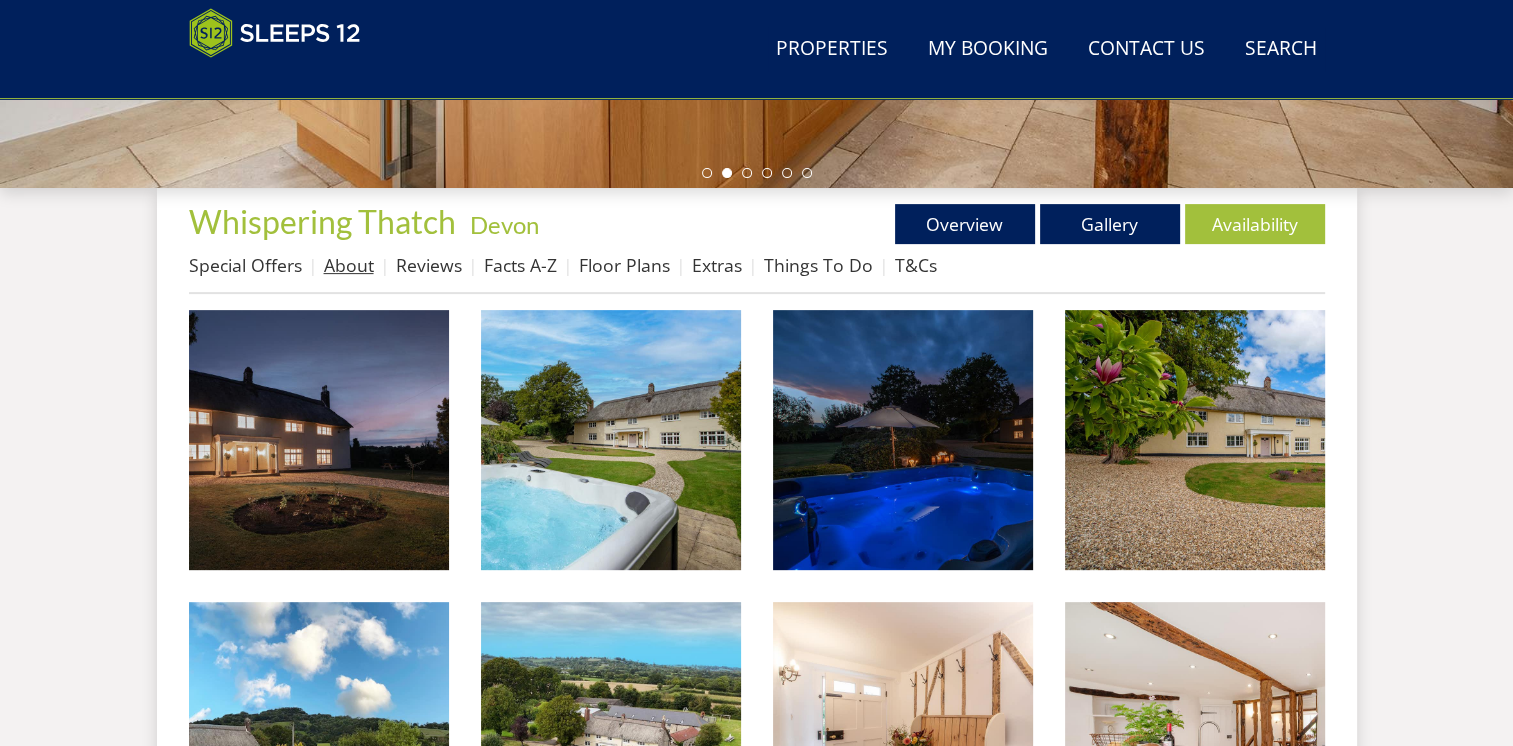 click on "About" at bounding box center [349, 265] 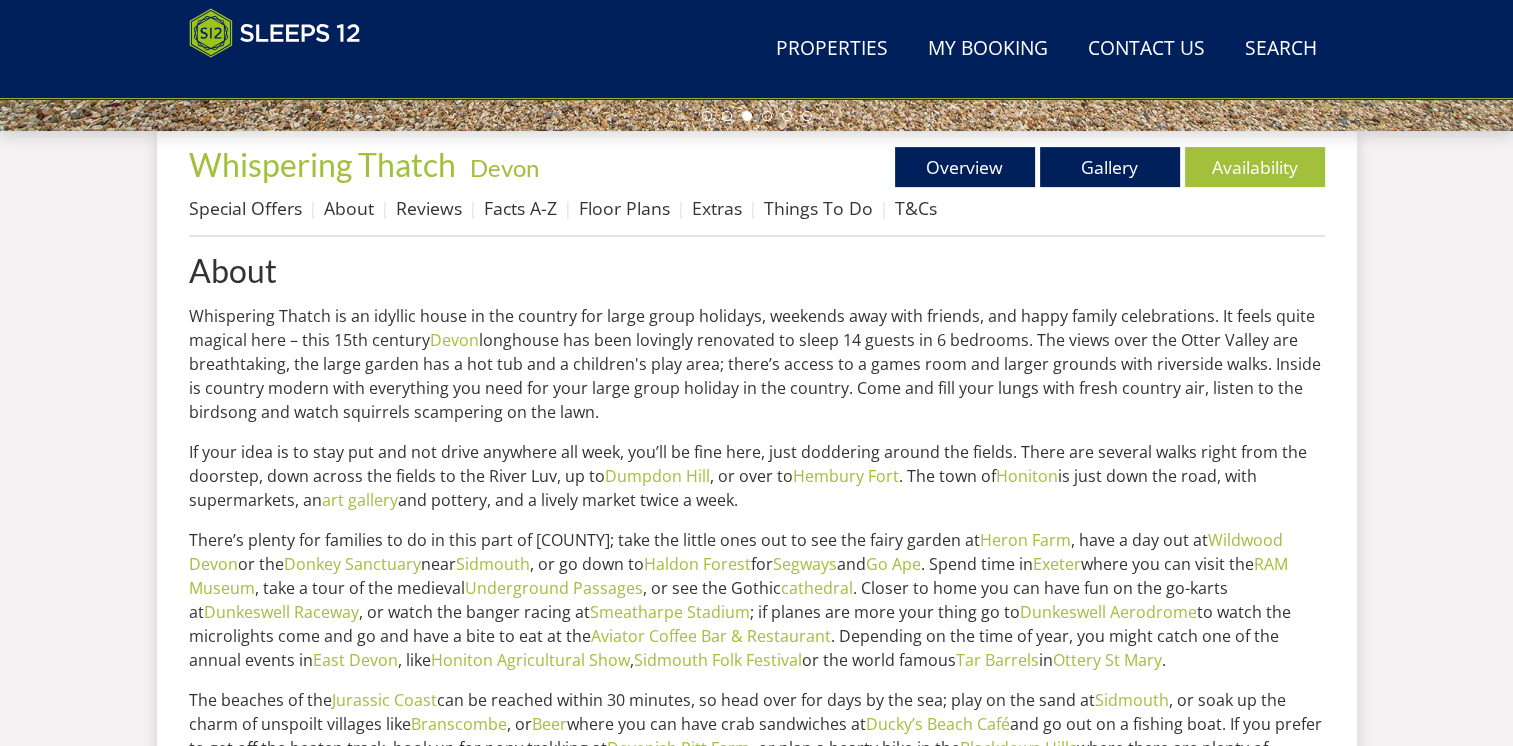 scroll, scrollTop: 708, scrollLeft: 0, axis: vertical 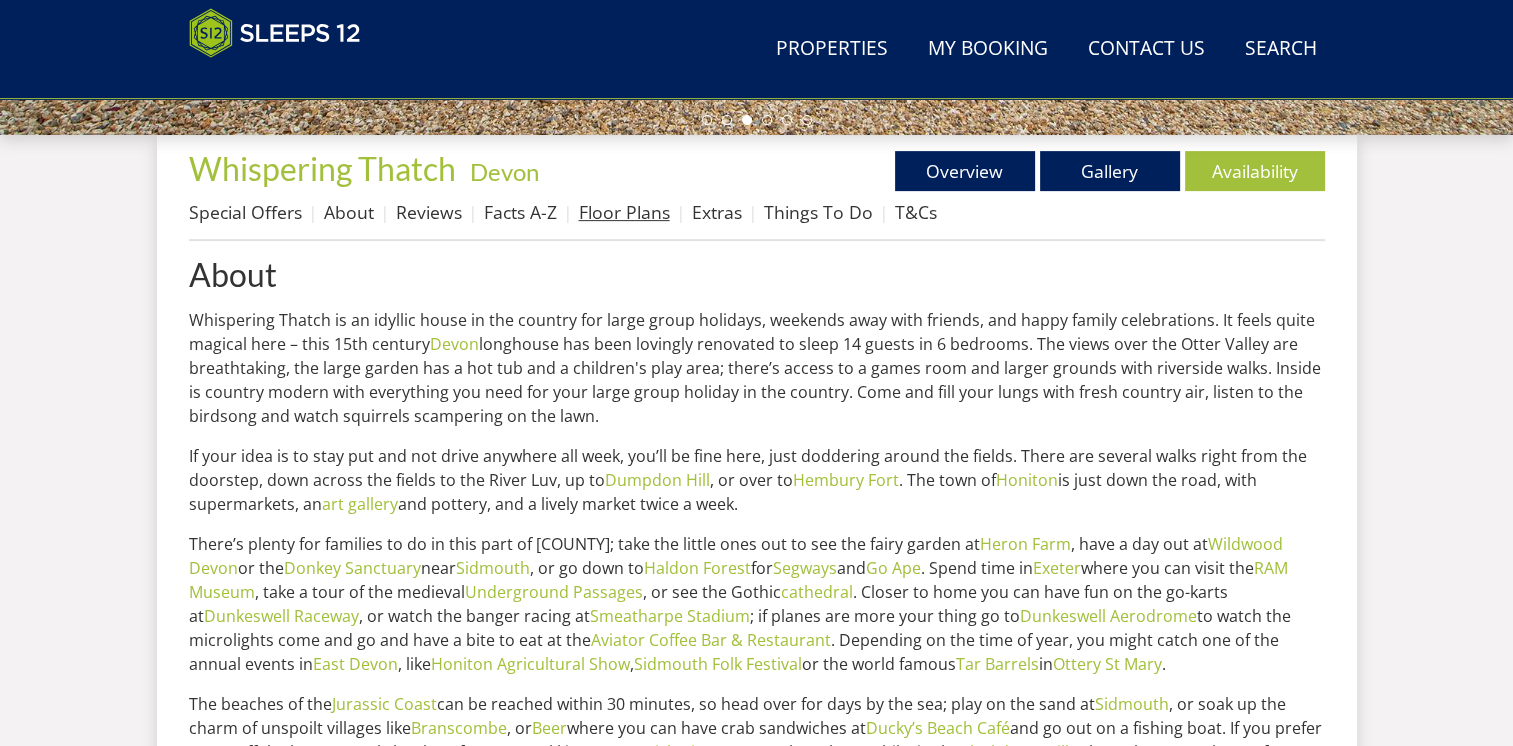 click on "Floor Plans" at bounding box center (624, 212) 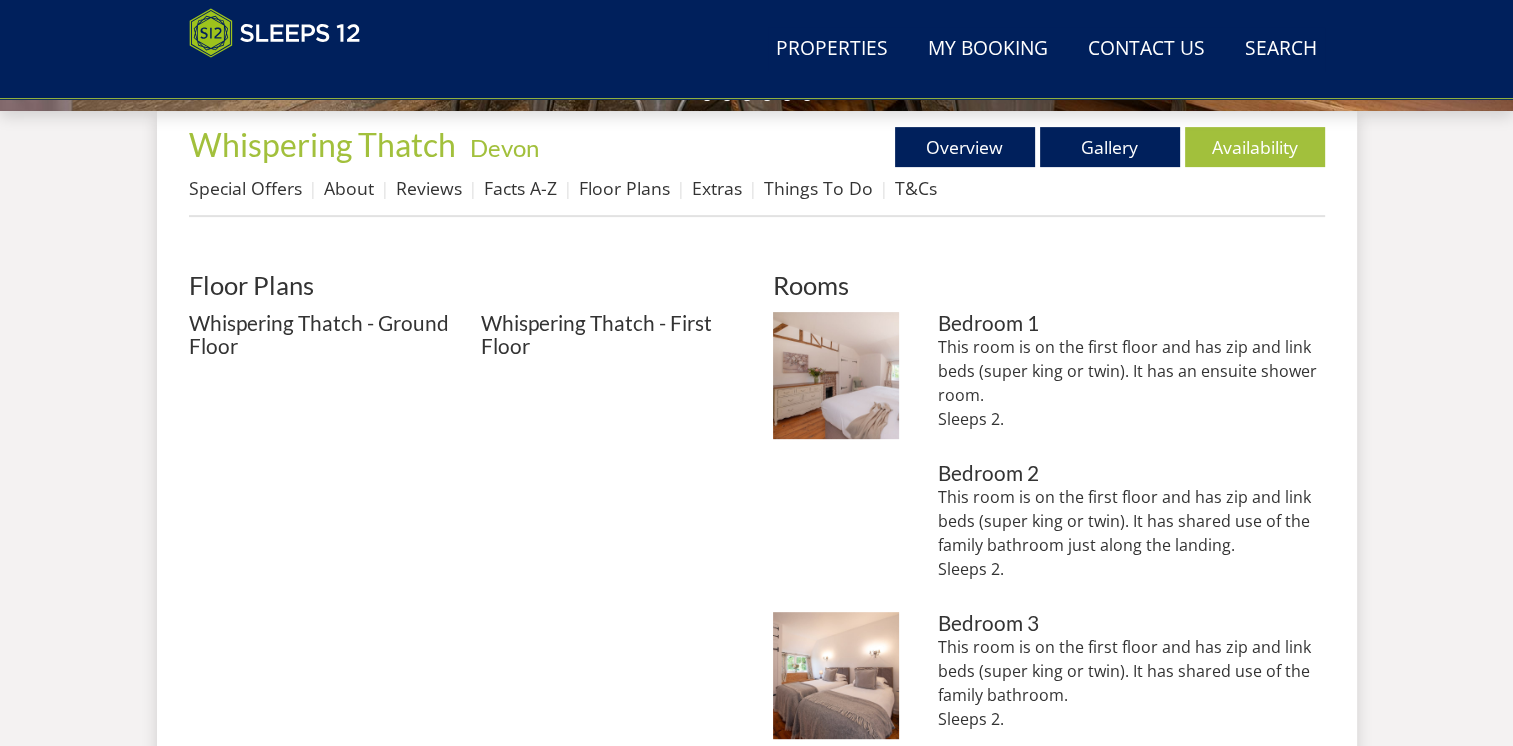 scroll, scrollTop: 740, scrollLeft: 0, axis: vertical 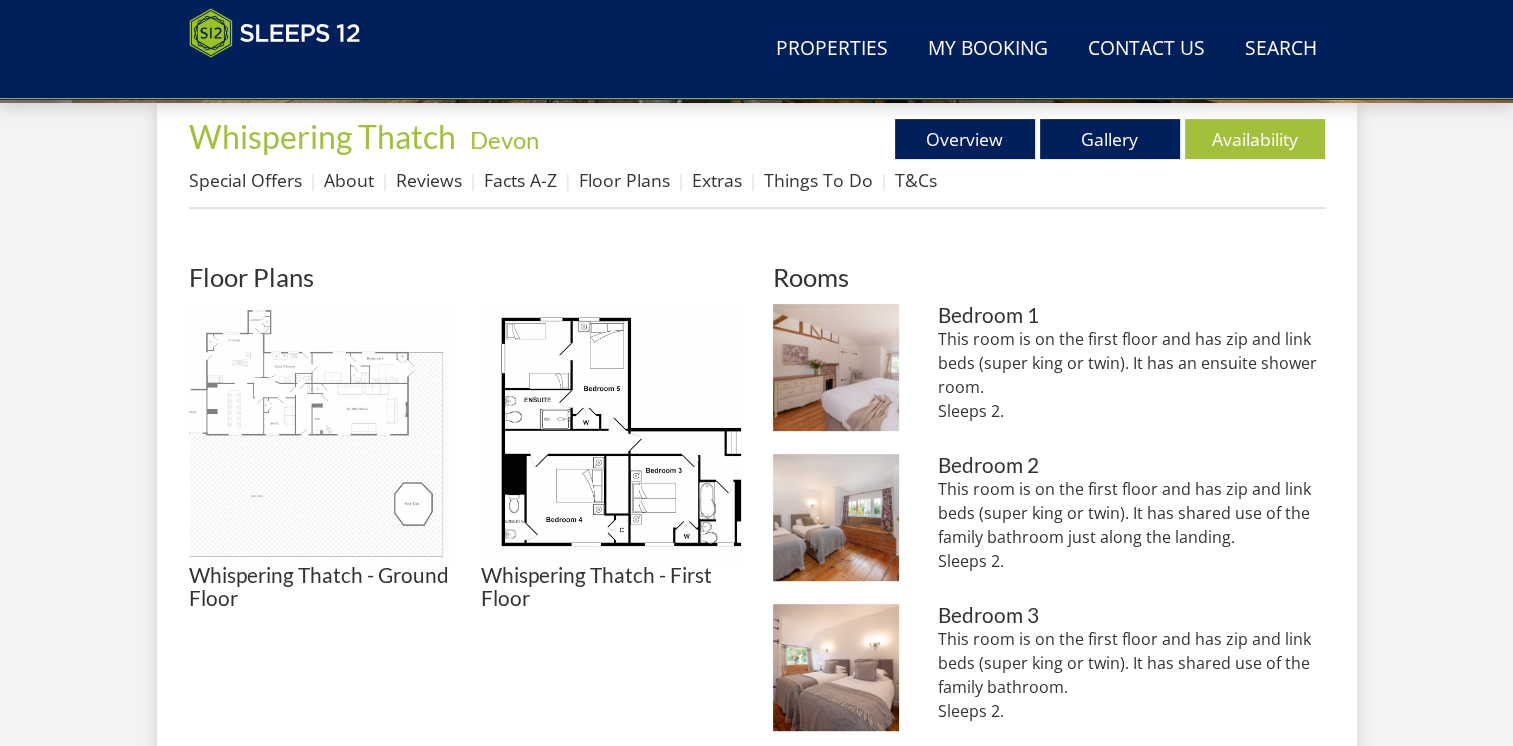 click at bounding box center (319, 434) 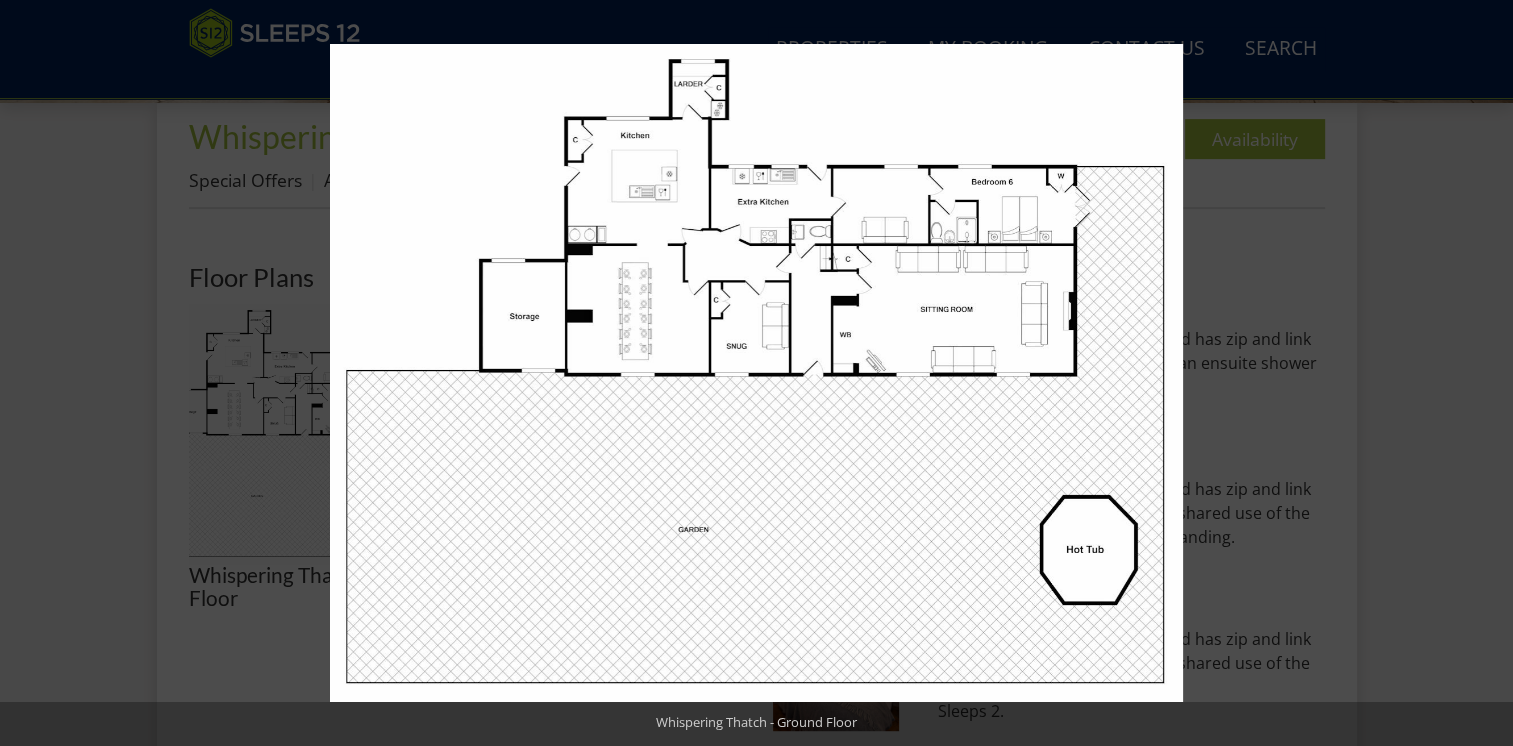 click at bounding box center [1086, 417] 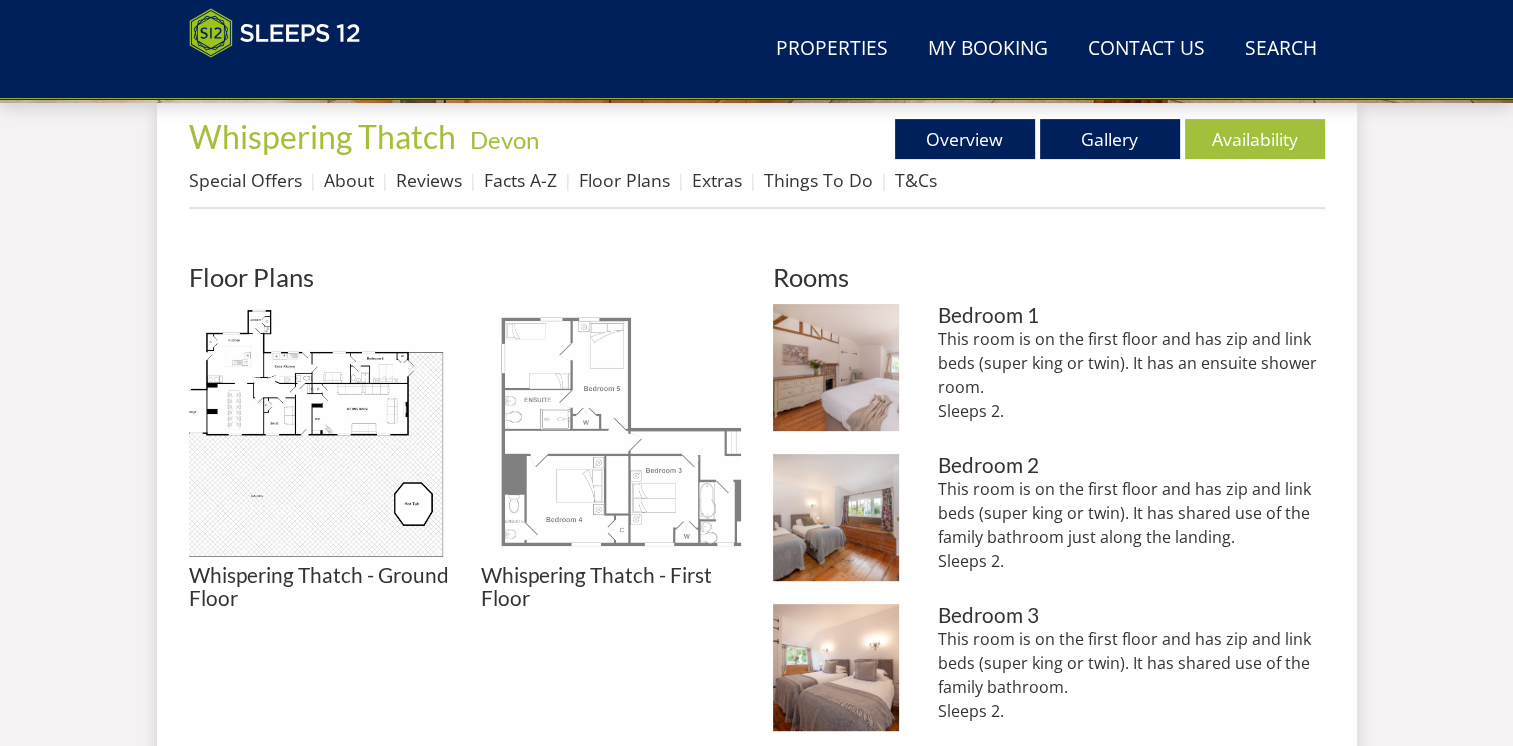 click at bounding box center [611, 434] 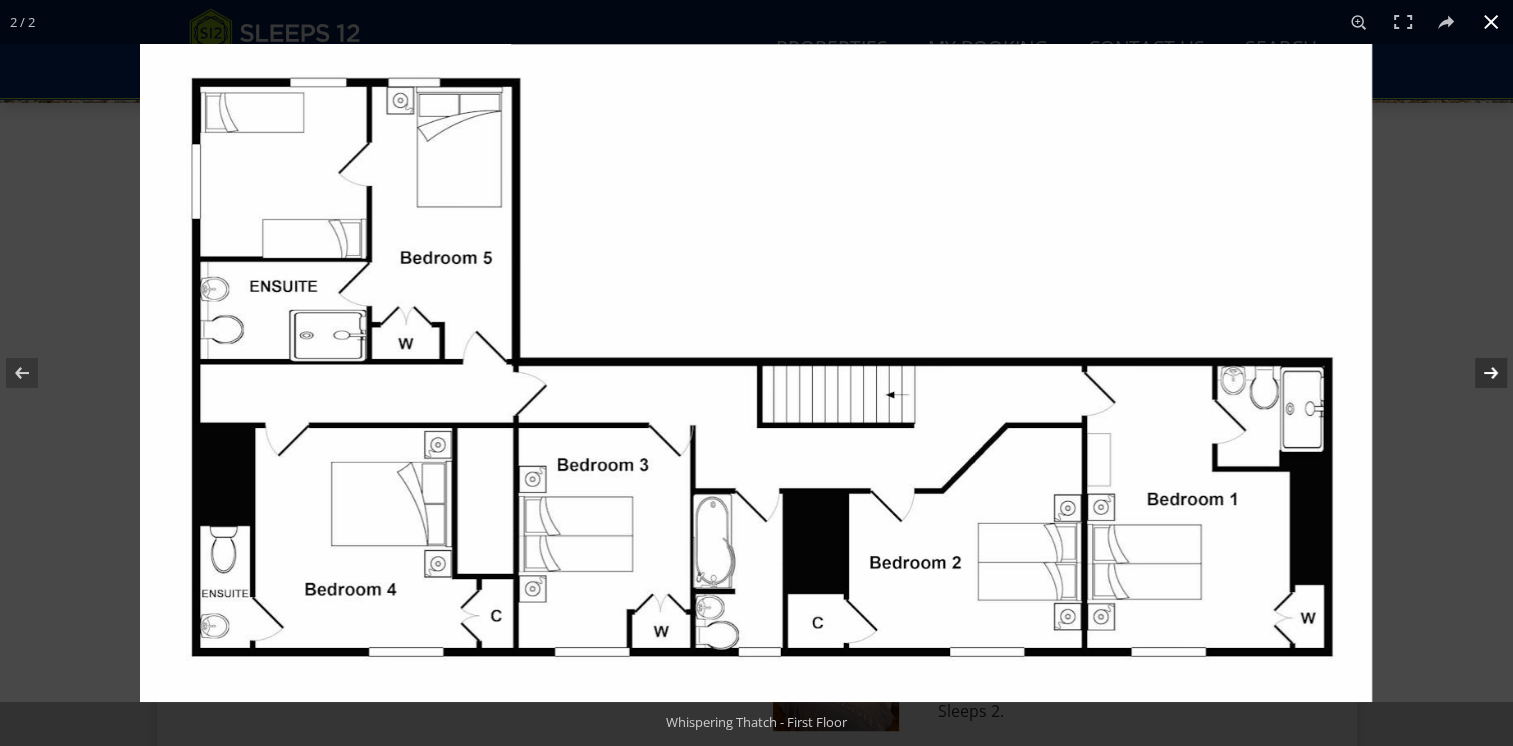 drag, startPoint x: 1451, startPoint y: 415, endPoint x: 1400, endPoint y: 474, distance: 77.987175 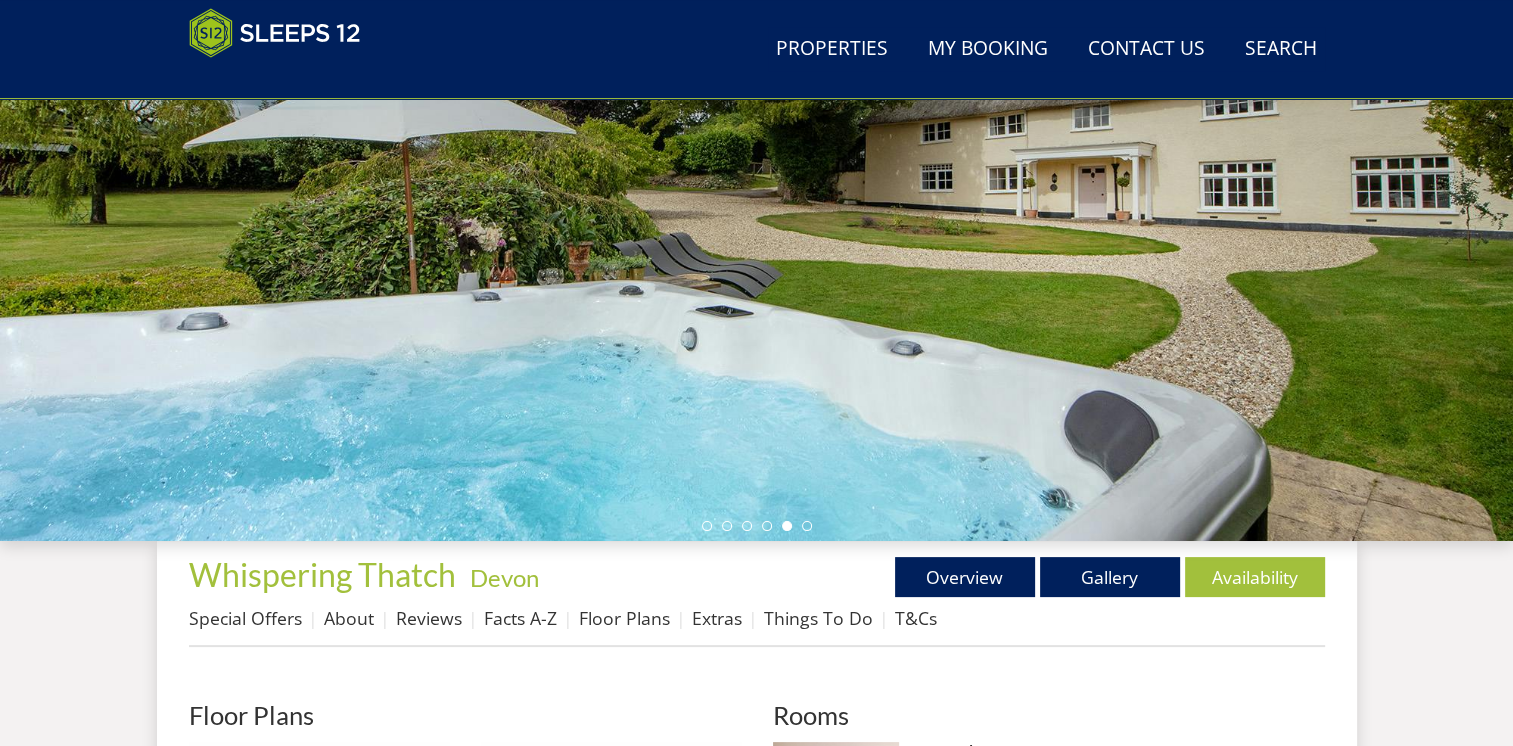 scroll, scrollTop: 303, scrollLeft: 0, axis: vertical 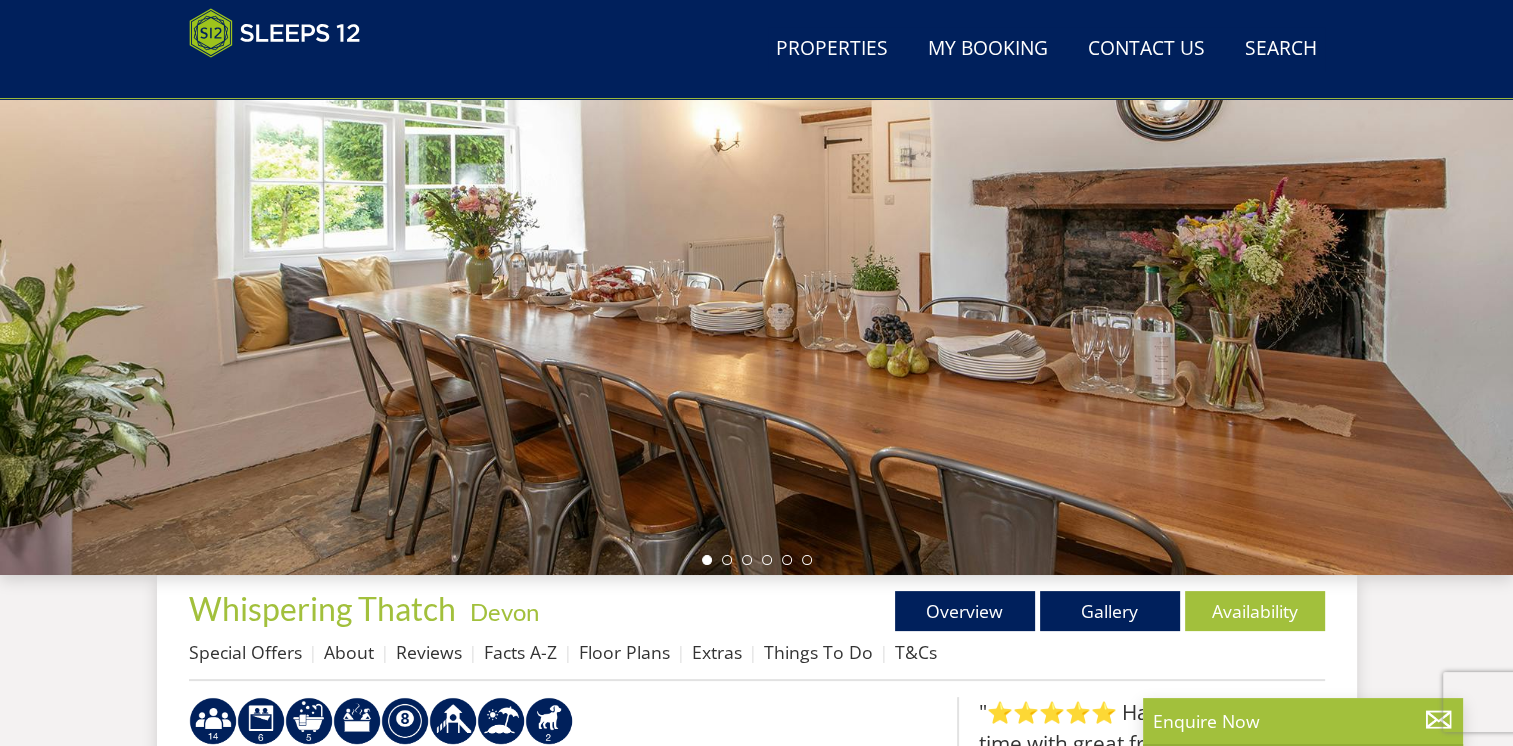 select on "14" 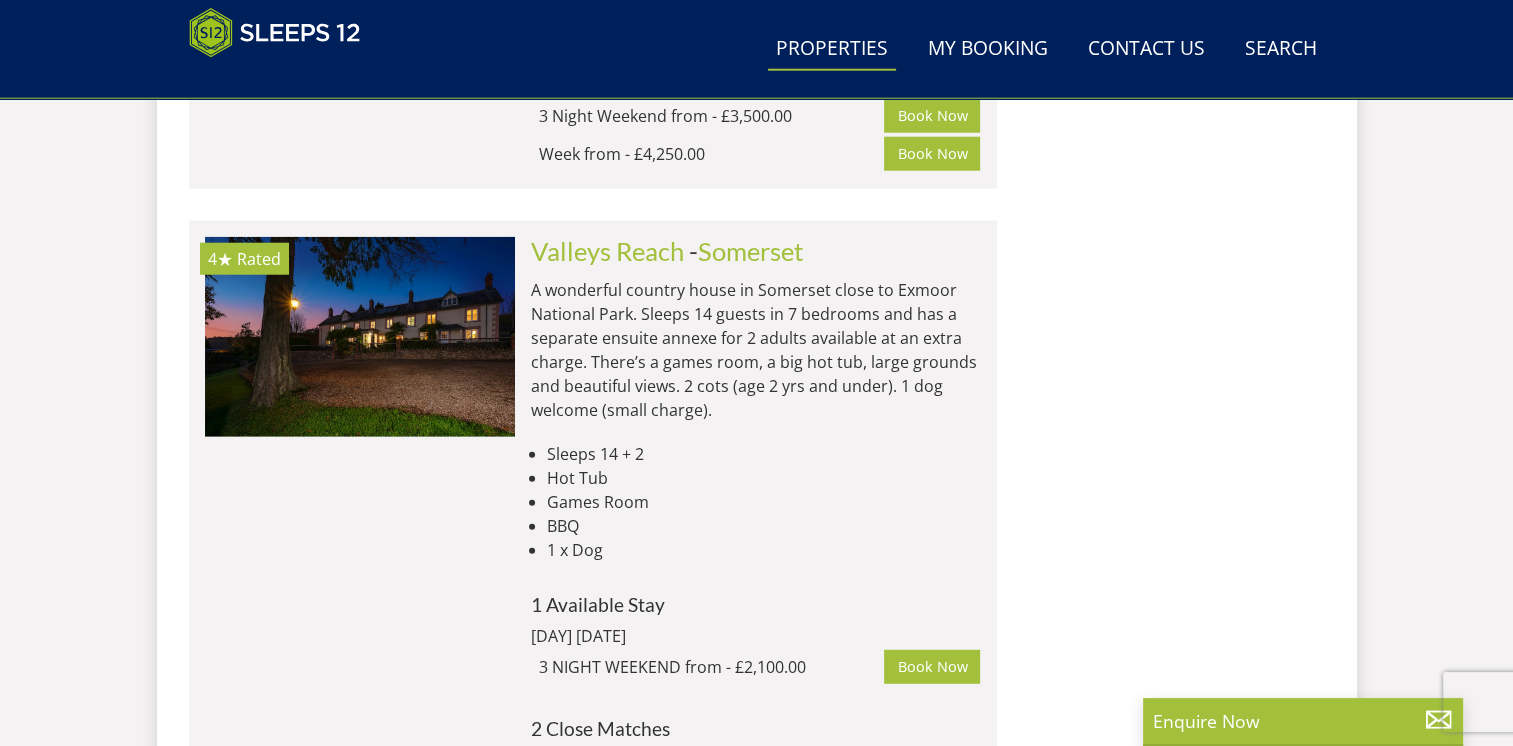 scroll, scrollTop: 5177, scrollLeft: 0, axis: vertical 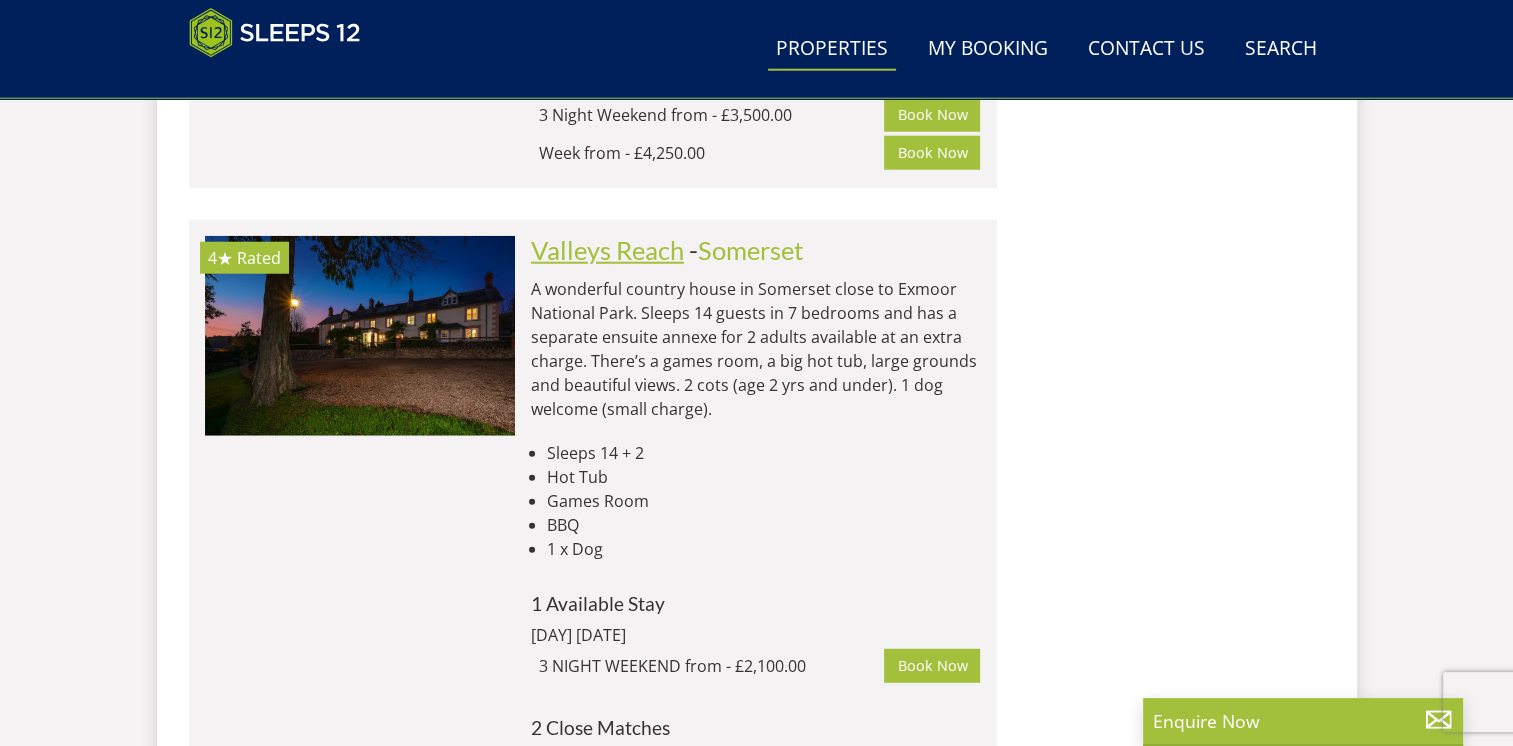 click on "Valleys Reach" at bounding box center (607, 250) 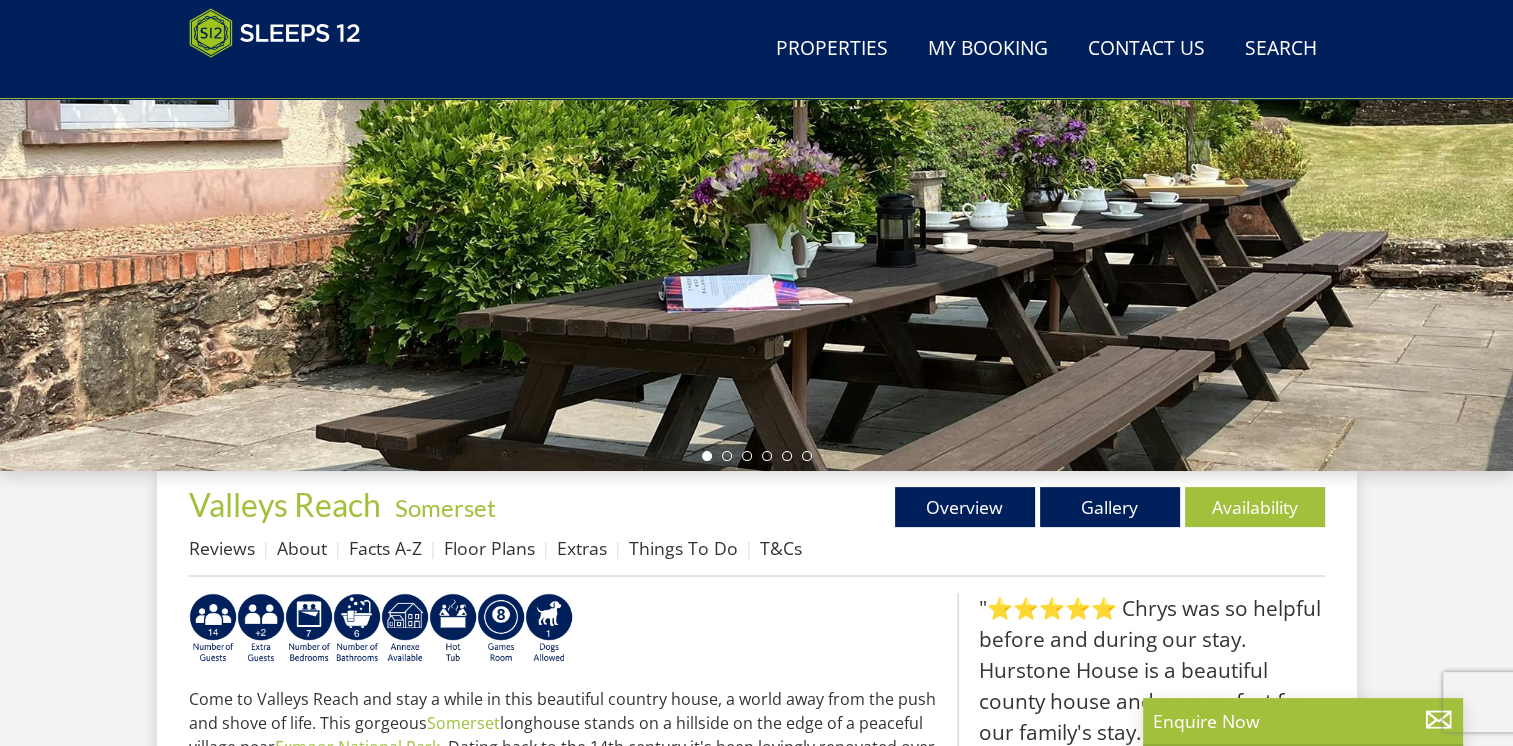 scroll, scrollTop: 532, scrollLeft: 0, axis: vertical 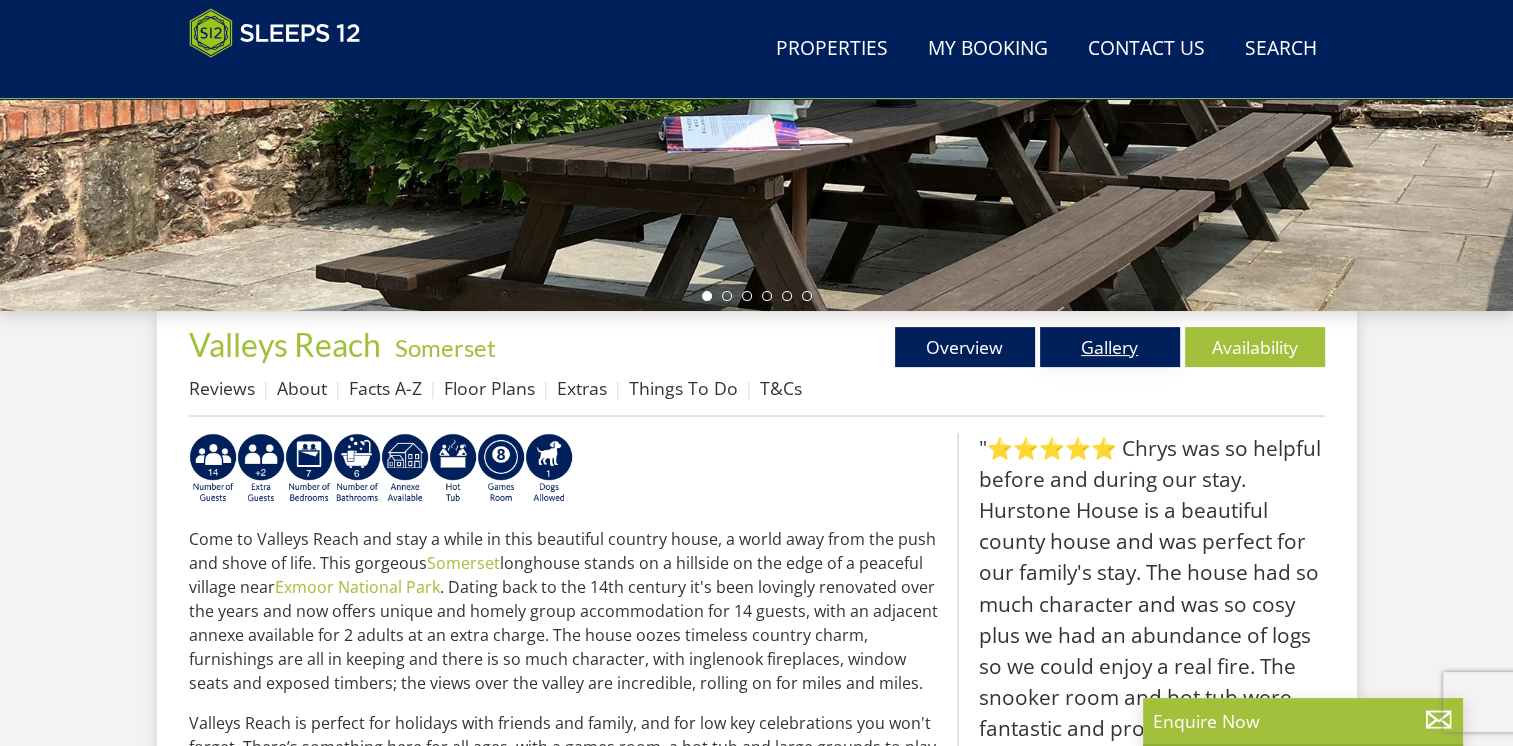 click on "Gallery" at bounding box center (1110, 347) 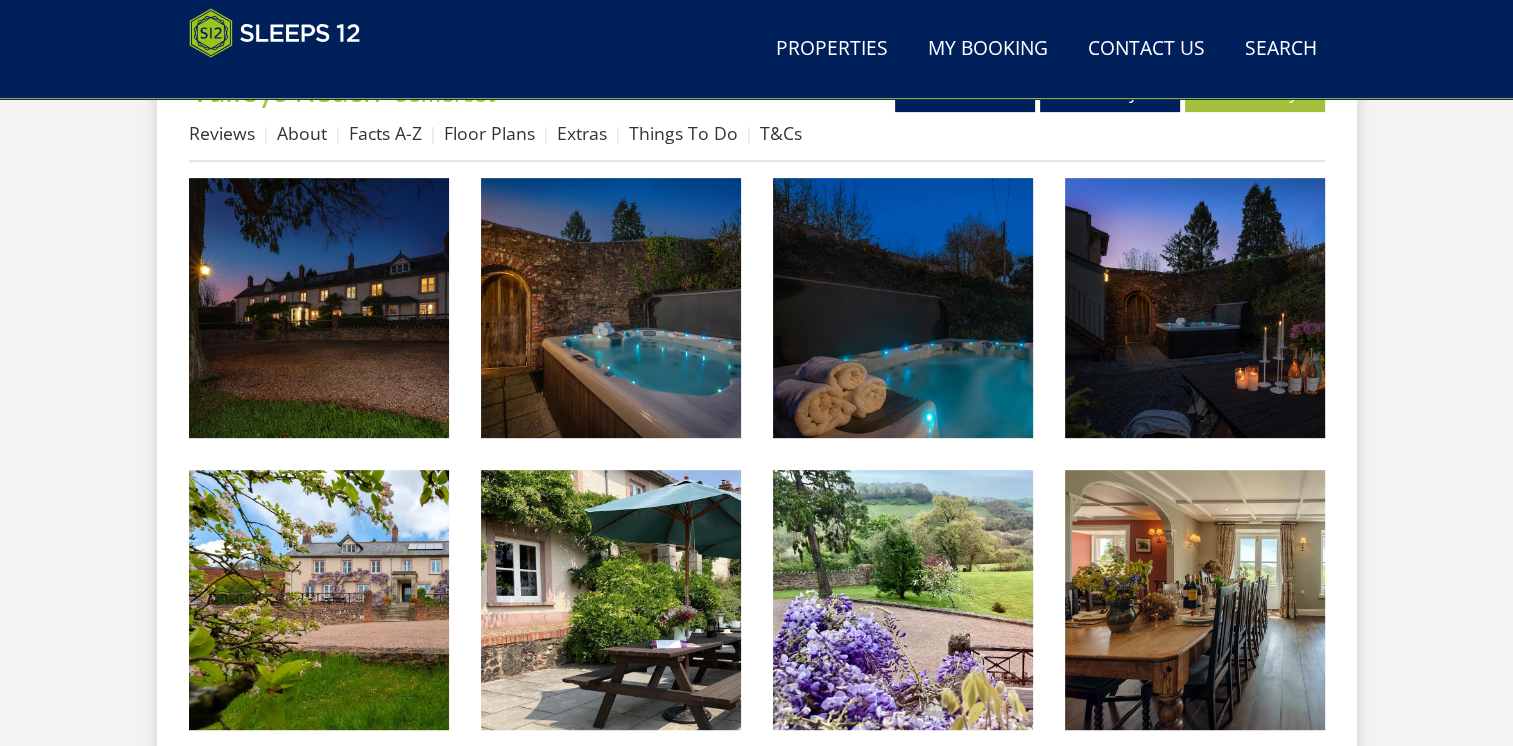 scroll, scrollTop: 788, scrollLeft: 0, axis: vertical 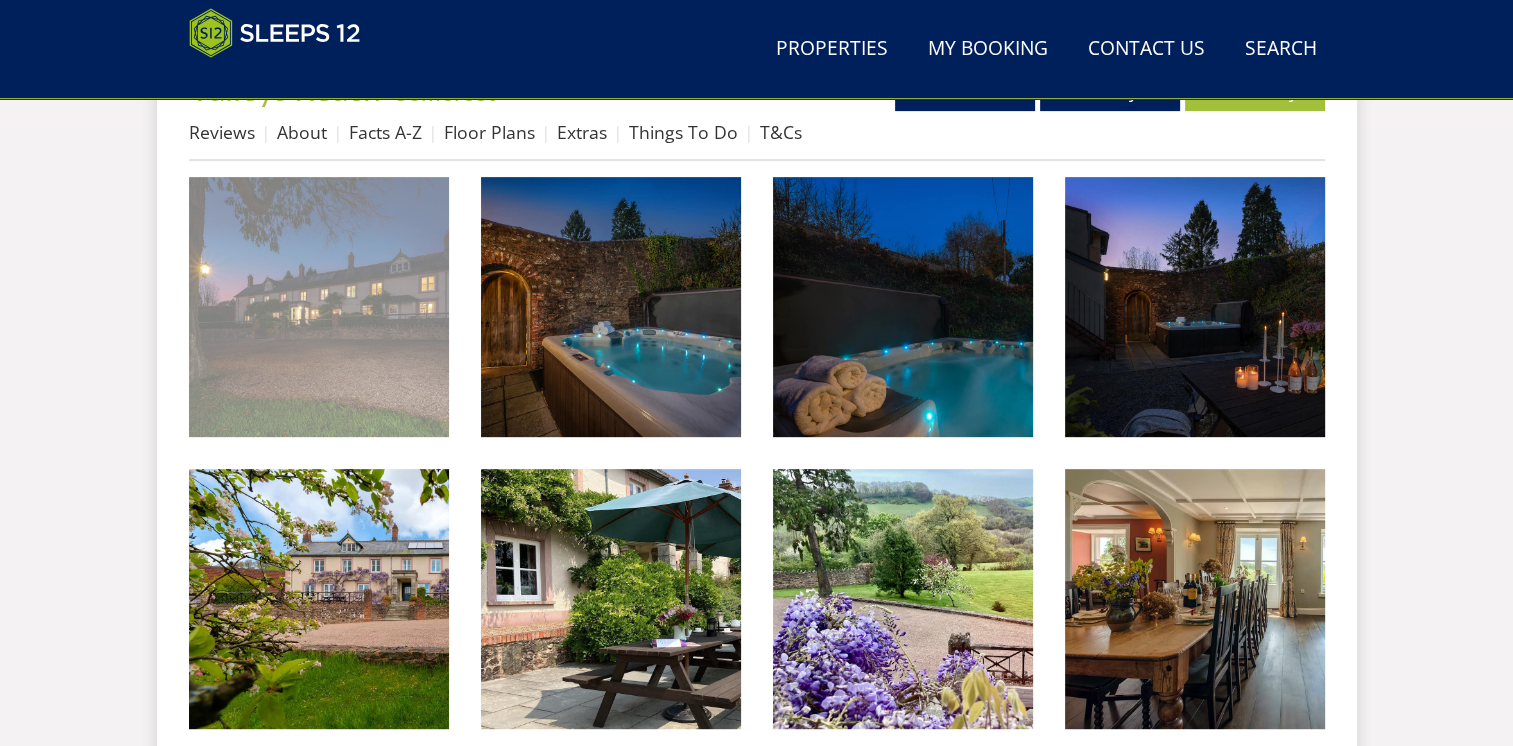 click at bounding box center [319, 307] 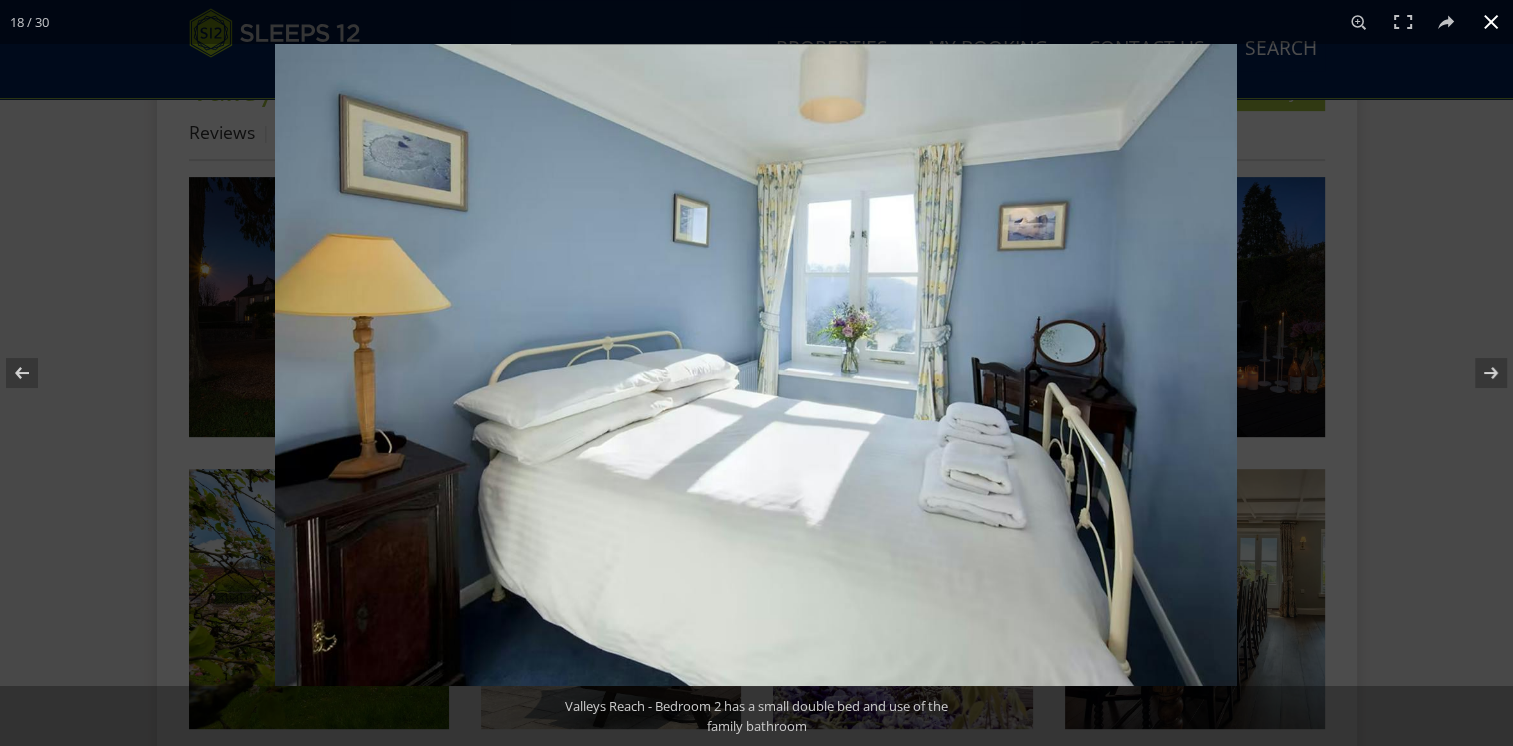 click at bounding box center [1491, 22] 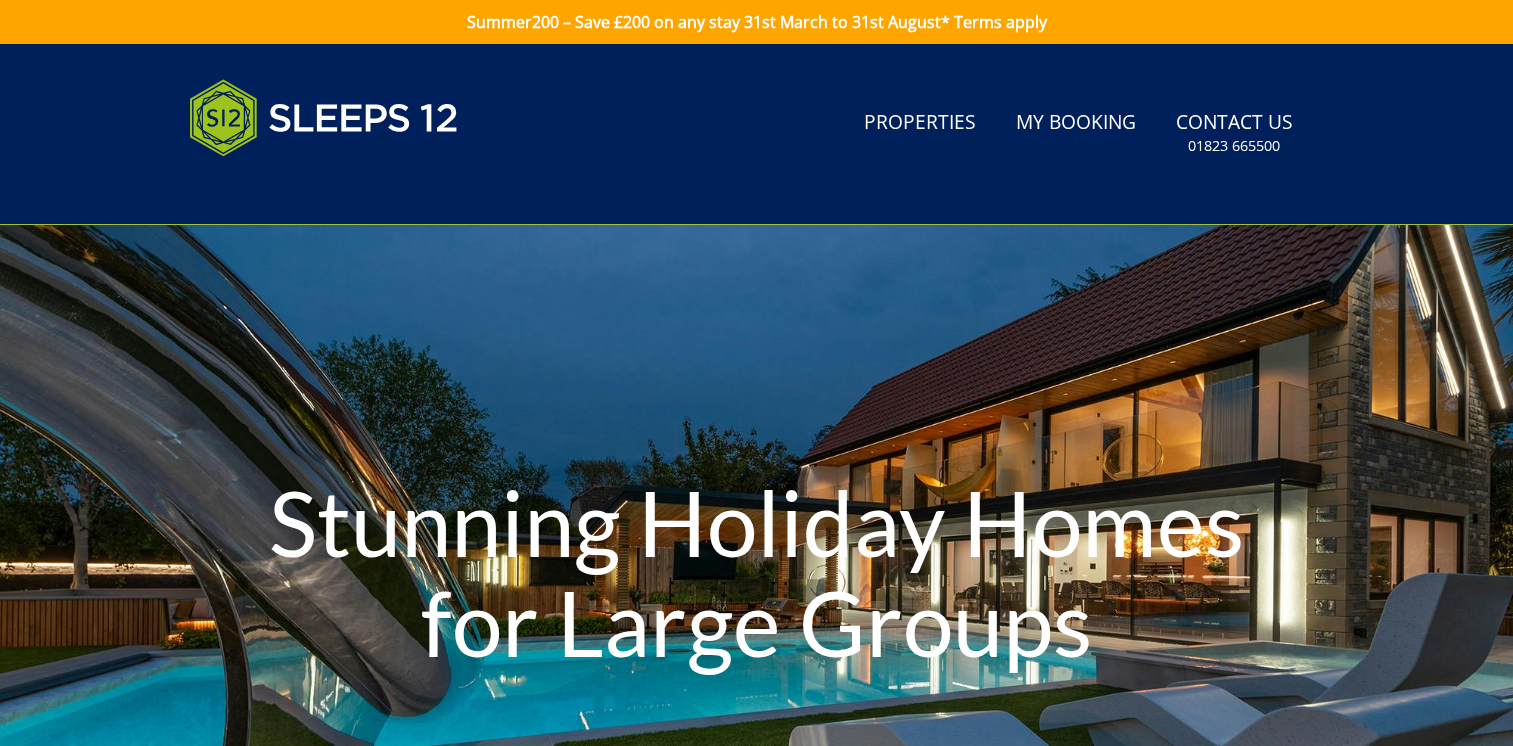 scroll, scrollTop: 0, scrollLeft: 0, axis: both 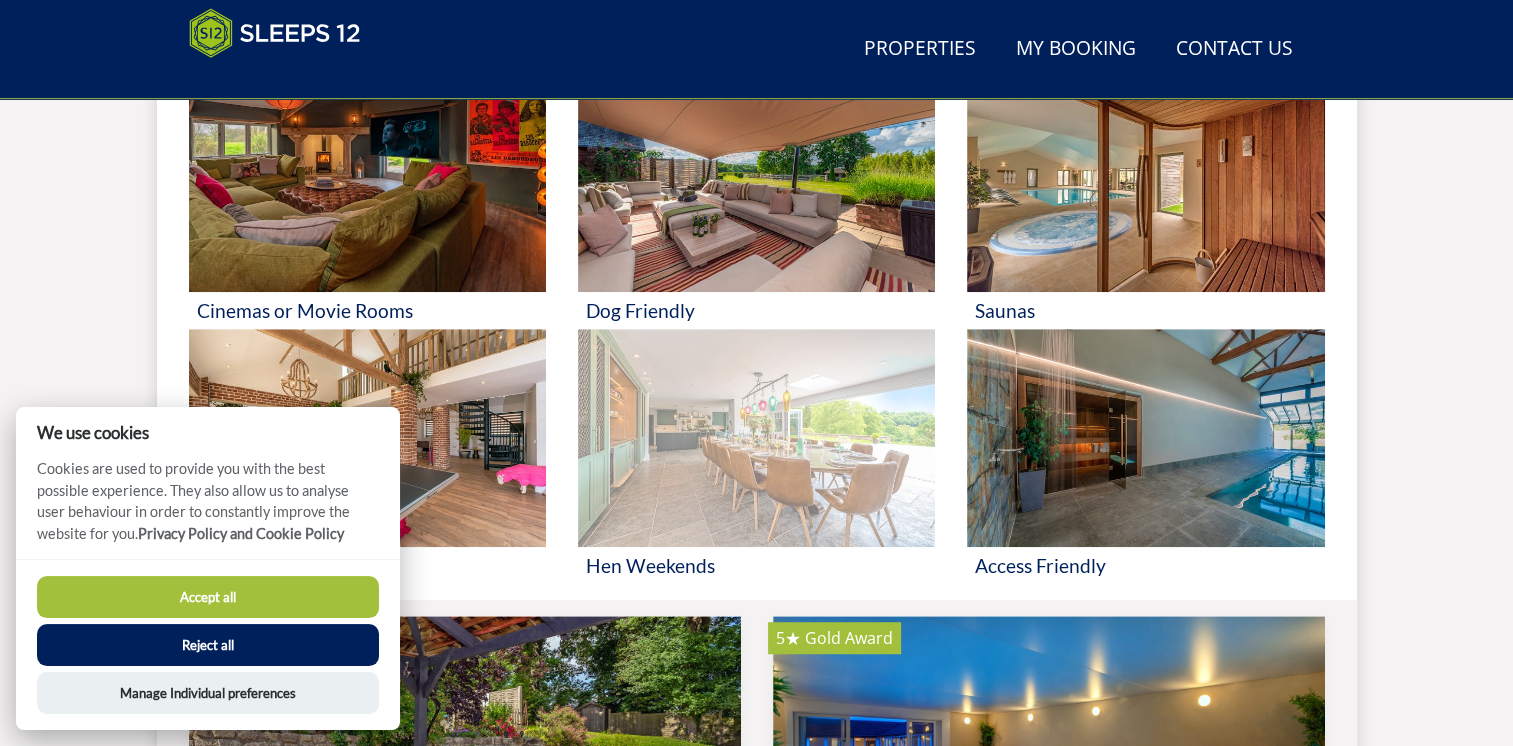 click on "Hen Weekends" at bounding box center (756, 565) 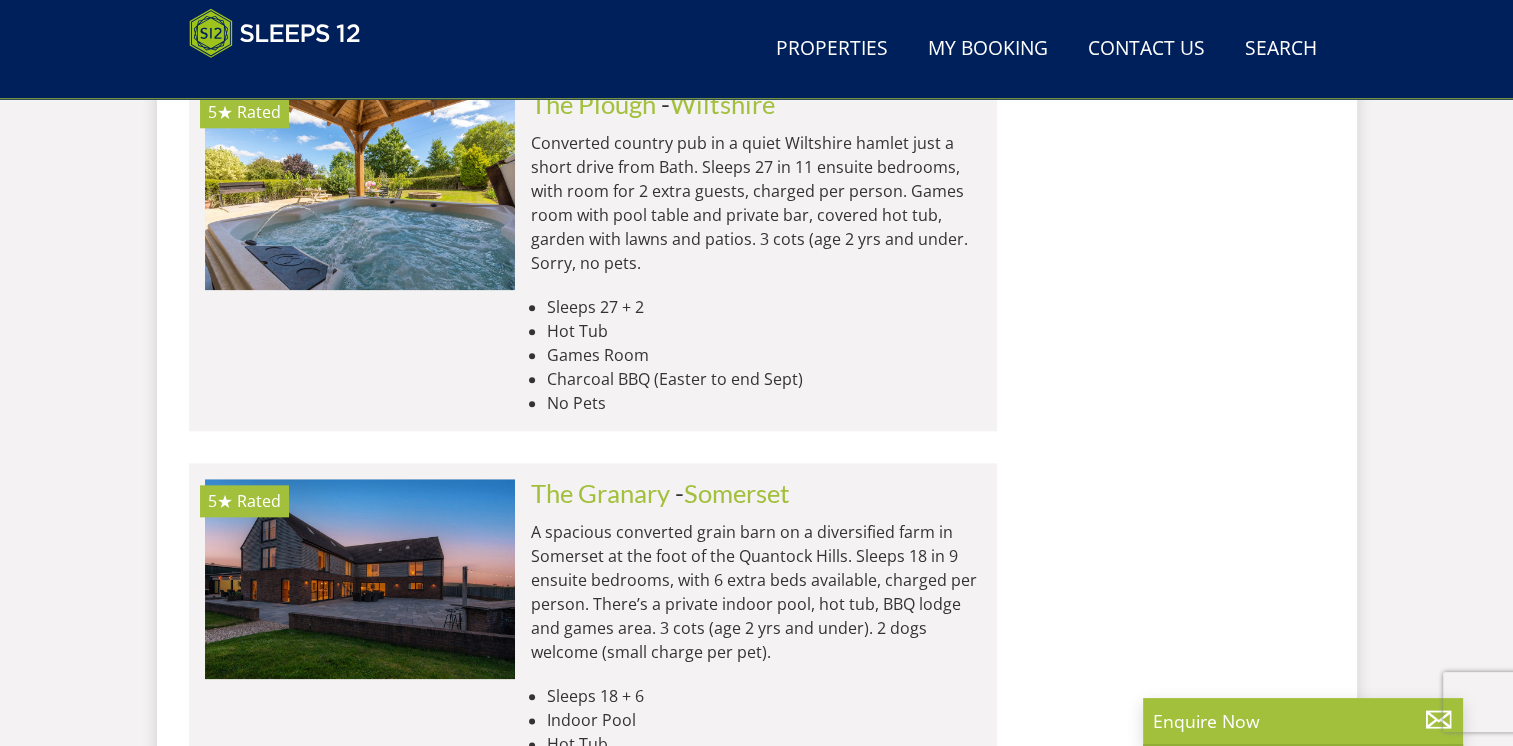 scroll, scrollTop: 2337, scrollLeft: 0, axis: vertical 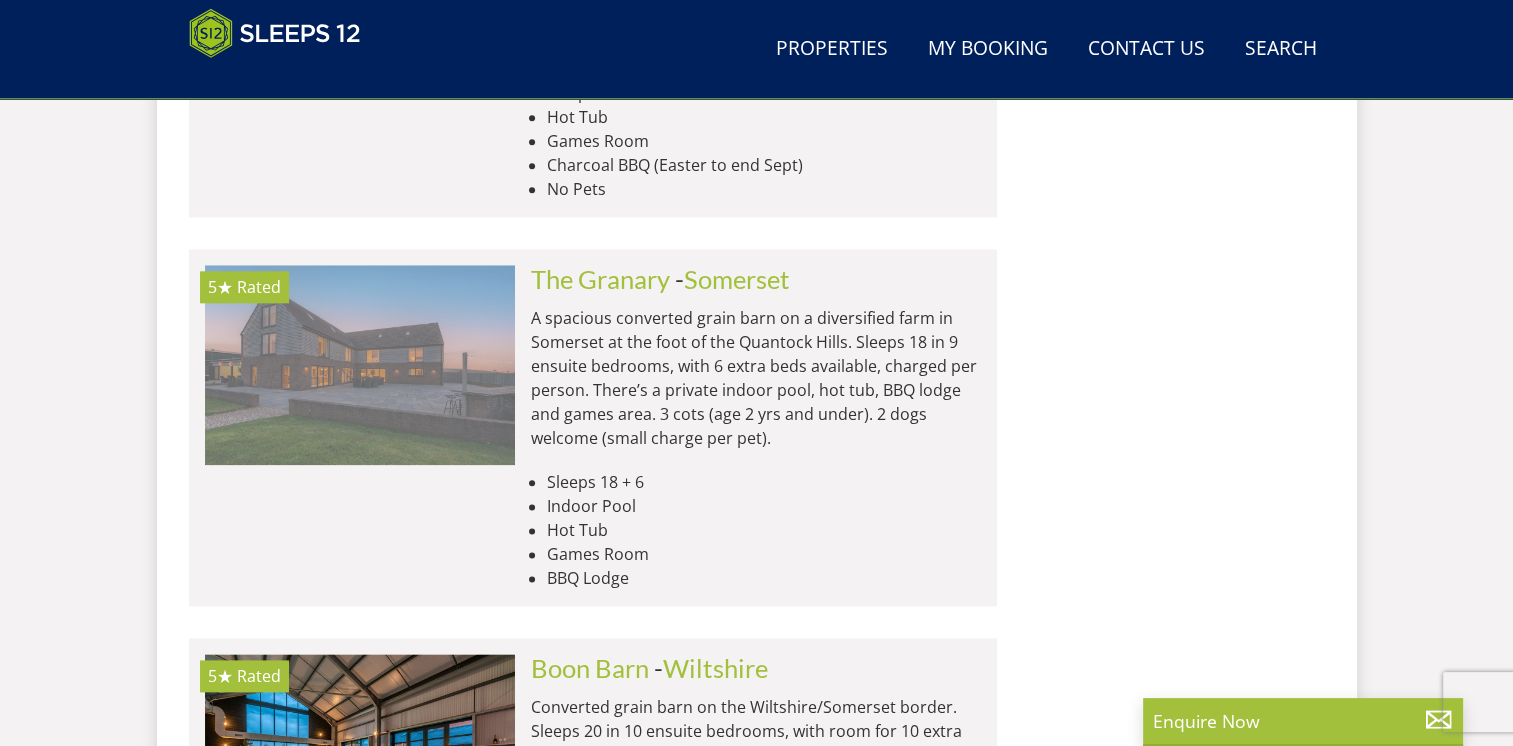 drag, startPoint x: 388, startPoint y: 366, endPoint x: 322, endPoint y: 391, distance: 70.5762 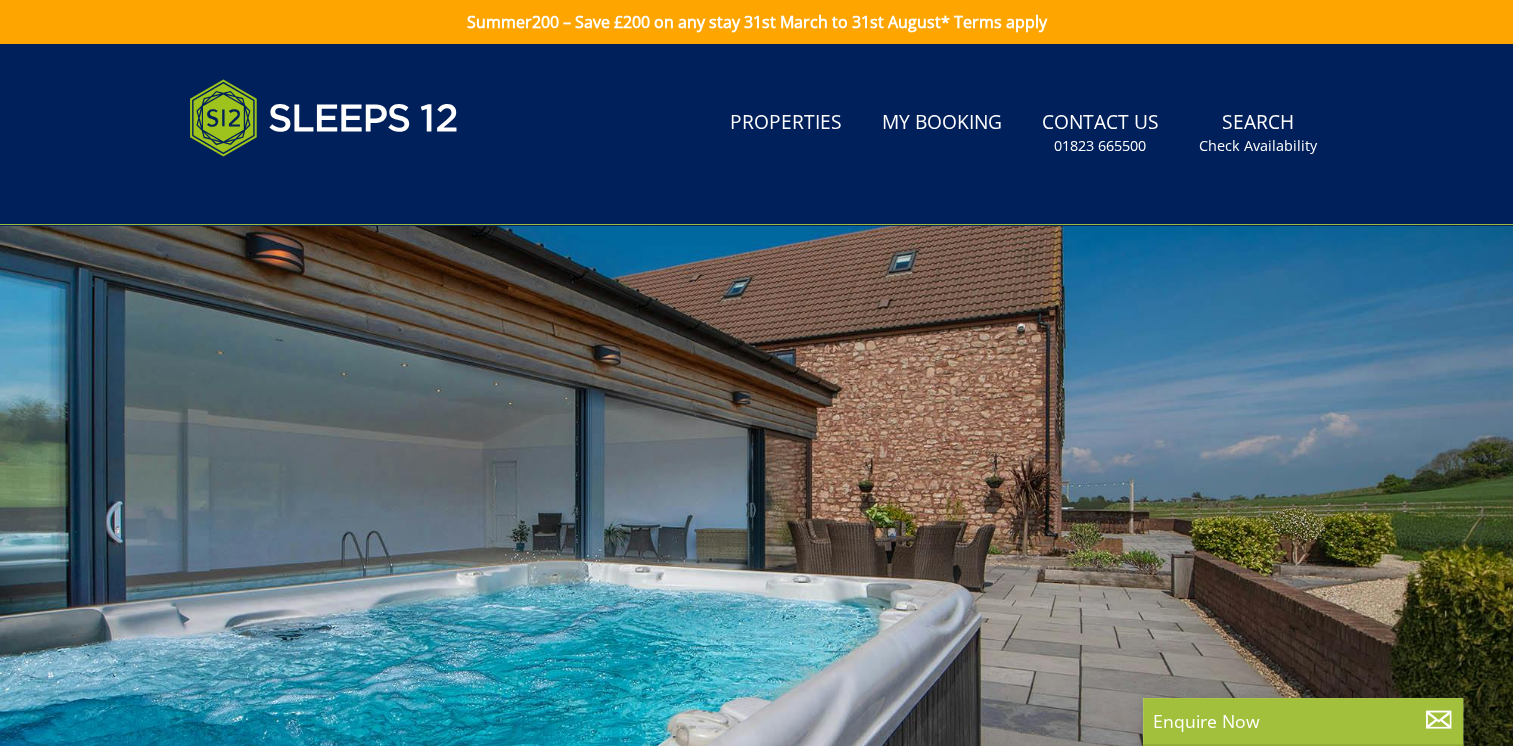click at bounding box center (756, 575) 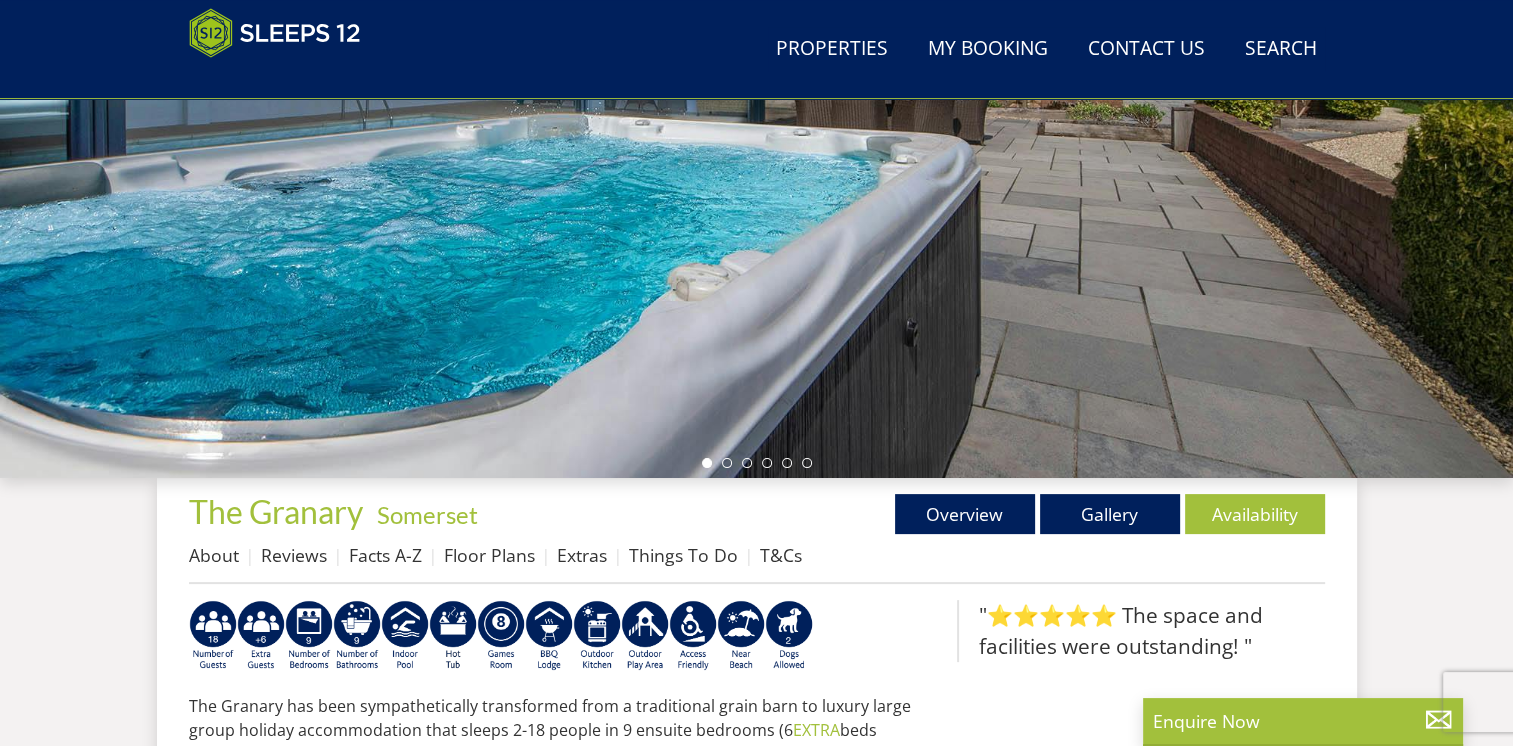 scroll, scrollTop: 526, scrollLeft: 0, axis: vertical 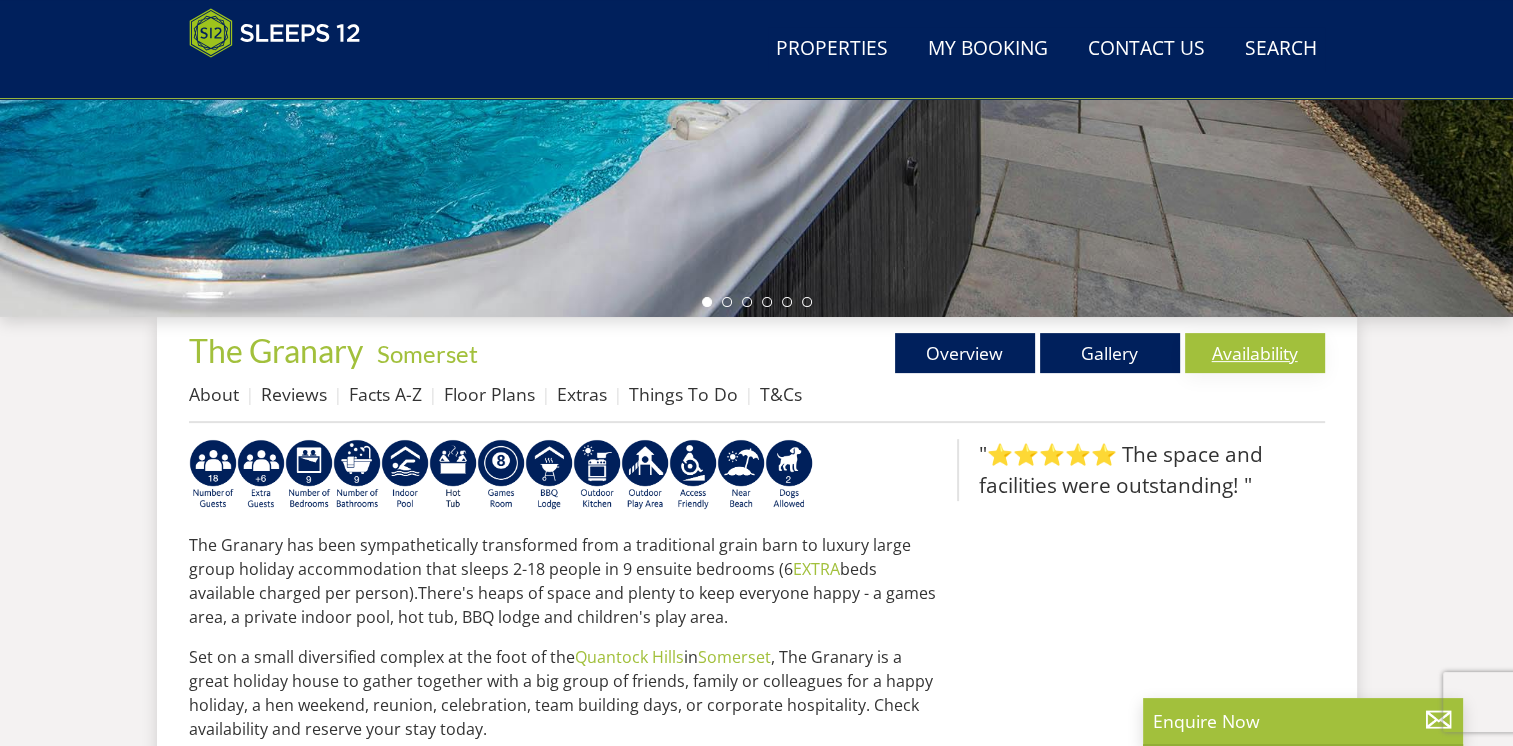 click on "Availability" at bounding box center [1255, 353] 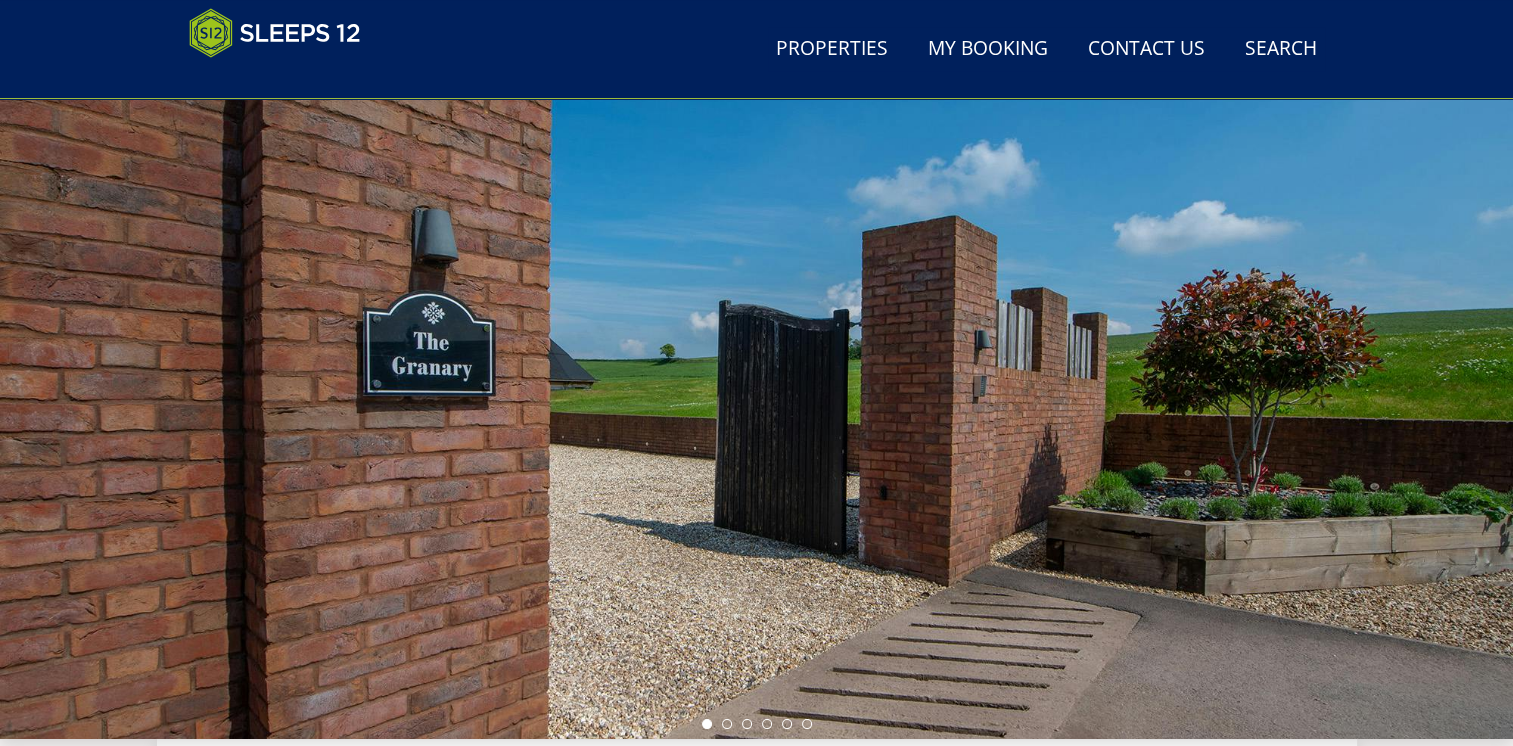 scroll, scrollTop: 0, scrollLeft: 0, axis: both 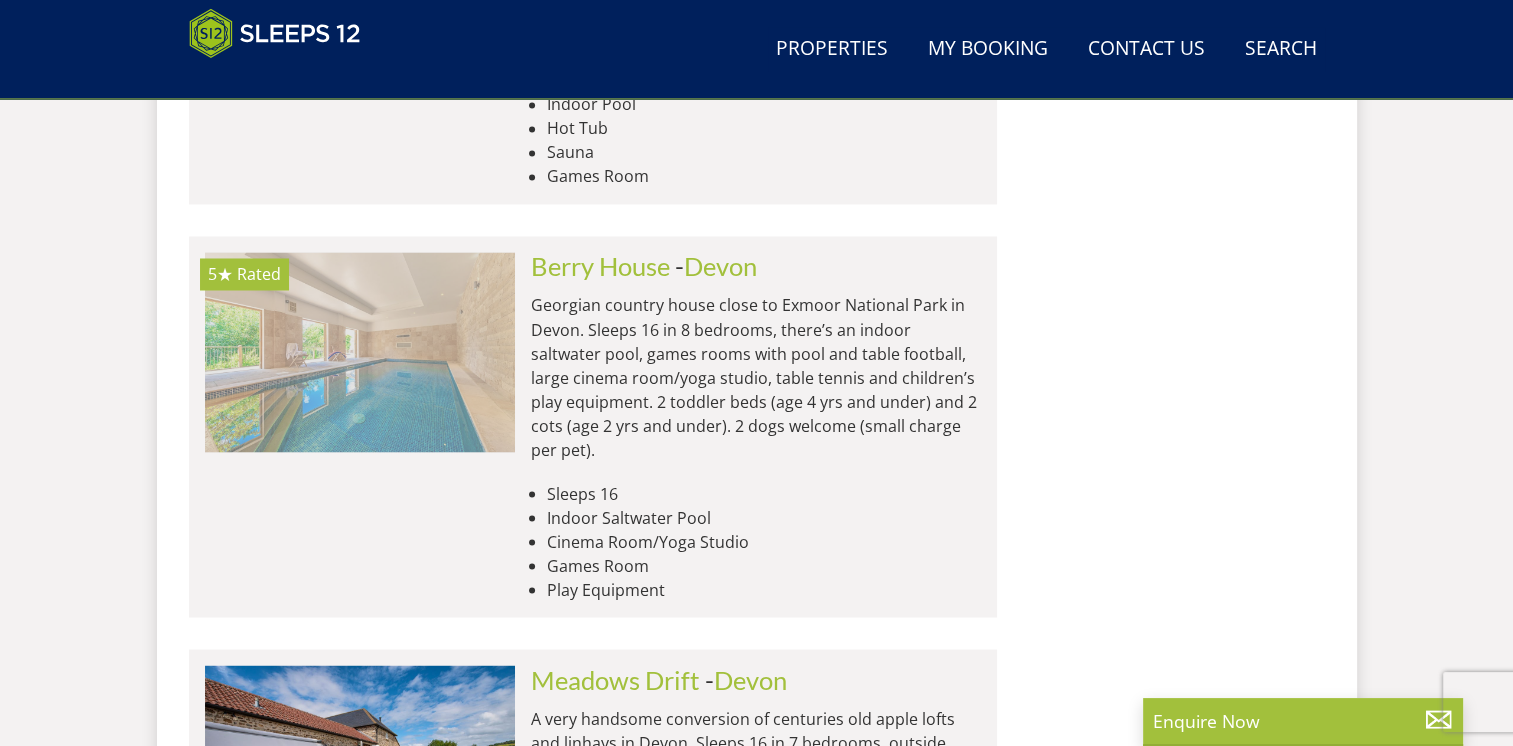 click at bounding box center [360, 352] 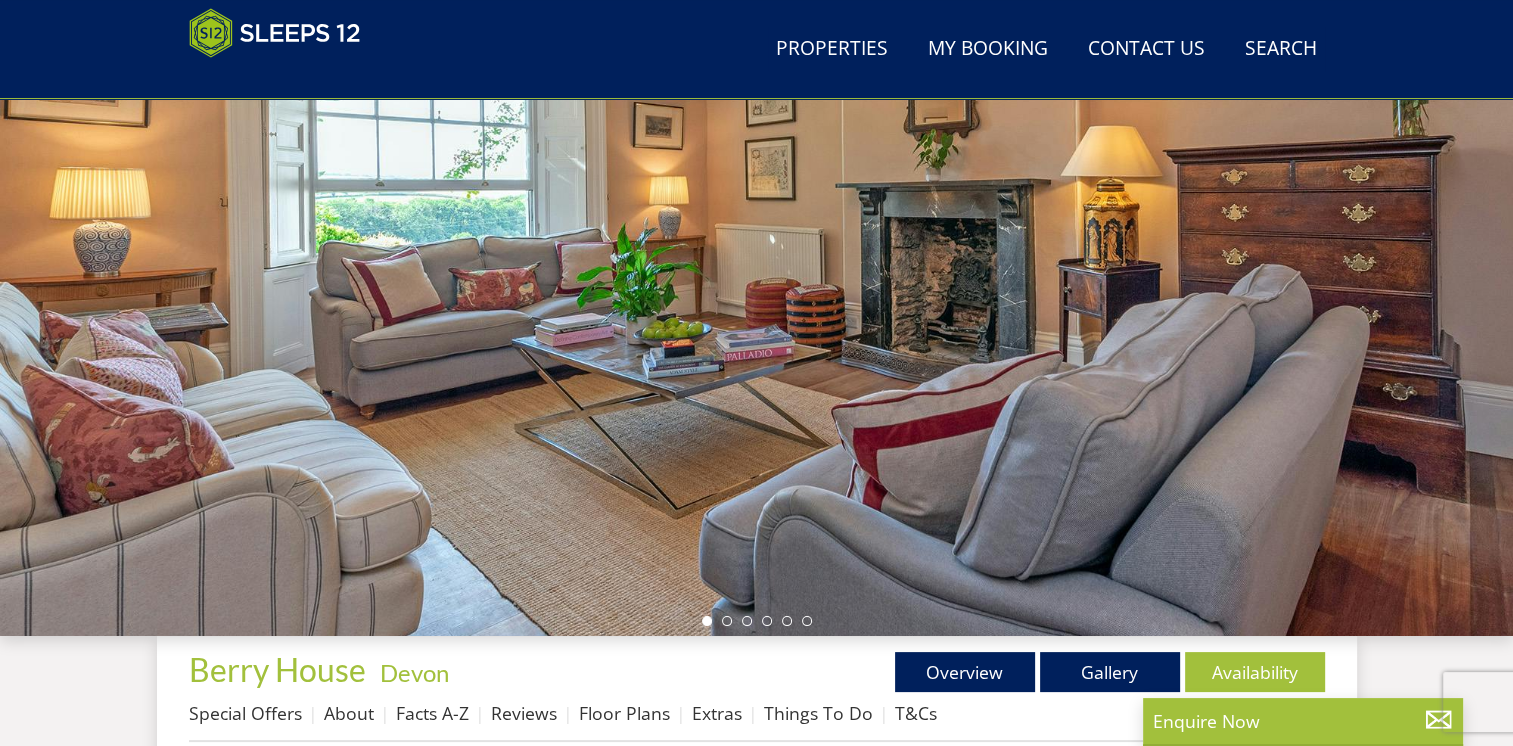 scroll, scrollTop: 208, scrollLeft: 0, axis: vertical 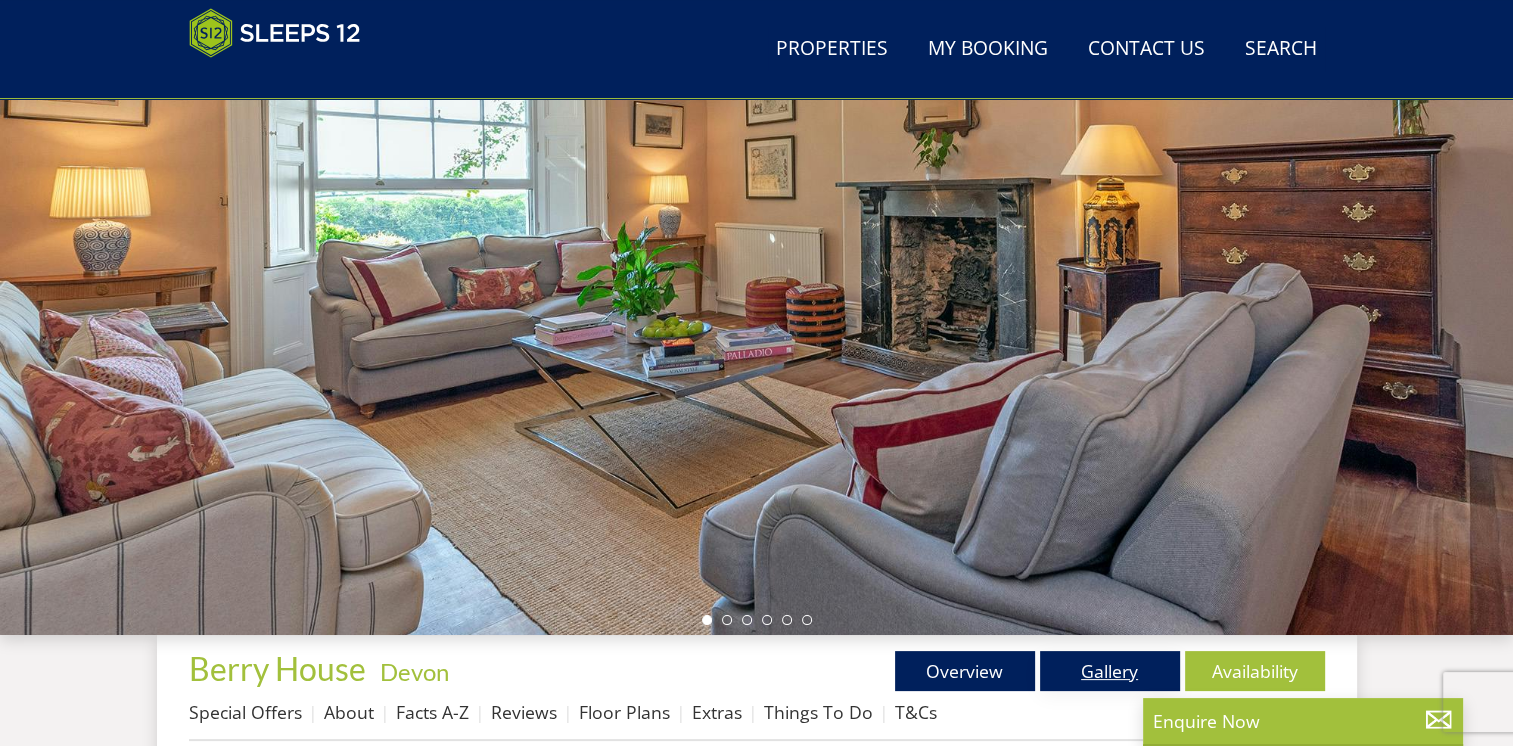 click on "Gallery" at bounding box center [1110, 671] 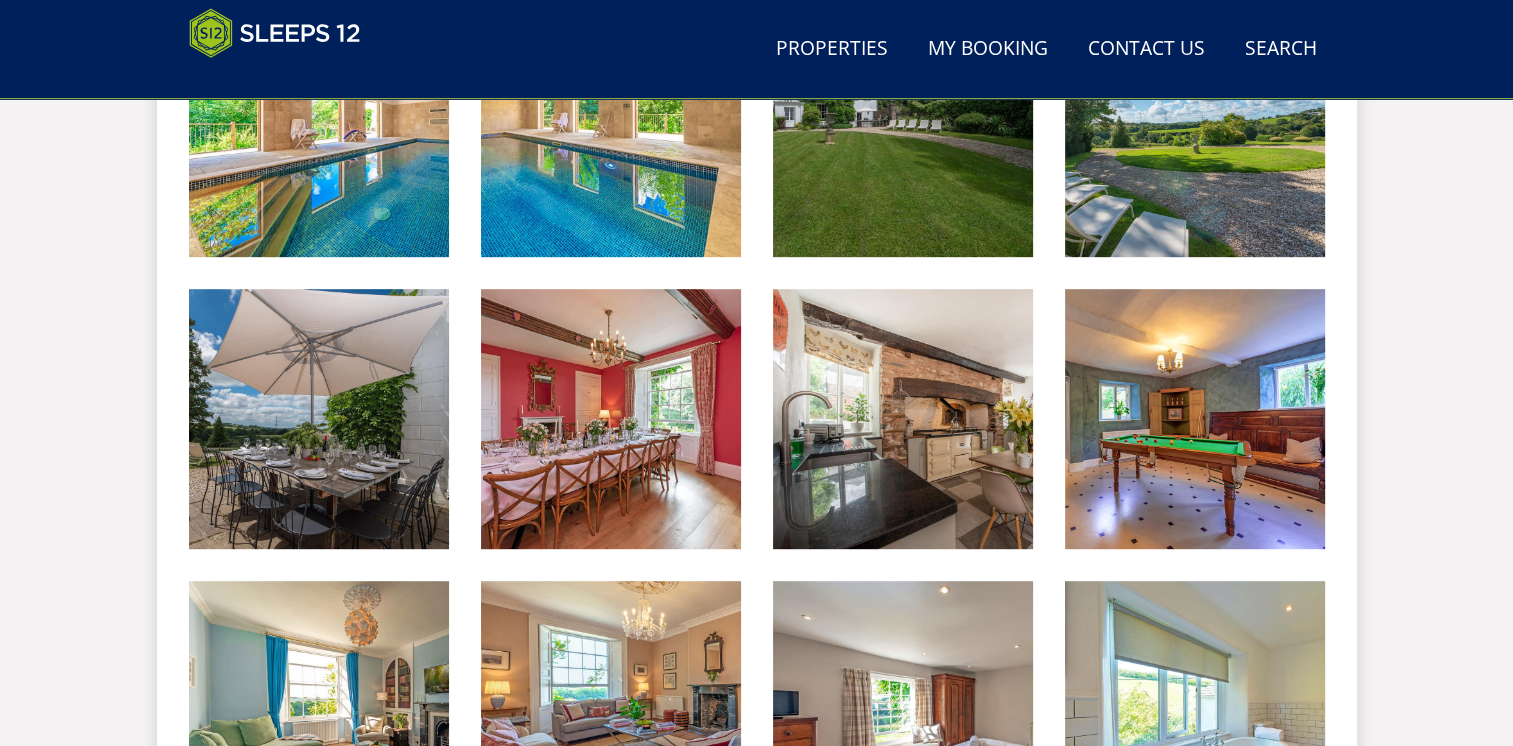 scroll, scrollTop: 672, scrollLeft: 0, axis: vertical 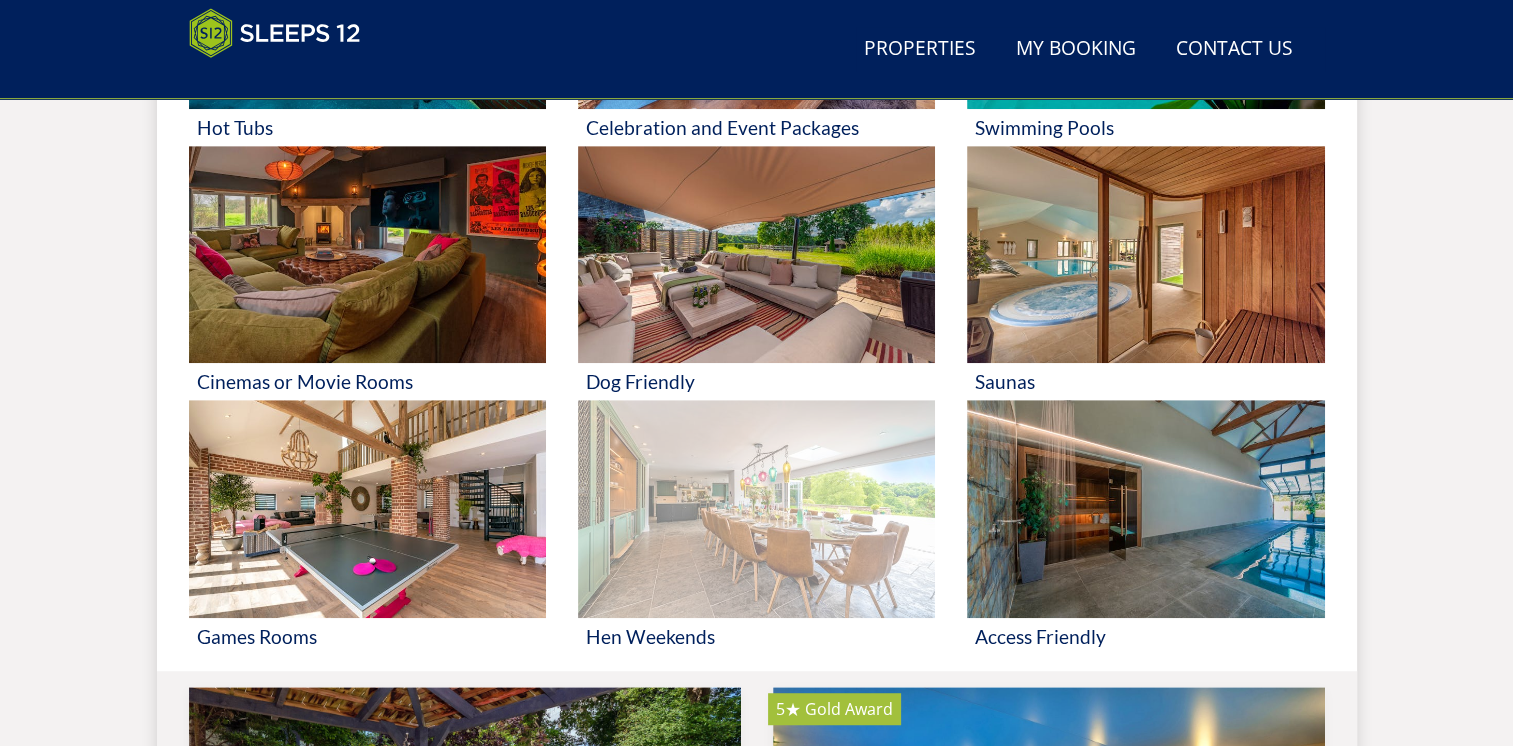 click on "Hen Weekends" at bounding box center [756, 636] 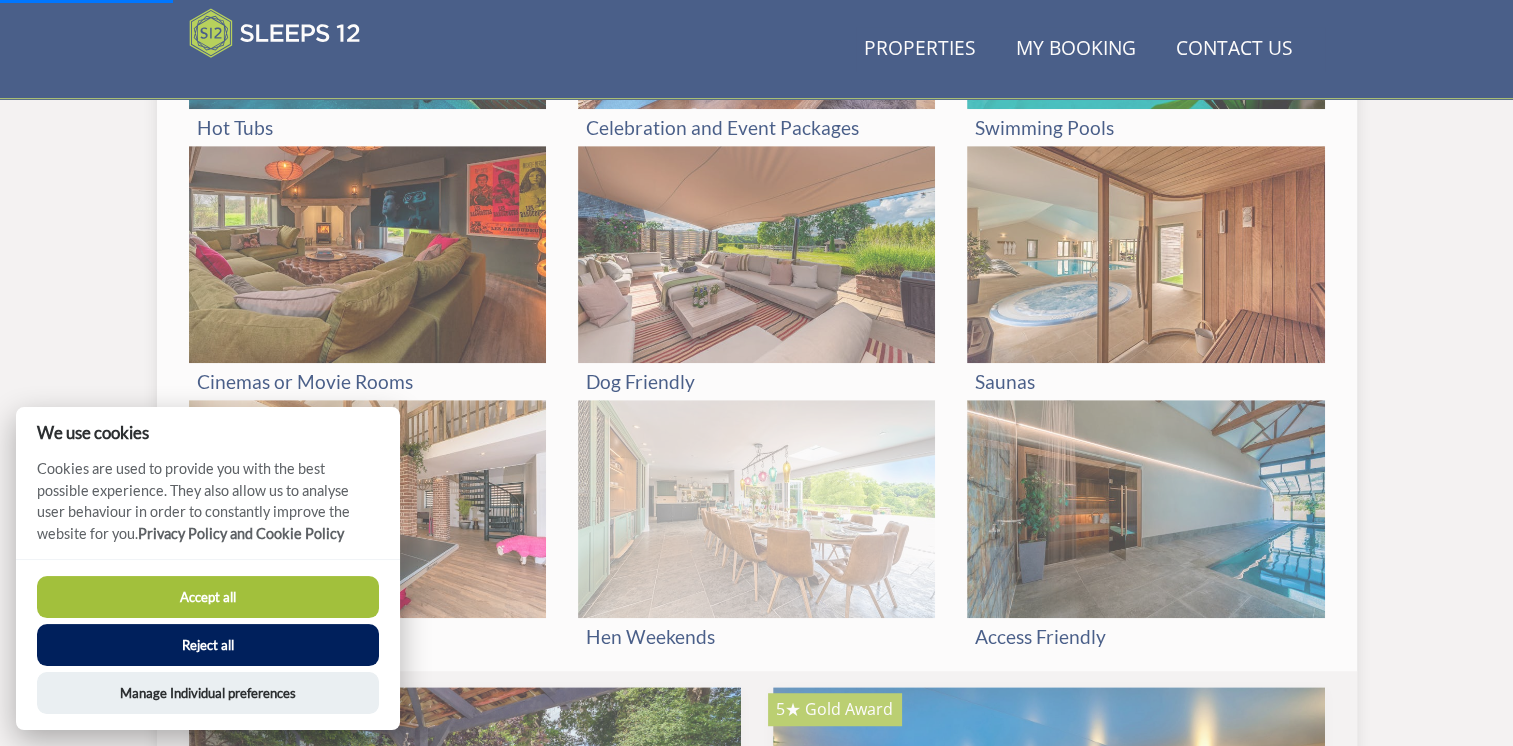 click on "Hen Weekends" at bounding box center (756, 636) 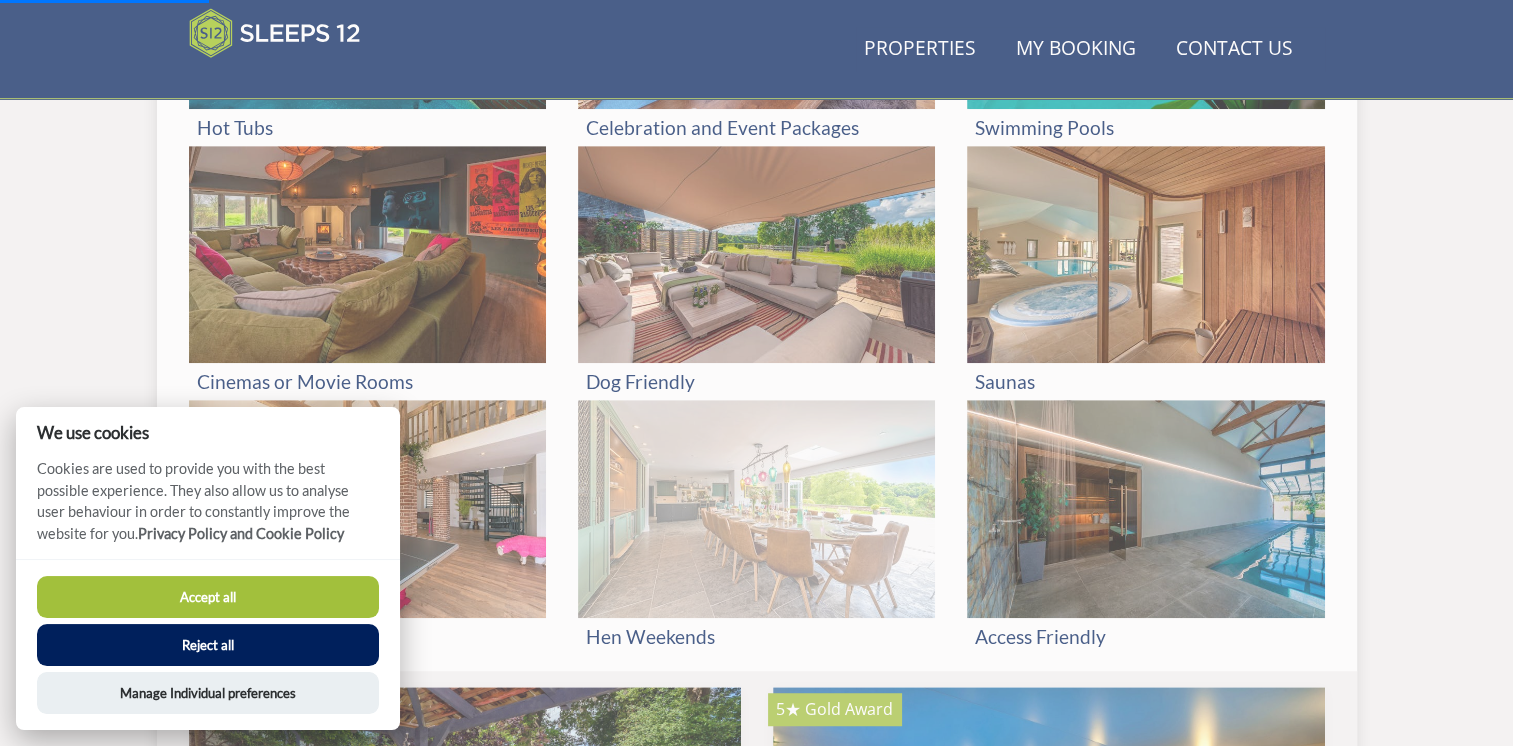 drag, startPoint x: 708, startPoint y: 624, endPoint x: 644, endPoint y: 631, distance: 64.381676 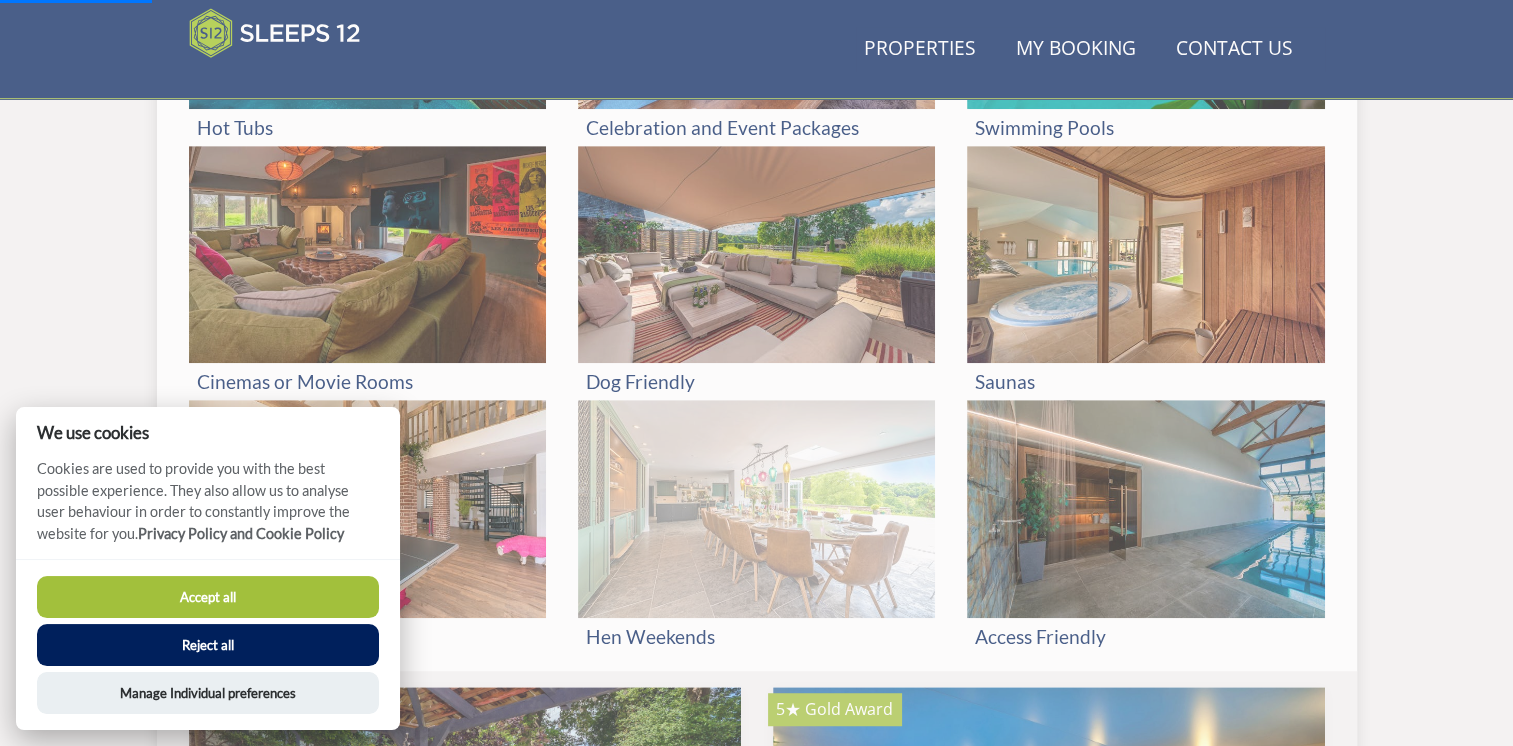 click on "Hen Weekends" at bounding box center (756, 636) 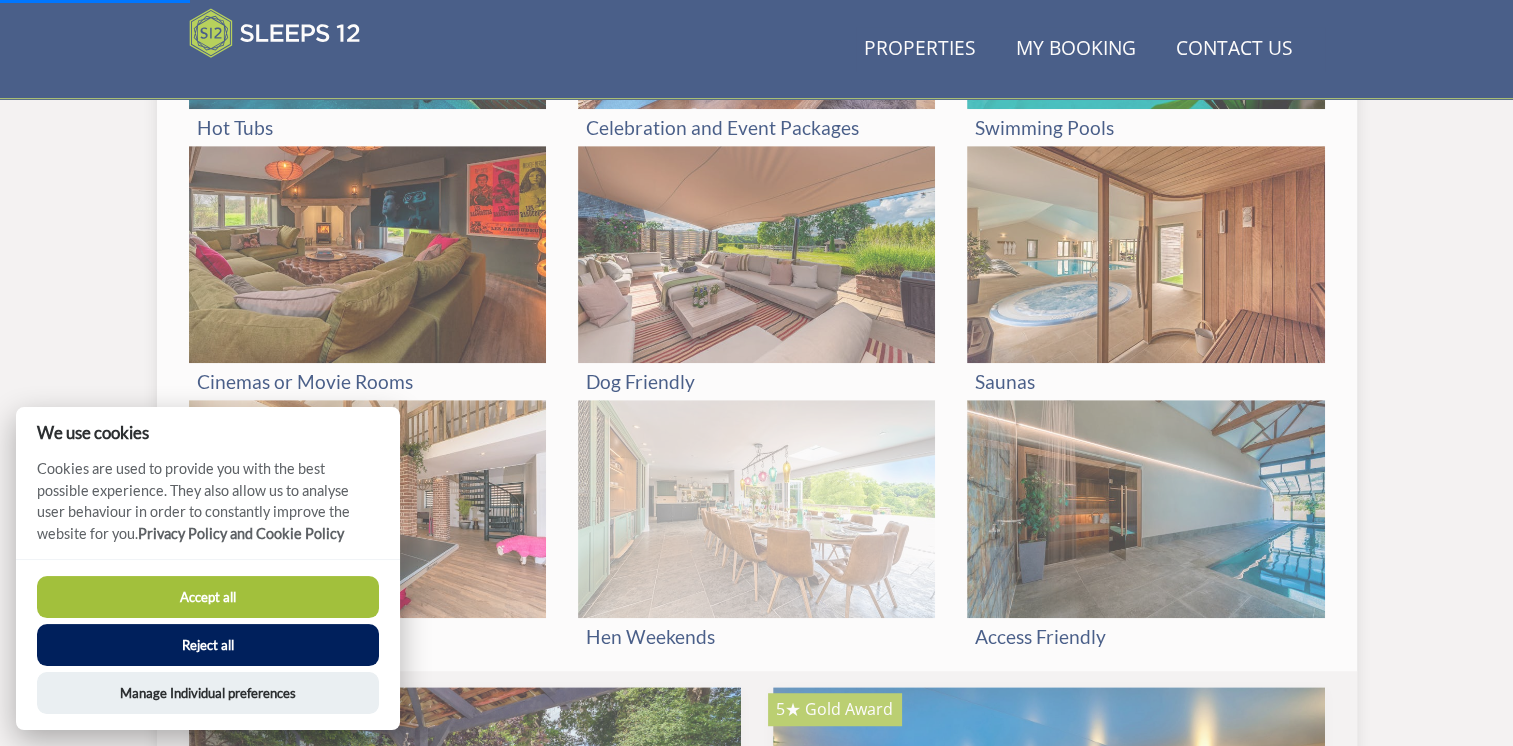 click on "Hen Weekends" at bounding box center (756, 636) 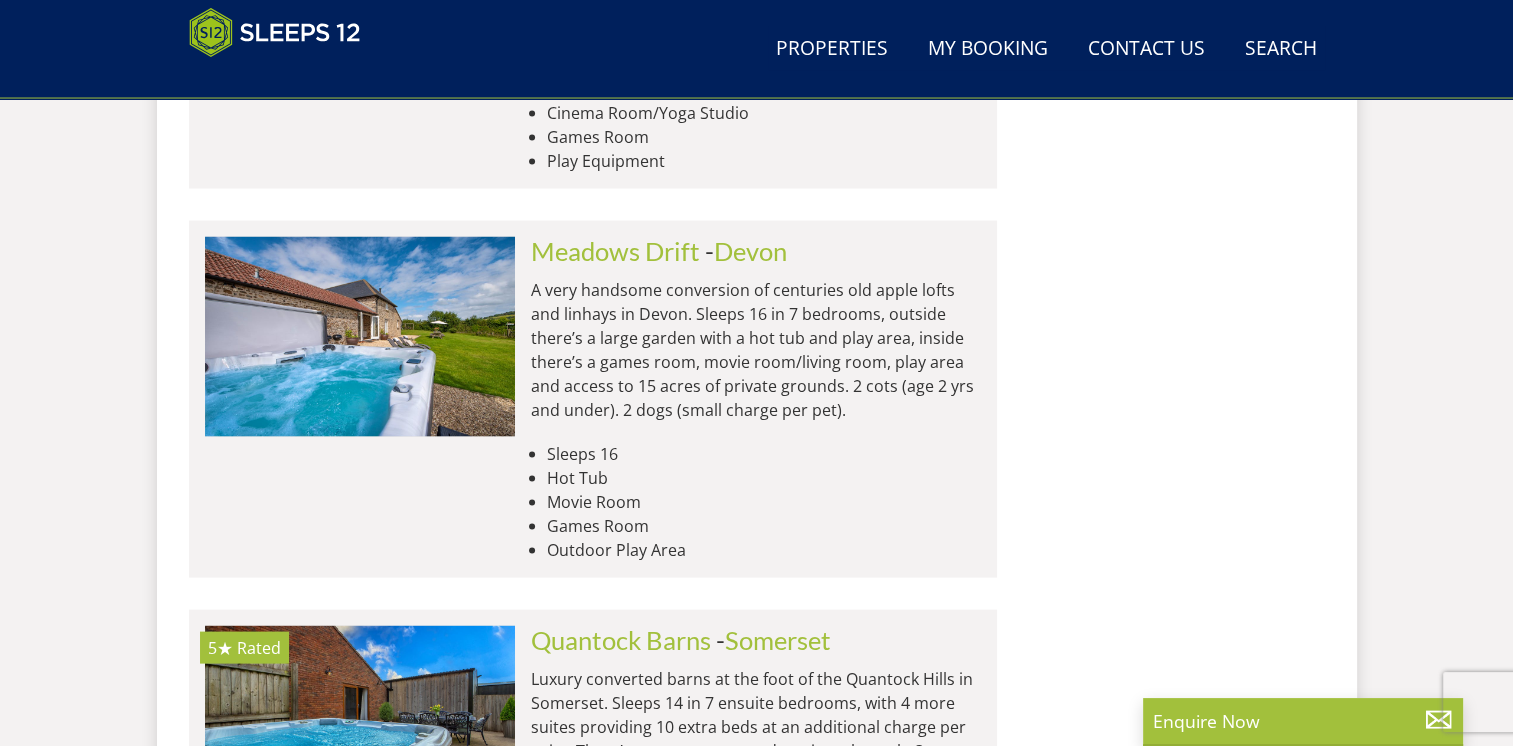 scroll, scrollTop: 3841, scrollLeft: 0, axis: vertical 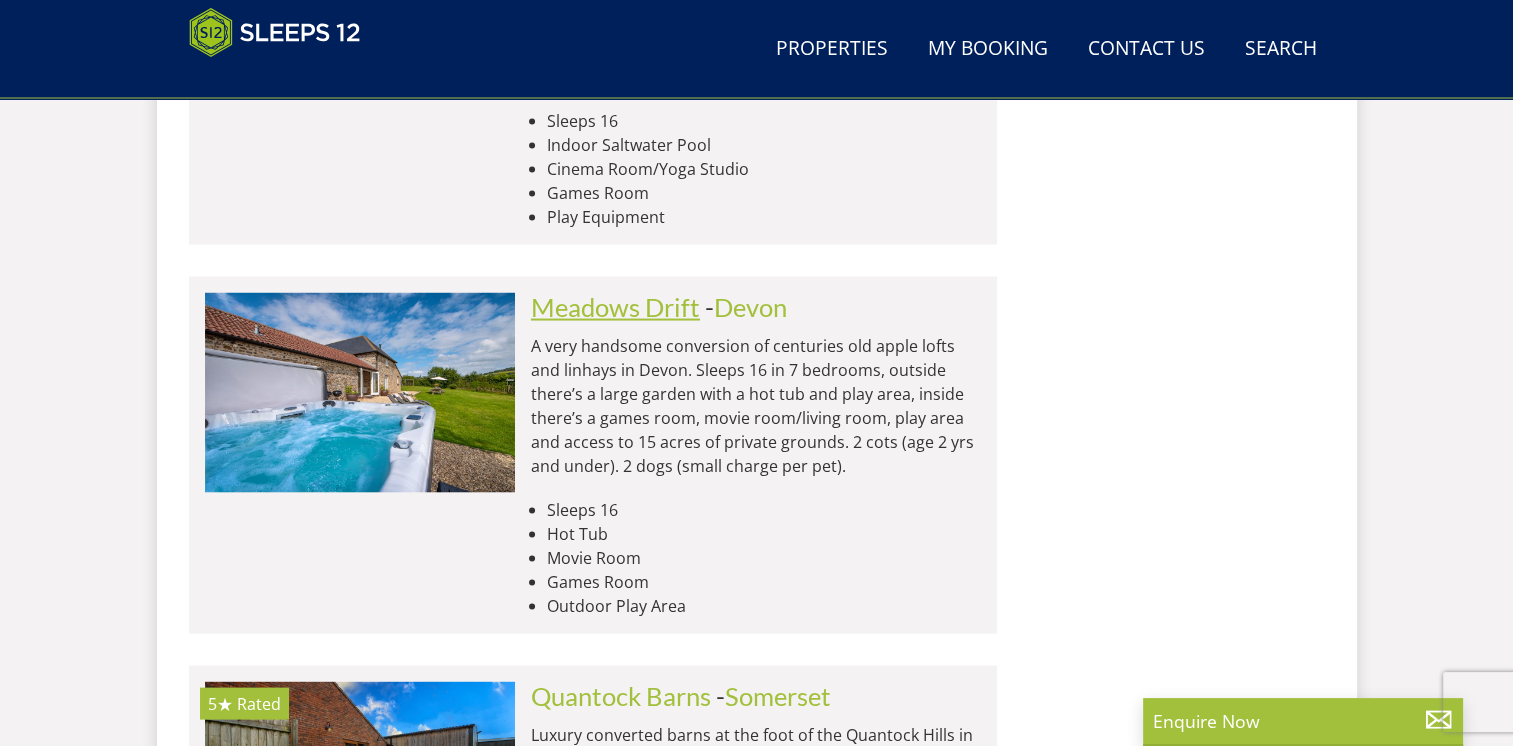 click on "Meadows Drift" at bounding box center [615, 307] 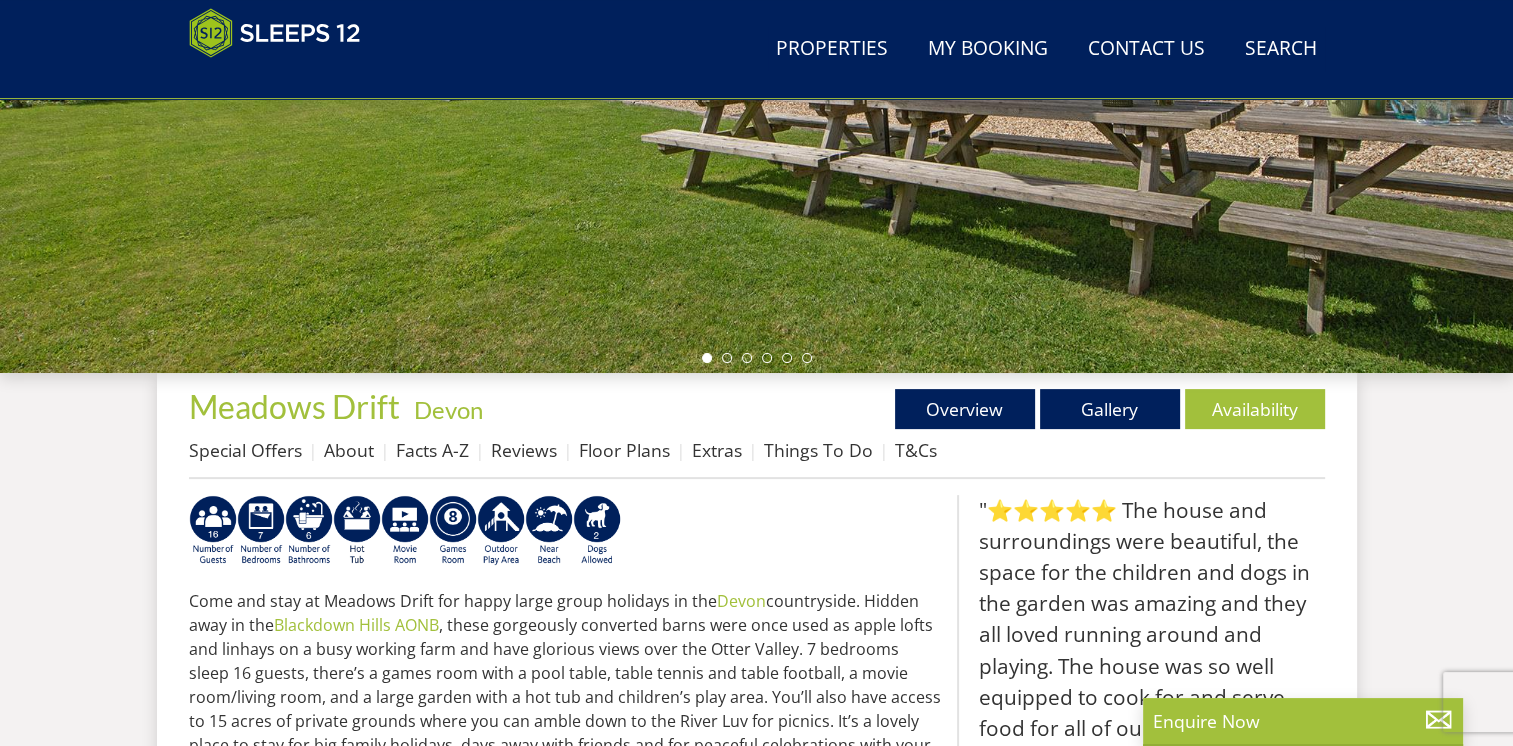 scroll, scrollTop: 710, scrollLeft: 0, axis: vertical 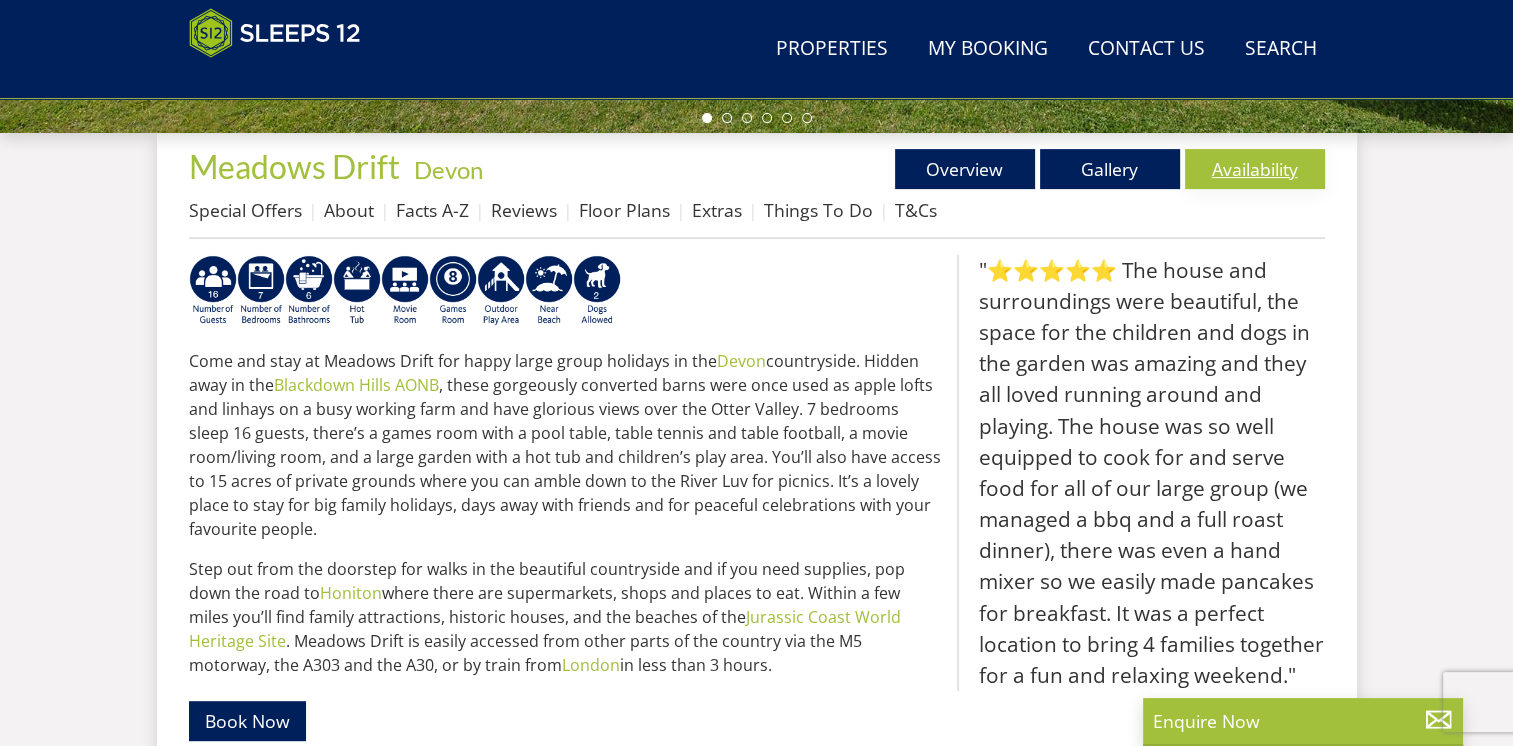 click on "Availability" at bounding box center (1255, 169) 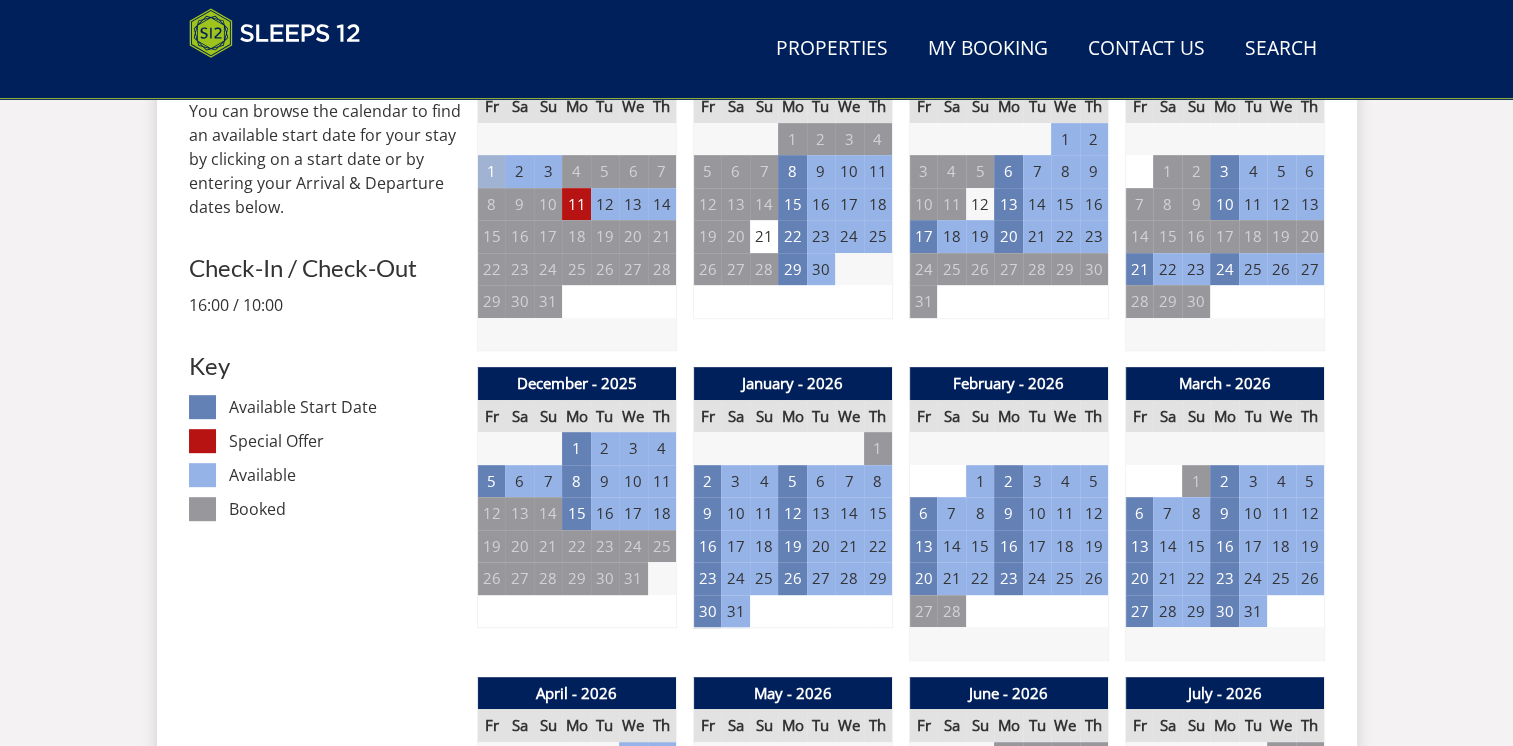 scroll, scrollTop: 1150, scrollLeft: 0, axis: vertical 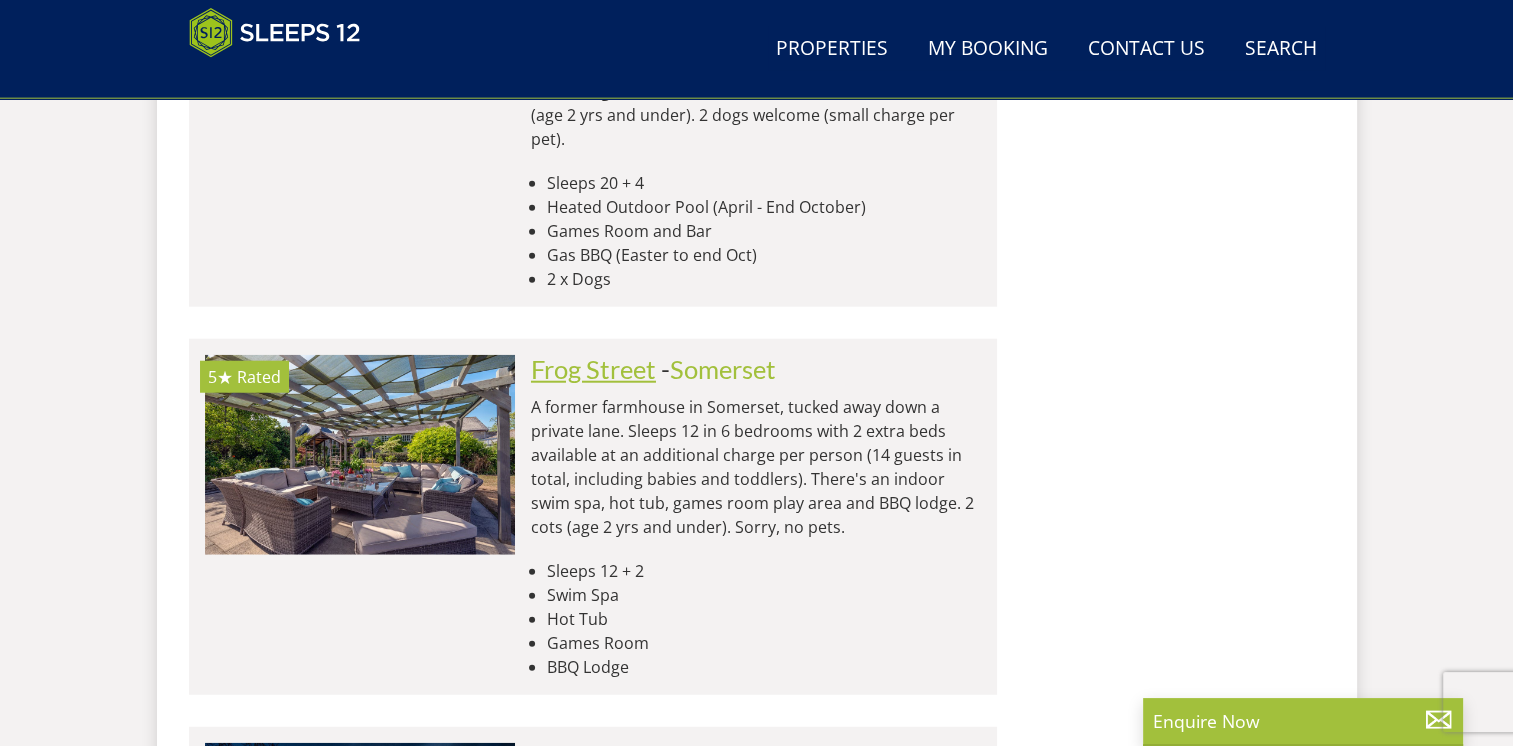 click on "Frog Street" at bounding box center (593, 369) 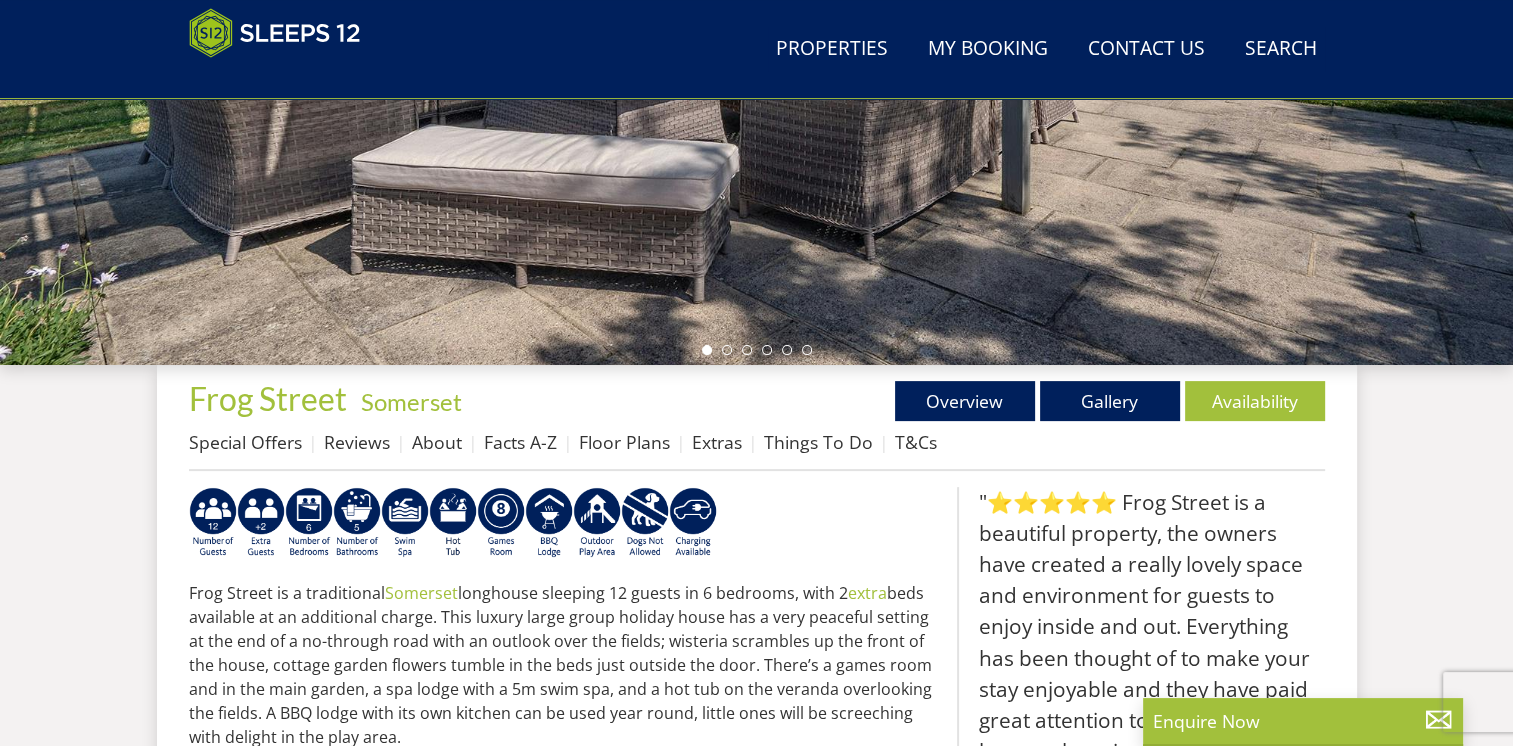 scroll, scrollTop: 462, scrollLeft: 0, axis: vertical 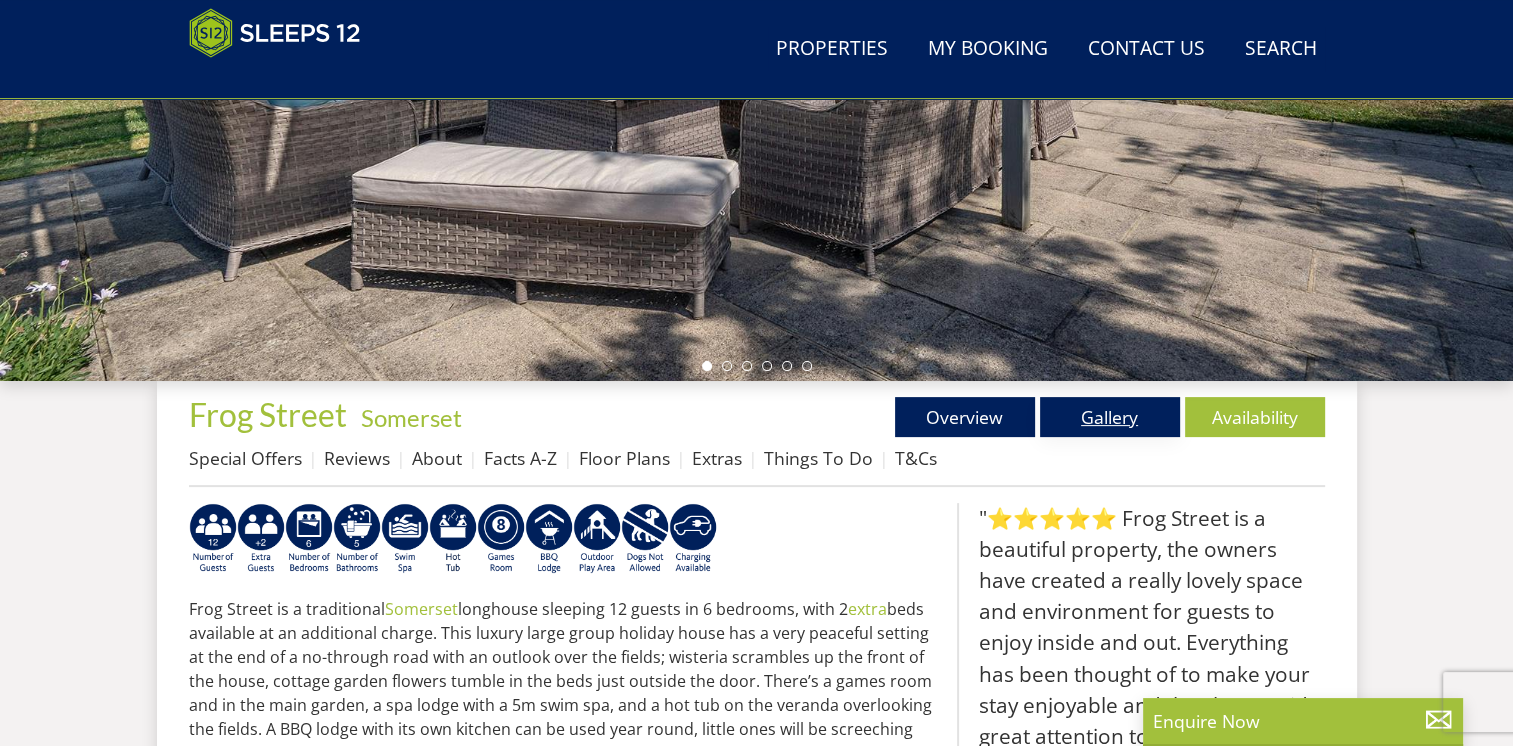 click on "Gallery" at bounding box center [1110, 417] 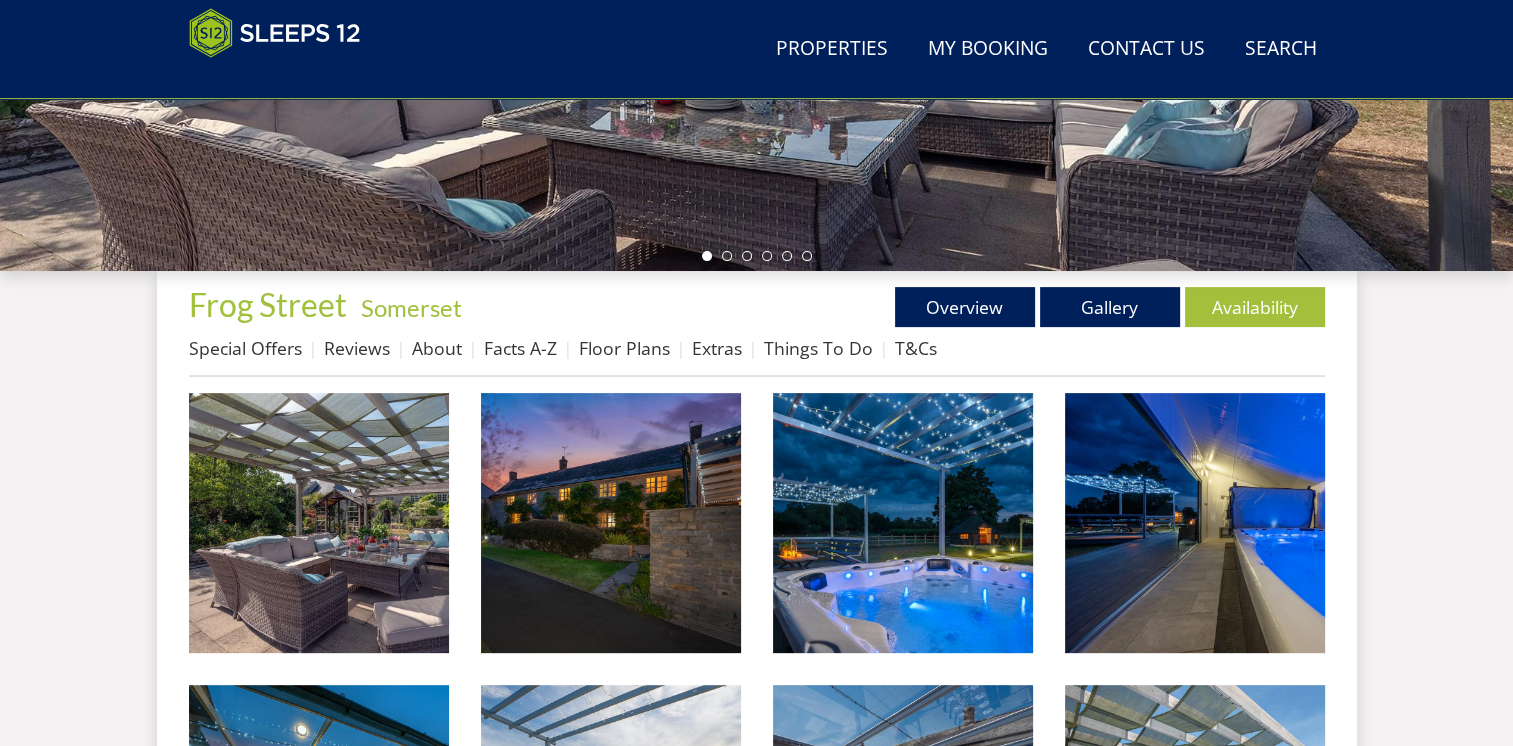 scroll, scrollTop: 574, scrollLeft: 0, axis: vertical 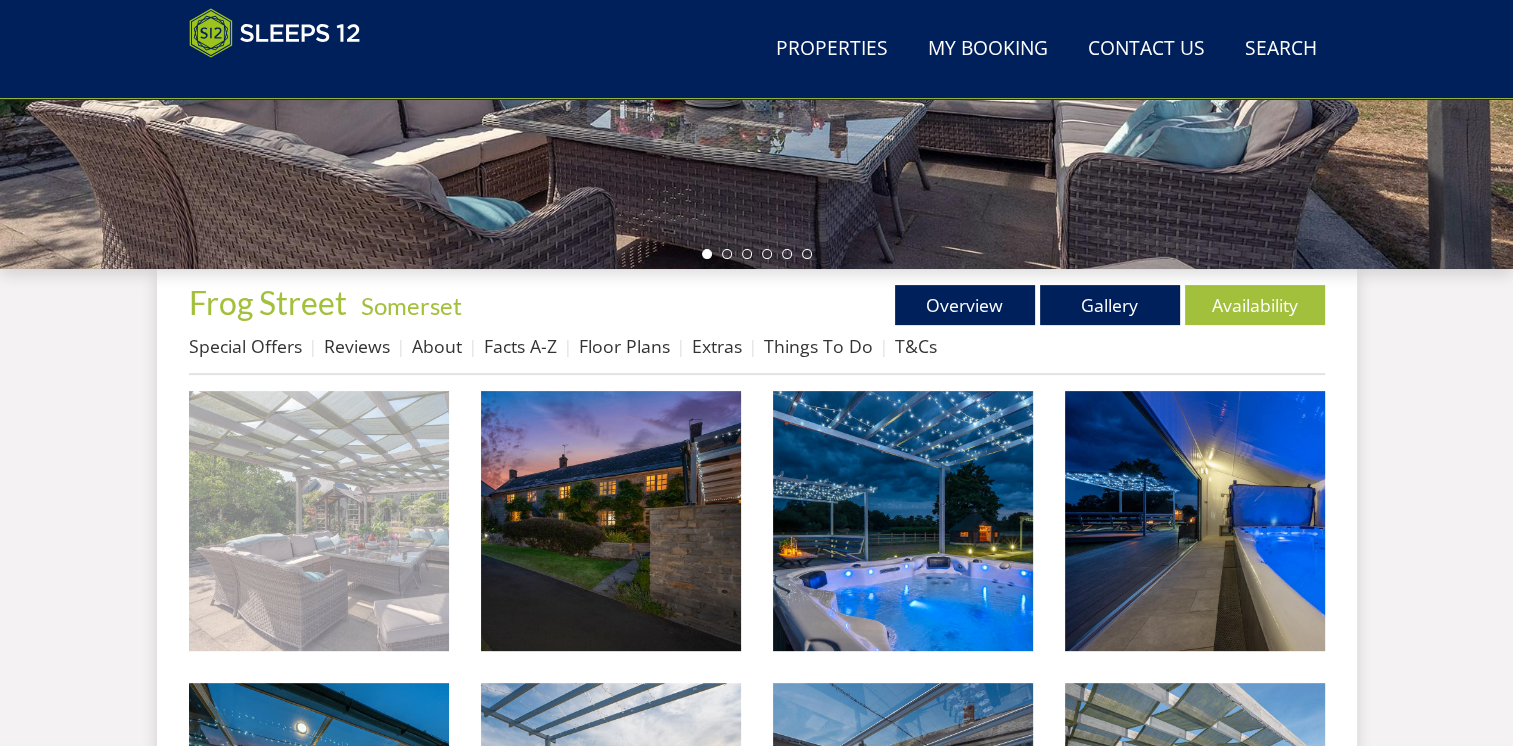 drag, startPoint x: 317, startPoint y: 498, endPoint x: 332, endPoint y: 561, distance: 64.7611 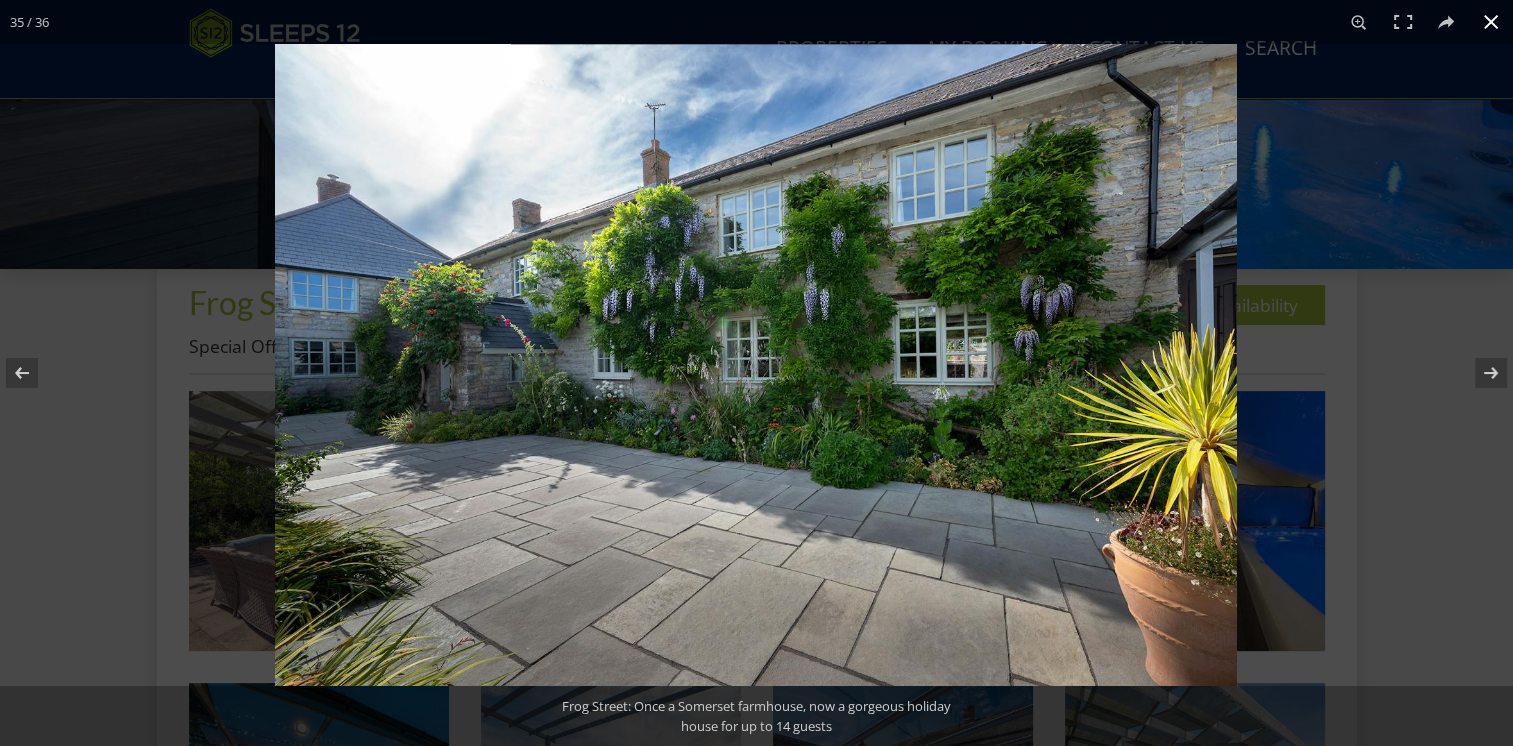 click at bounding box center (1491, 22) 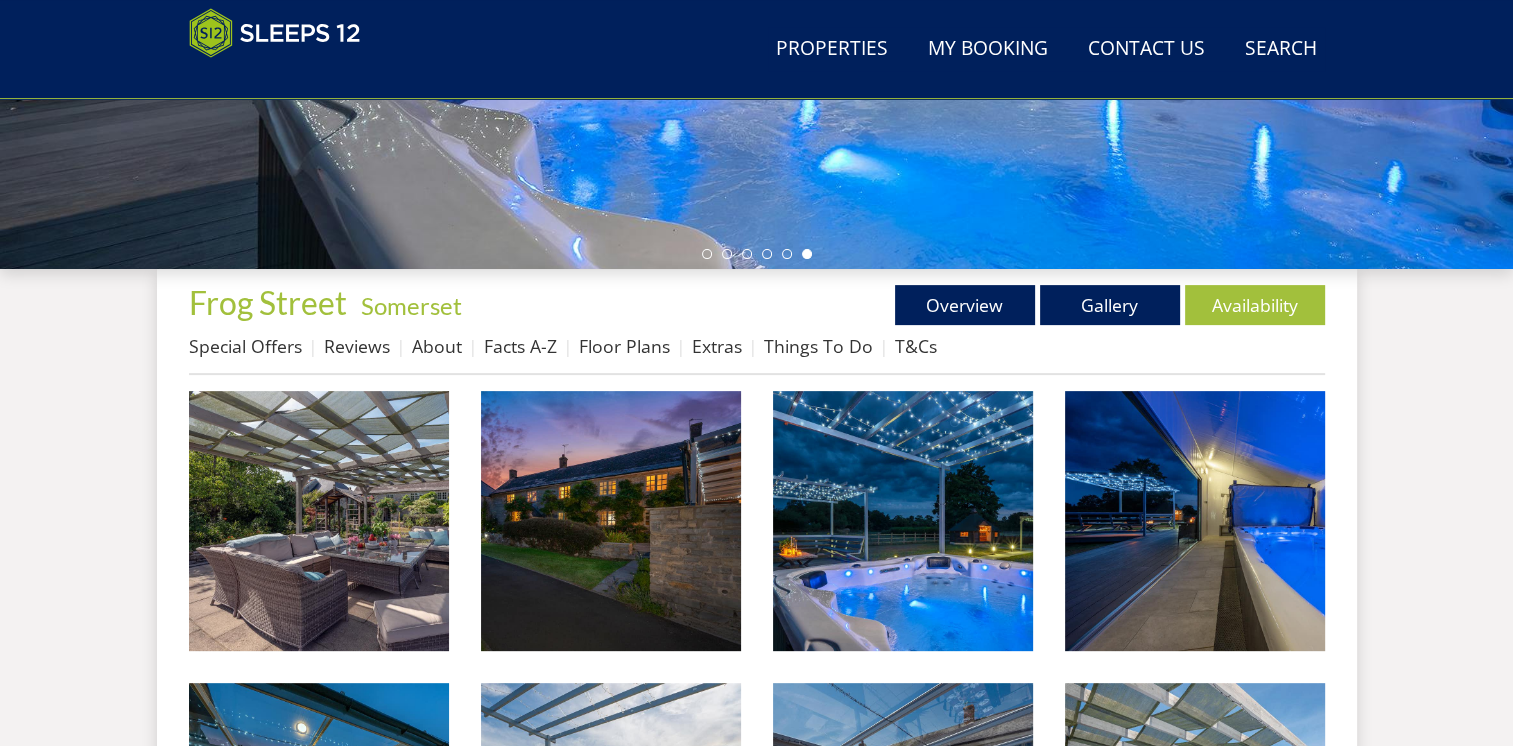 scroll, scrollTop: 462, scrollLeft: 0, axis: vertical 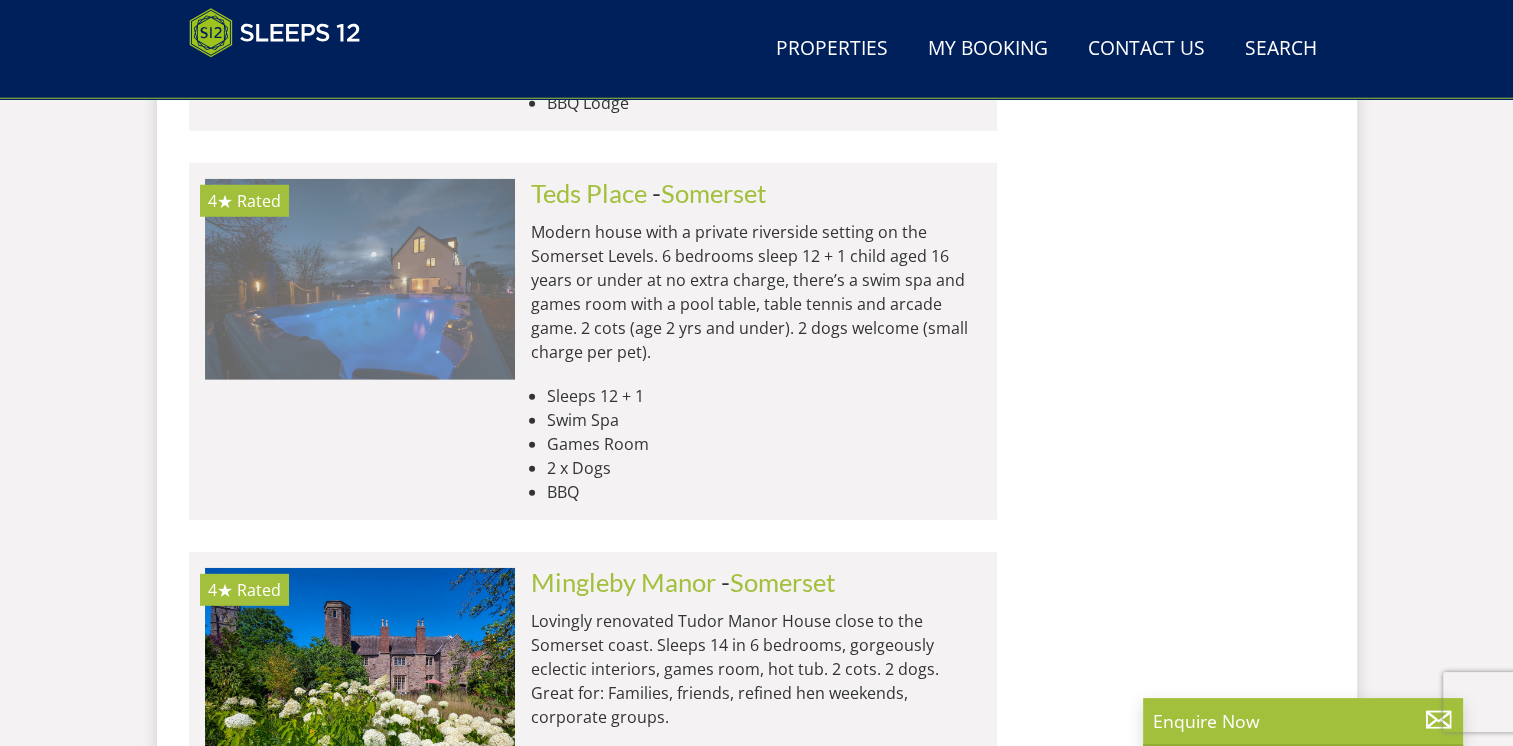 click at bounding box center (360, 279) 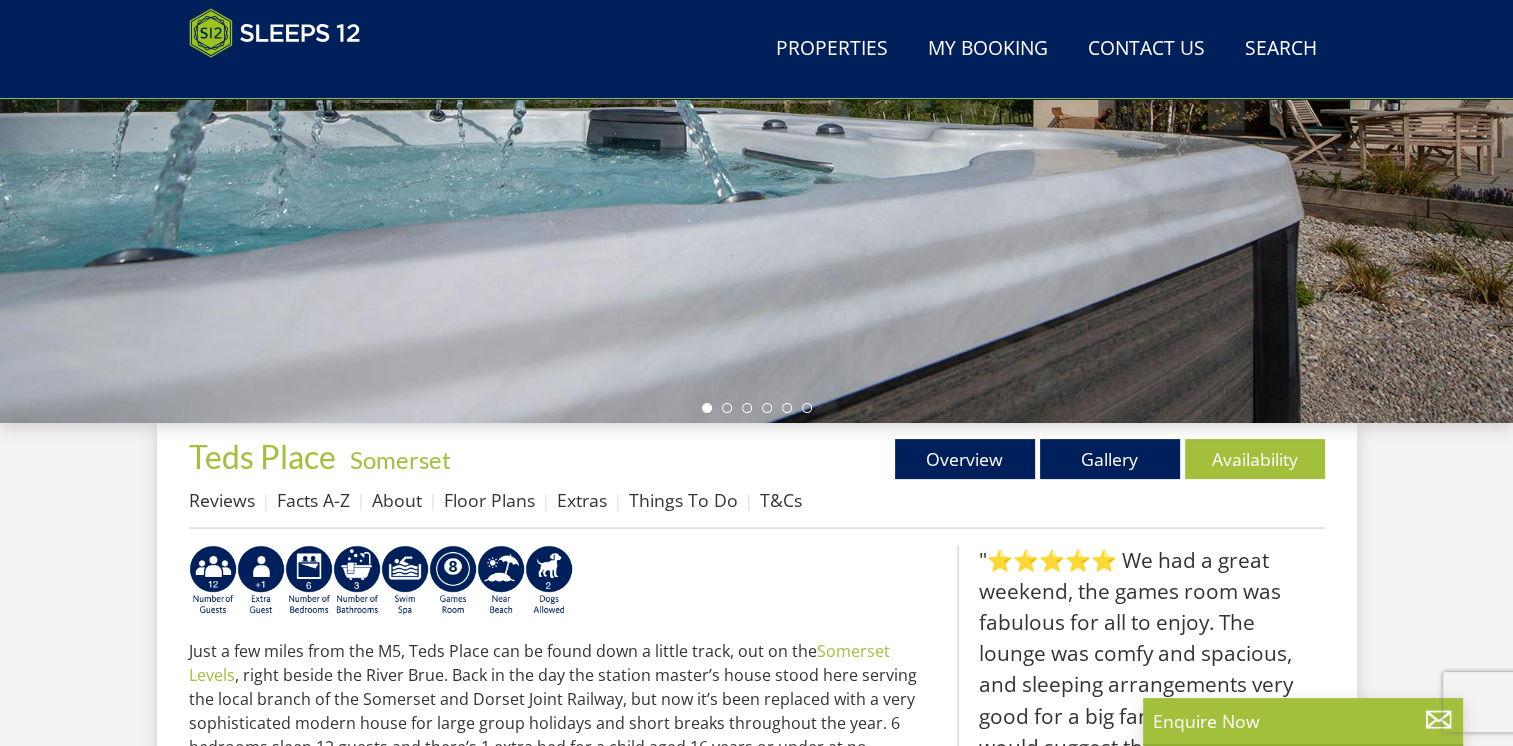 scroll, scrollTop: 550, scrollLeft: 0, axis: vertical 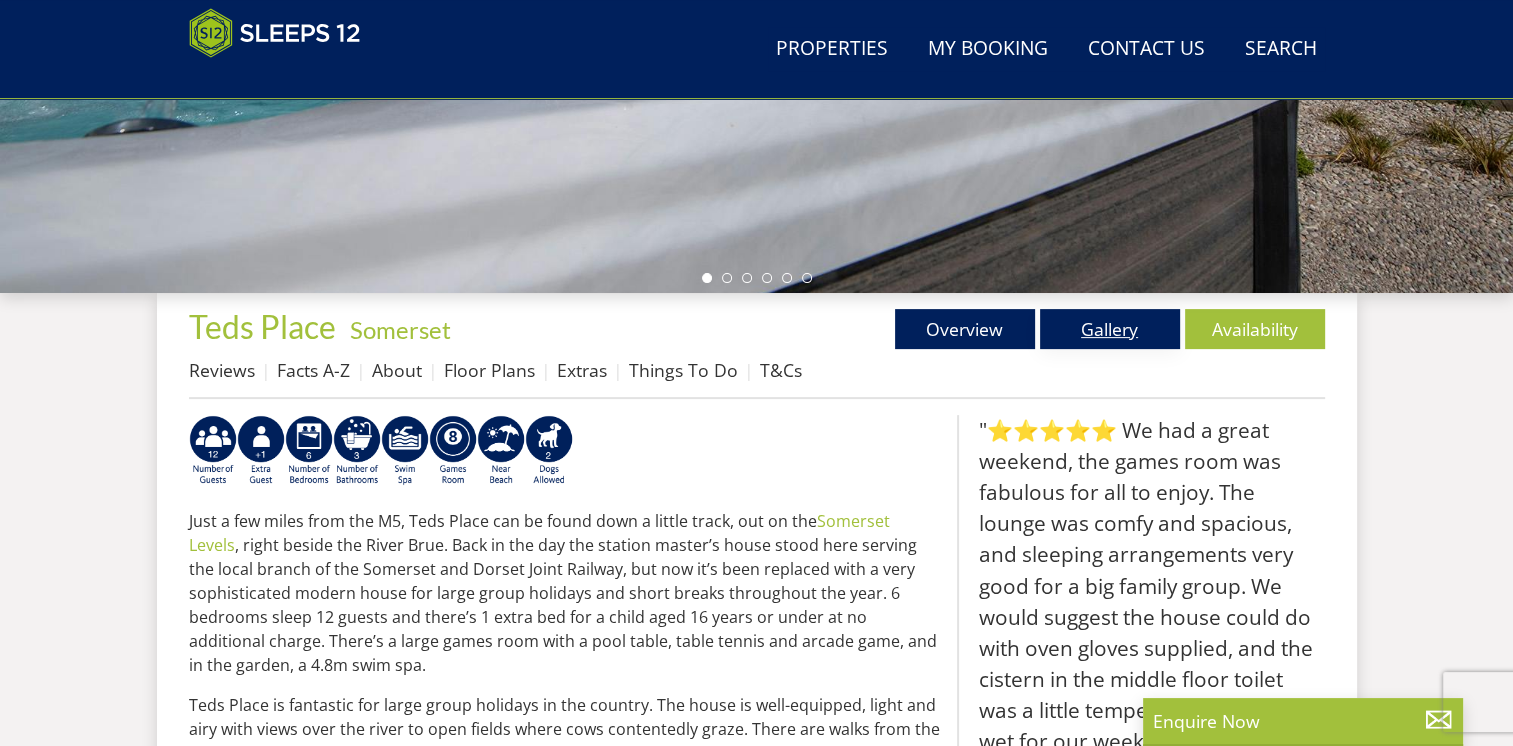 click on "Gallery" at bounding box center [1110, 329] 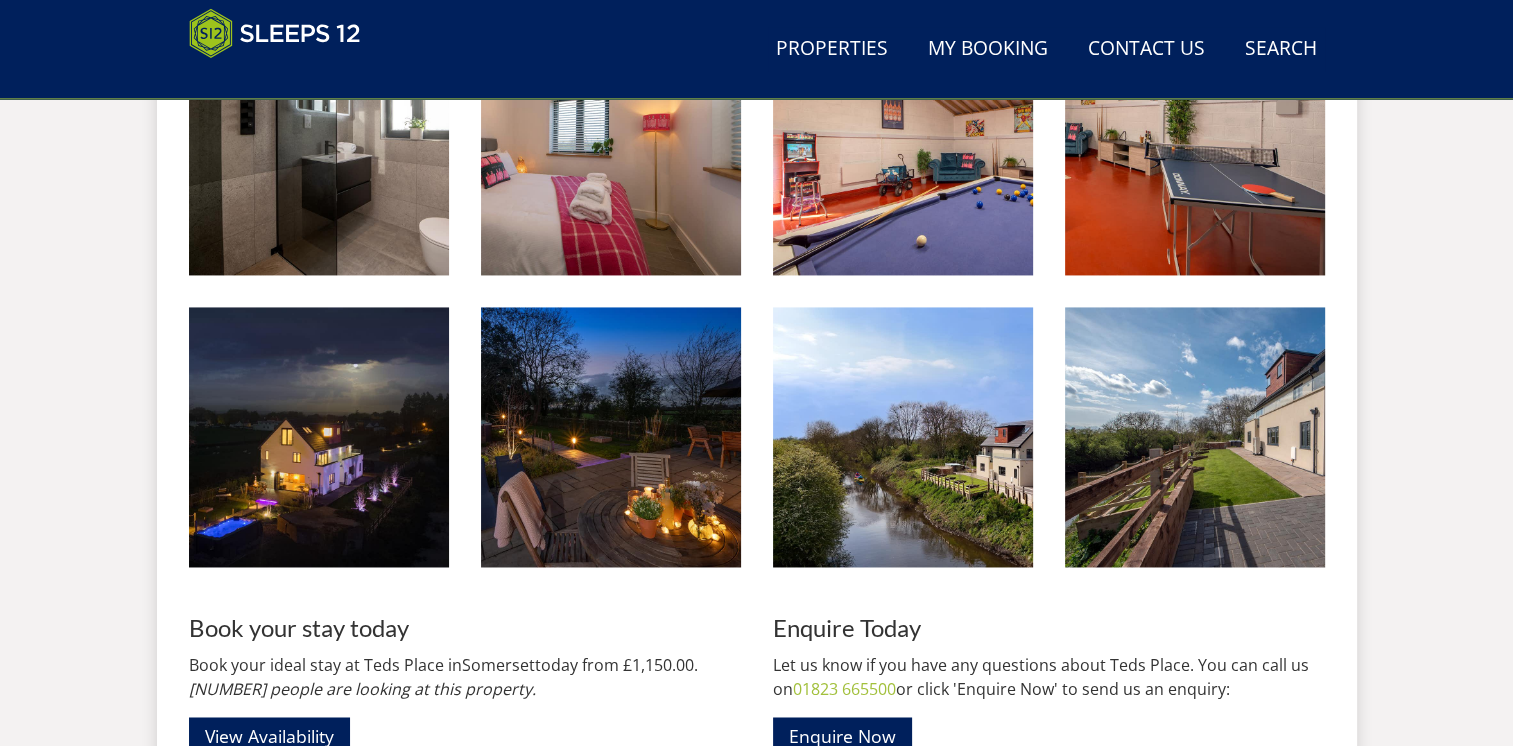 scroll, scrollTop: 3082, scrollLeft: 0, axis: vertical 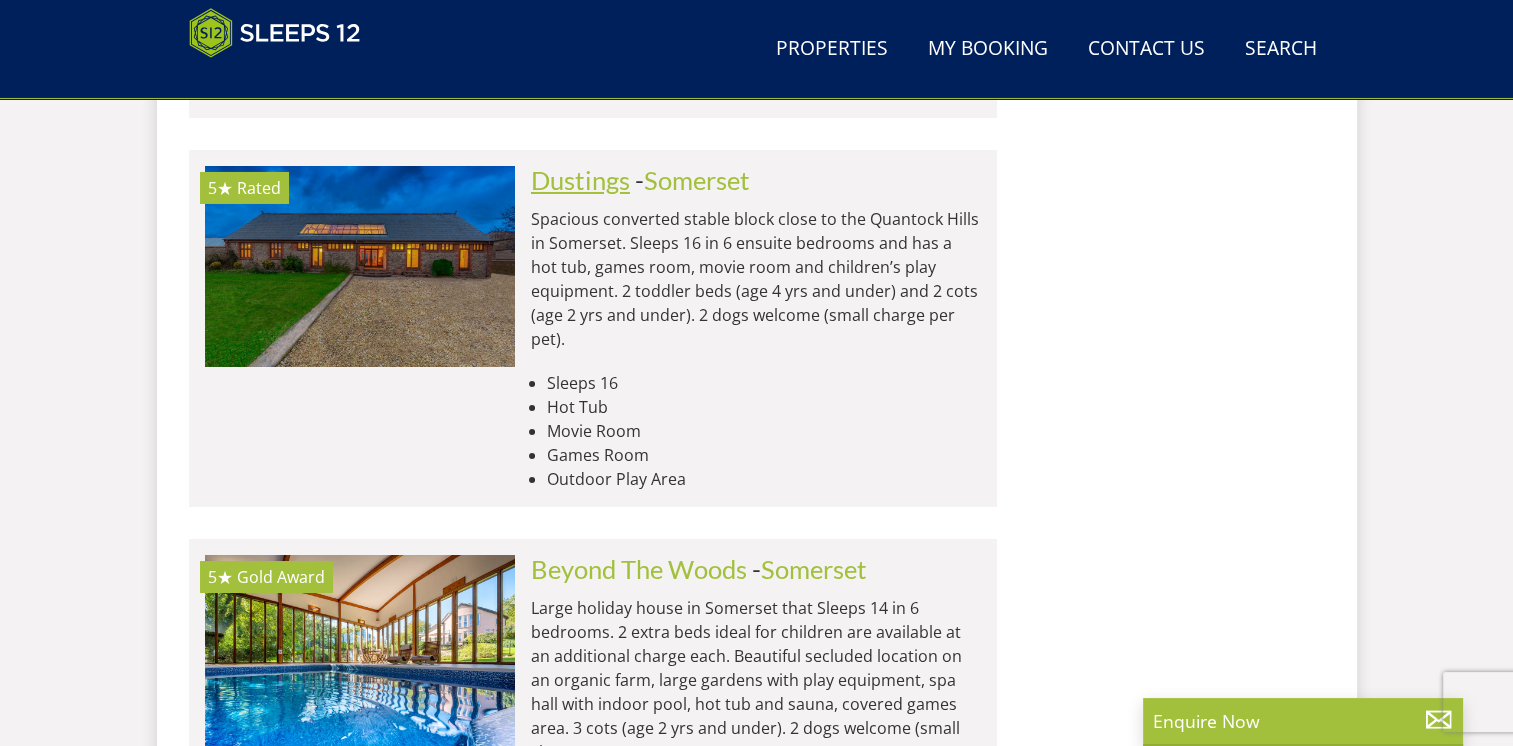 click on "Dustings" at bounding box center (580, 180) 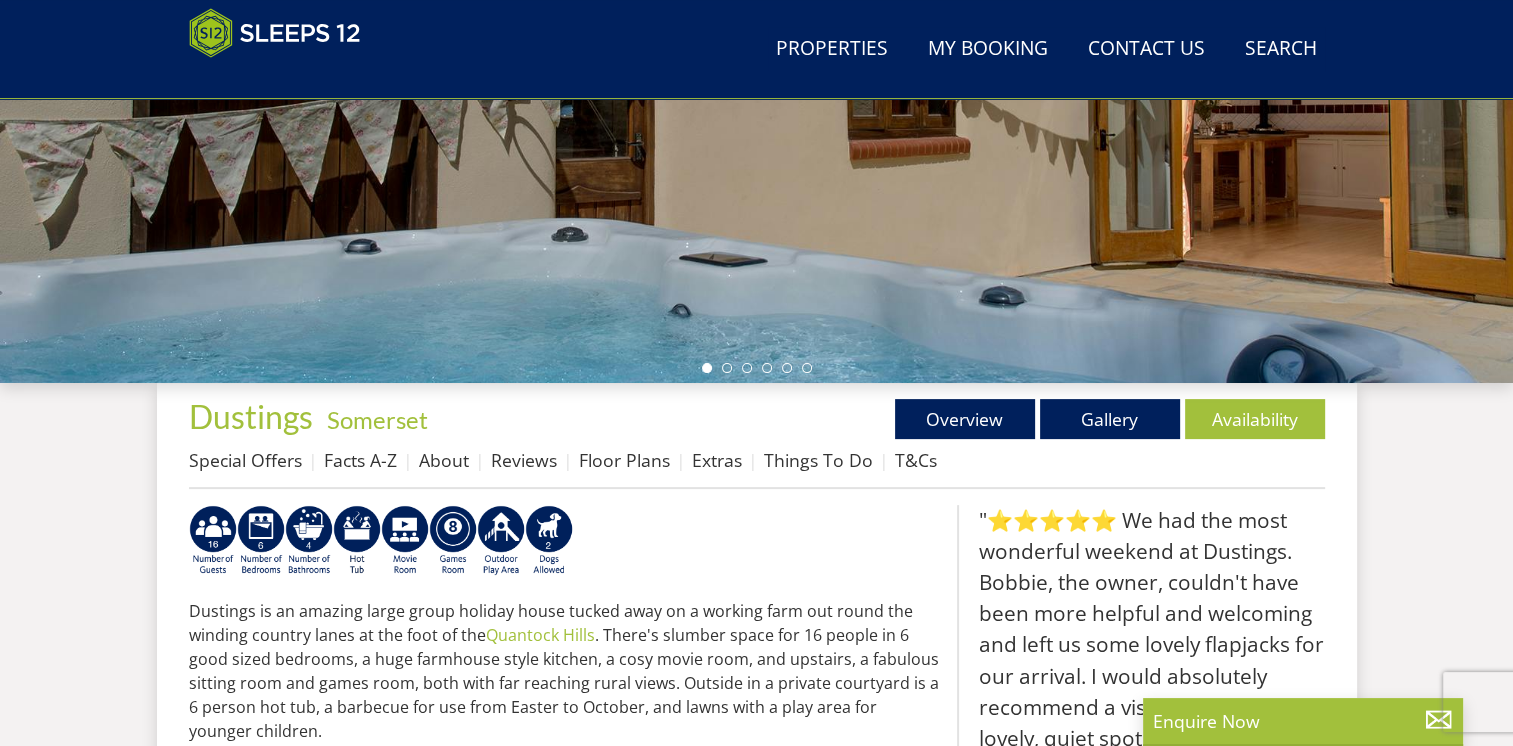 scroll, scrollTop: 460, scrollLeft: 0, axis: vertical 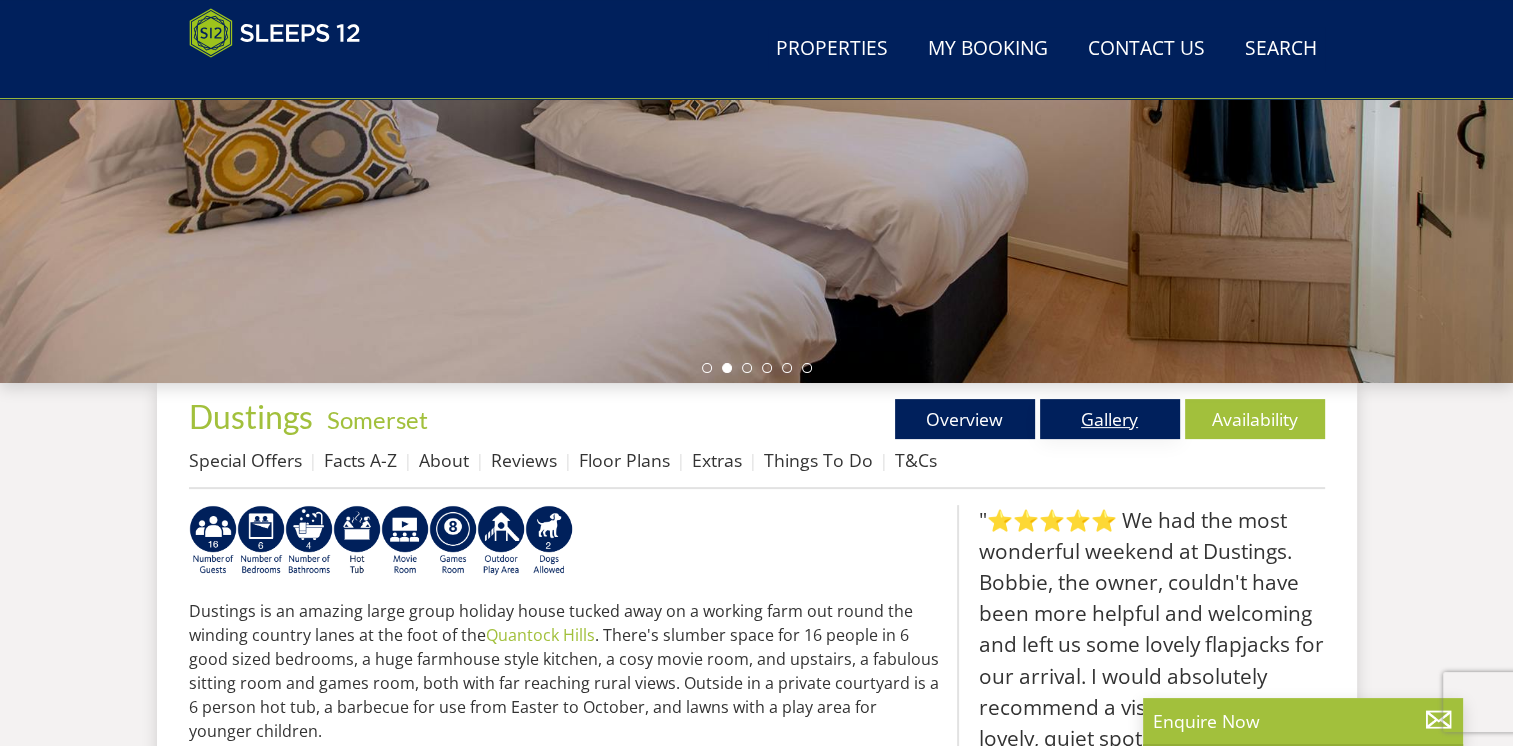 click on "Gallery" at bounding box center [1110, 419] 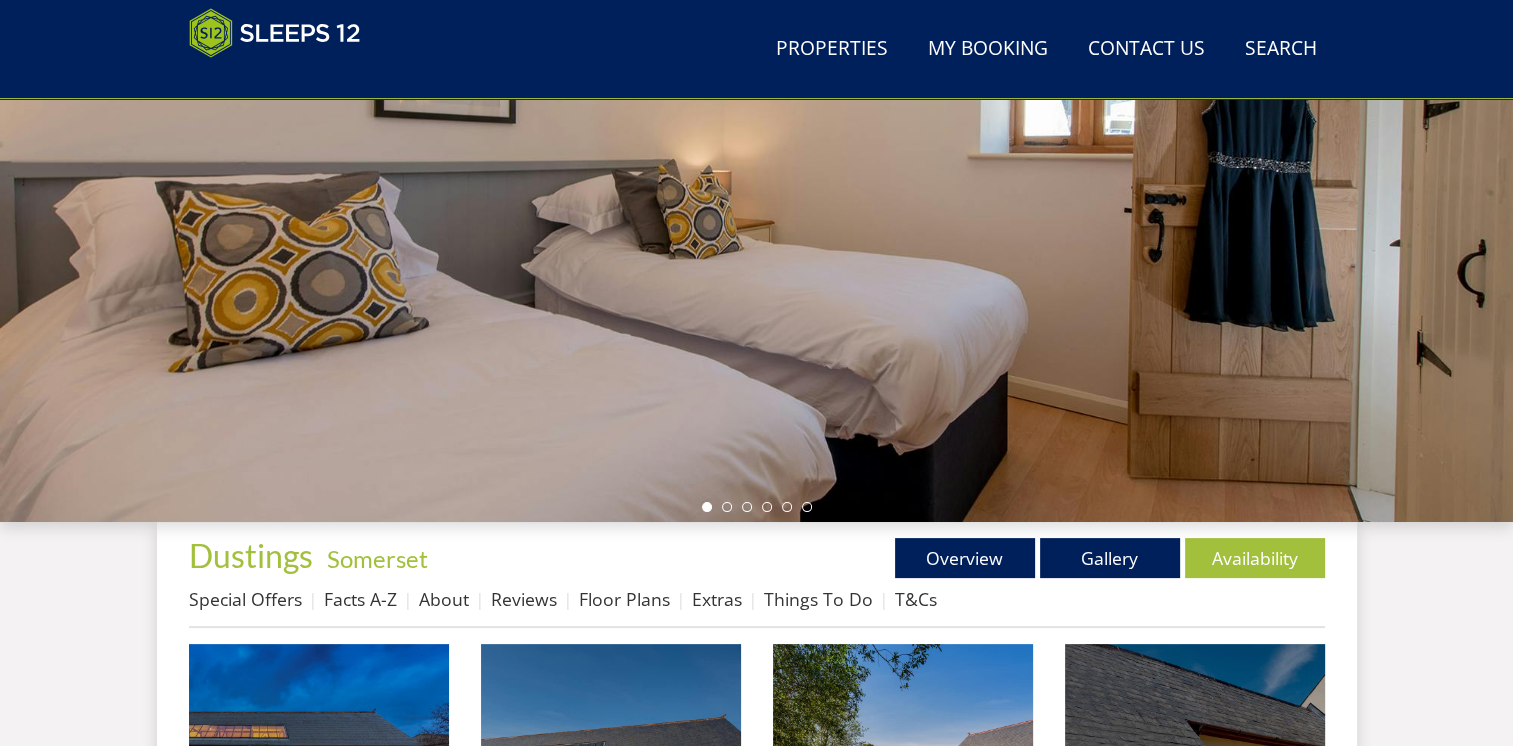 scroll, scrollTop: 537, scrollLeft: 0, axis: vertical 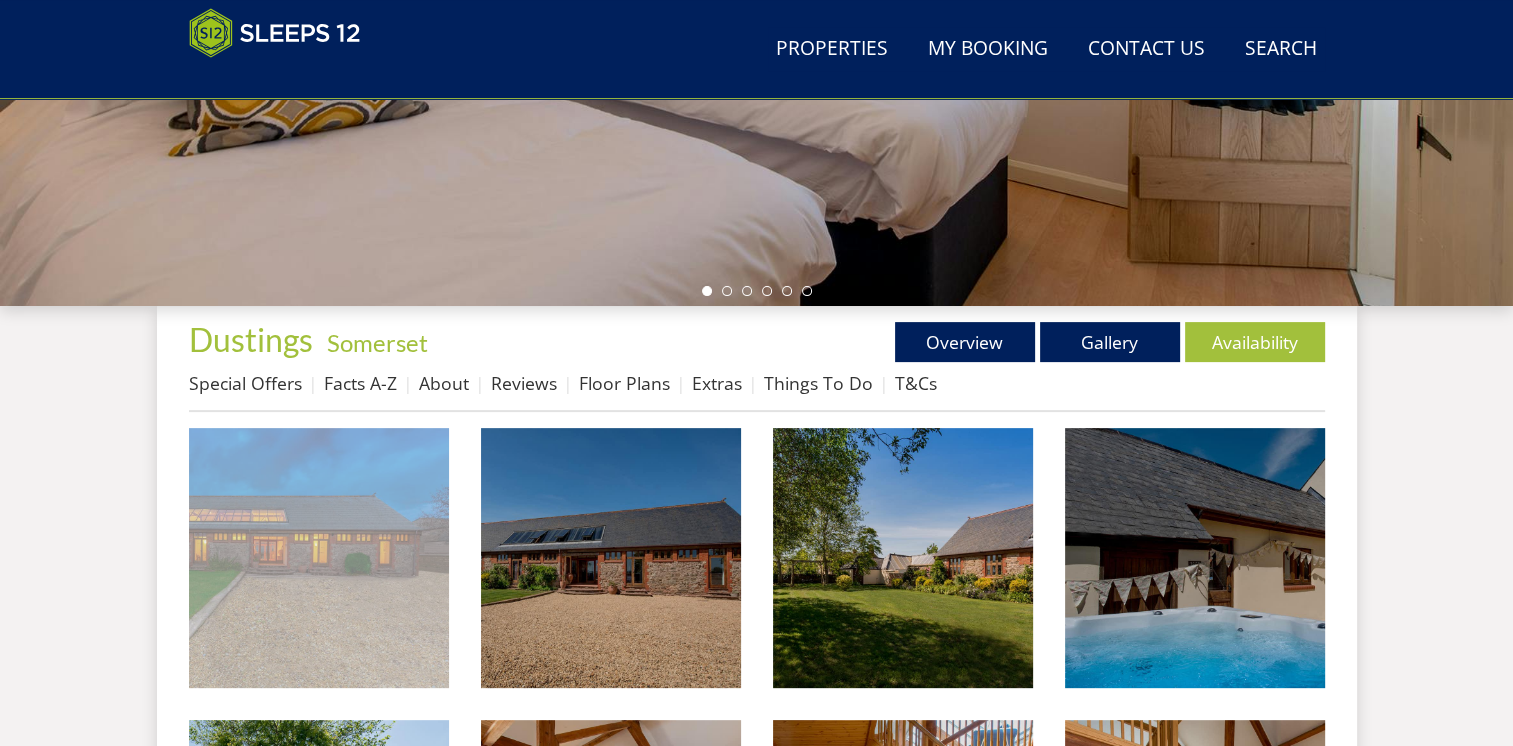 click at bounding box center [319, 558] 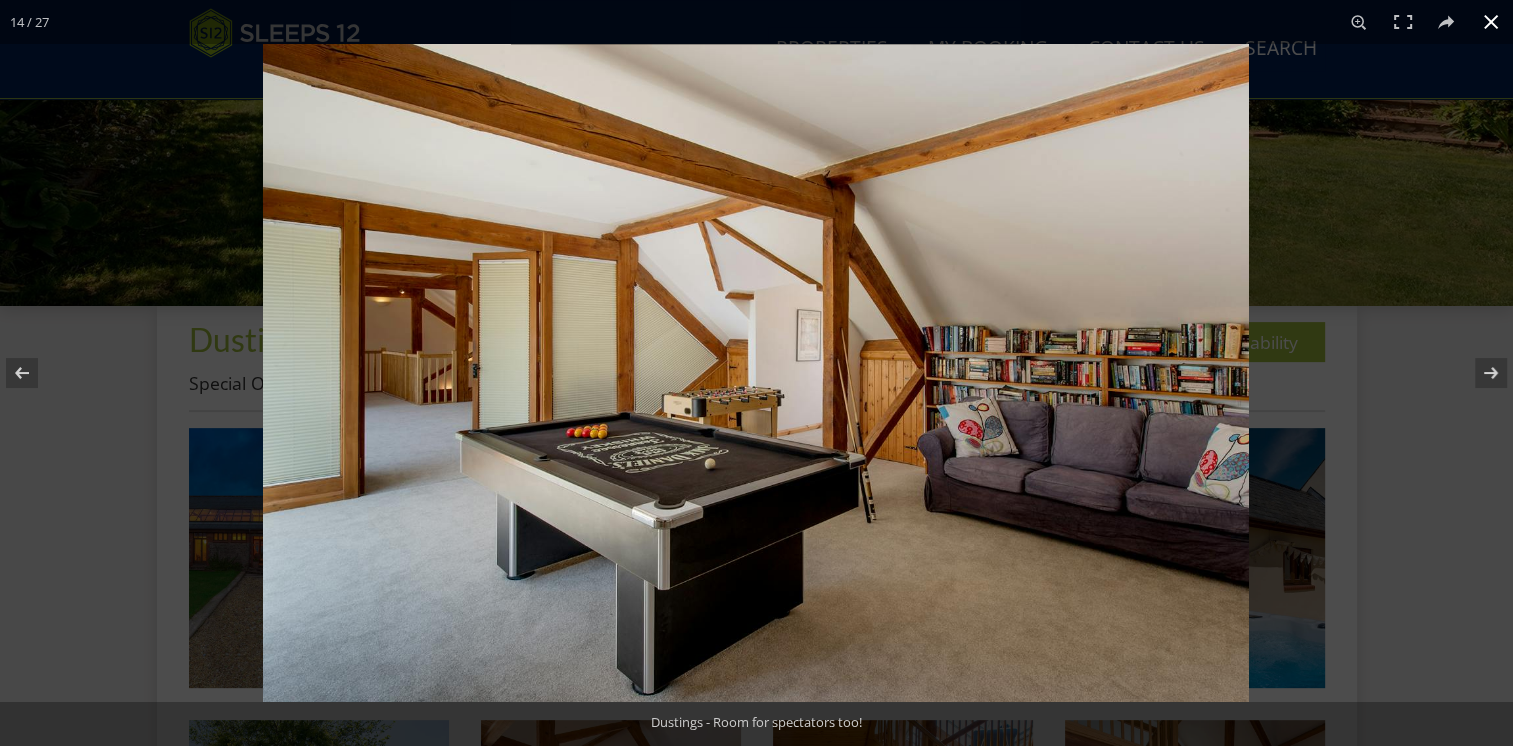 click at bounding box center (1491, 22) 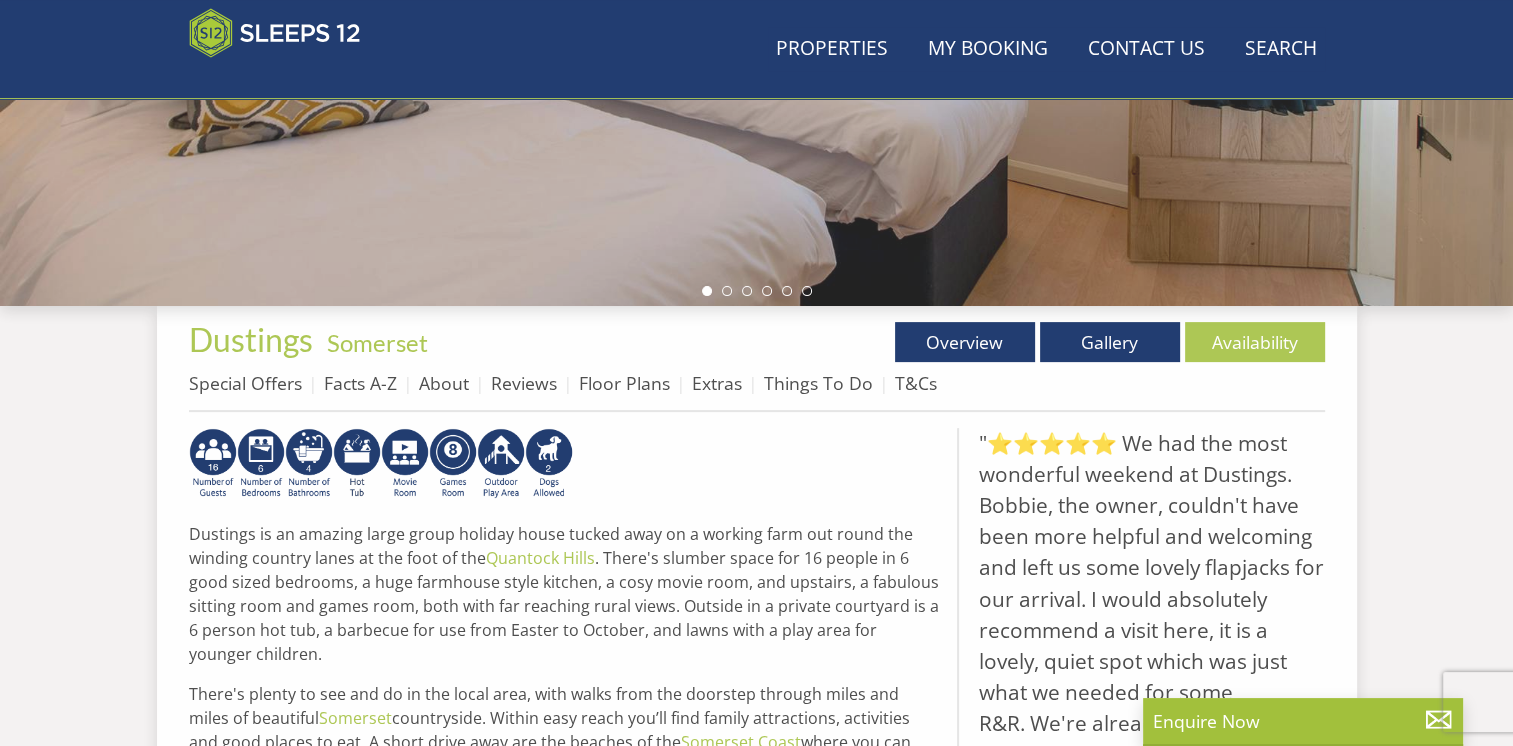 scroll, scrollTop: 460, scrollLeft: 0, axis: vertical 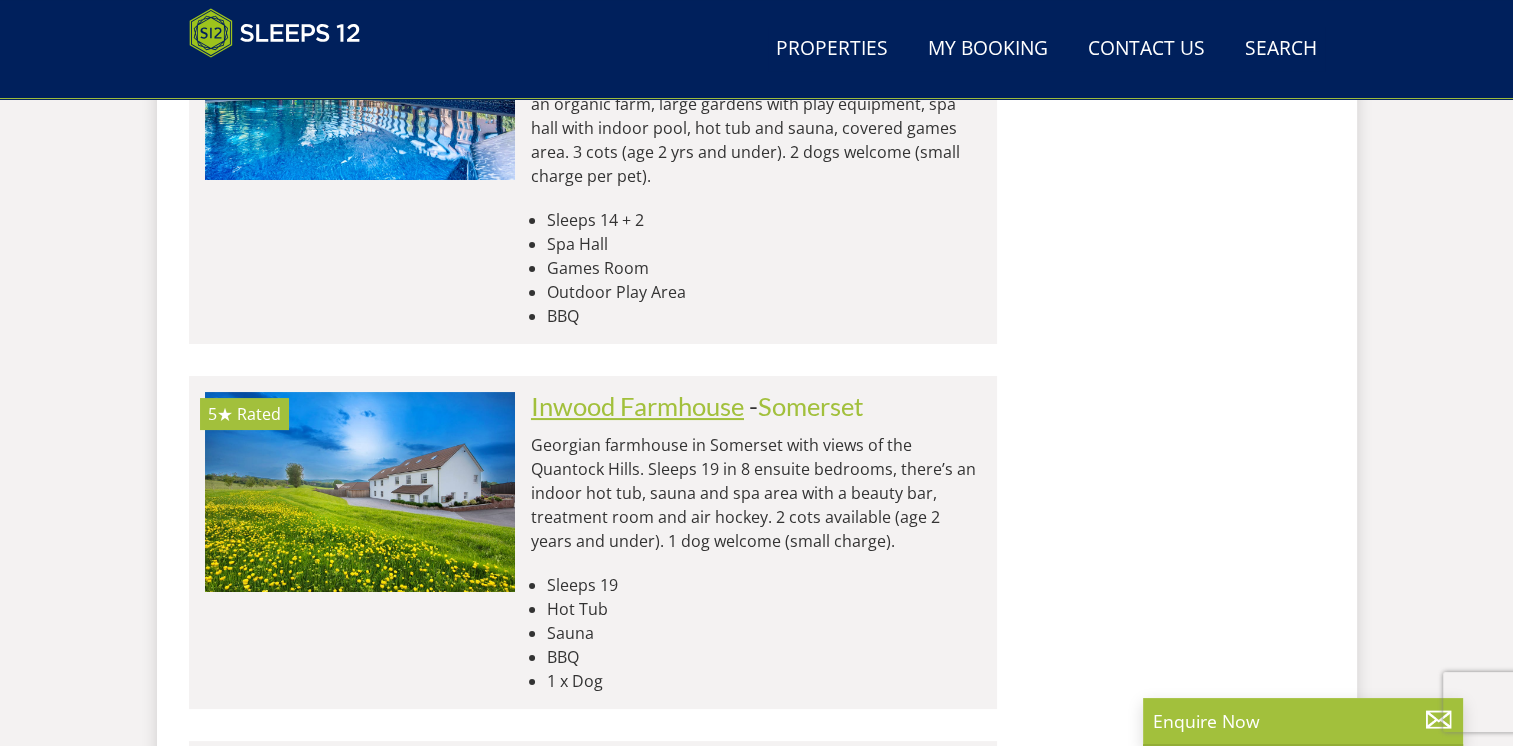 click on "Inwood Farmhouse" at bounding box center (637, 406) 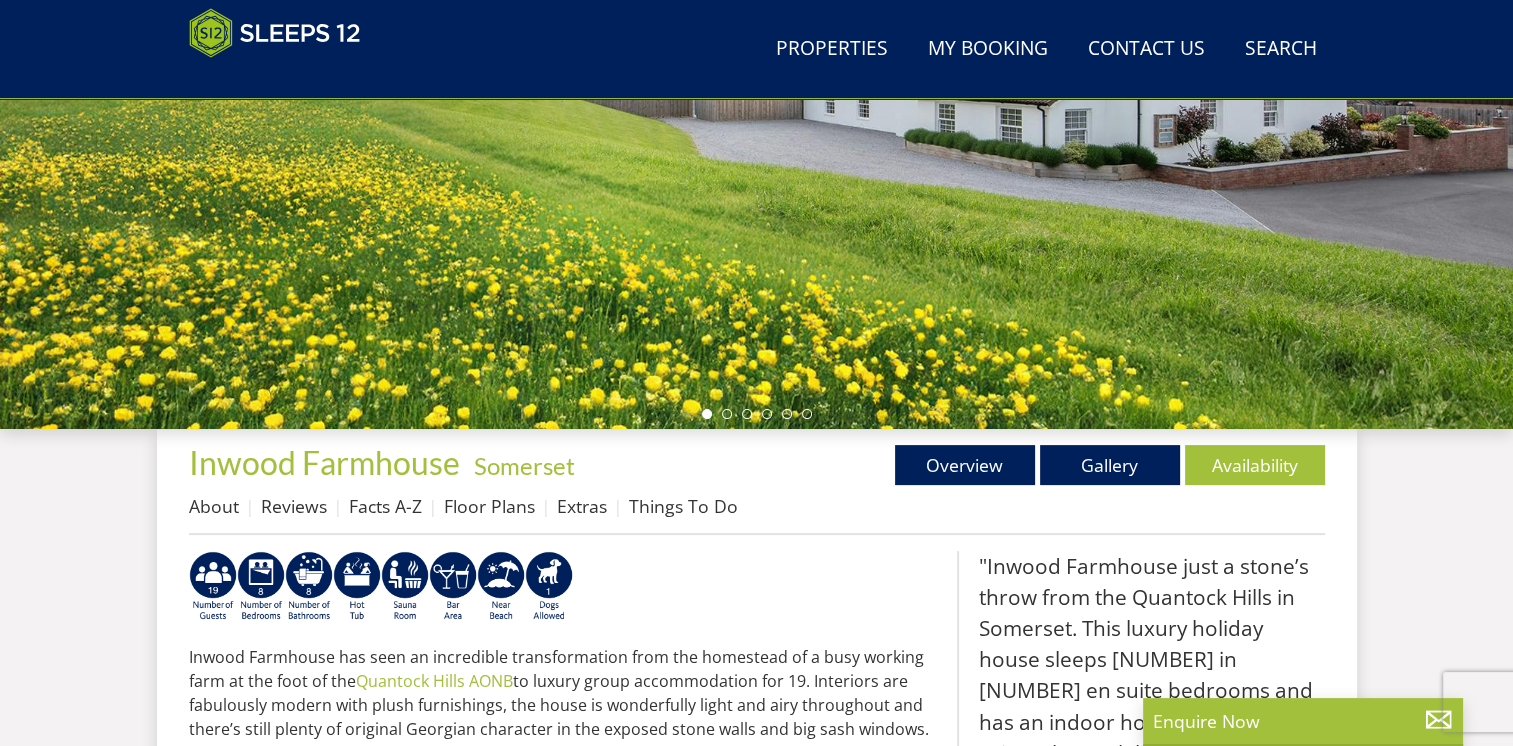 scroll, scrollTop: 410, scrollLeft: 0, axis: vertical 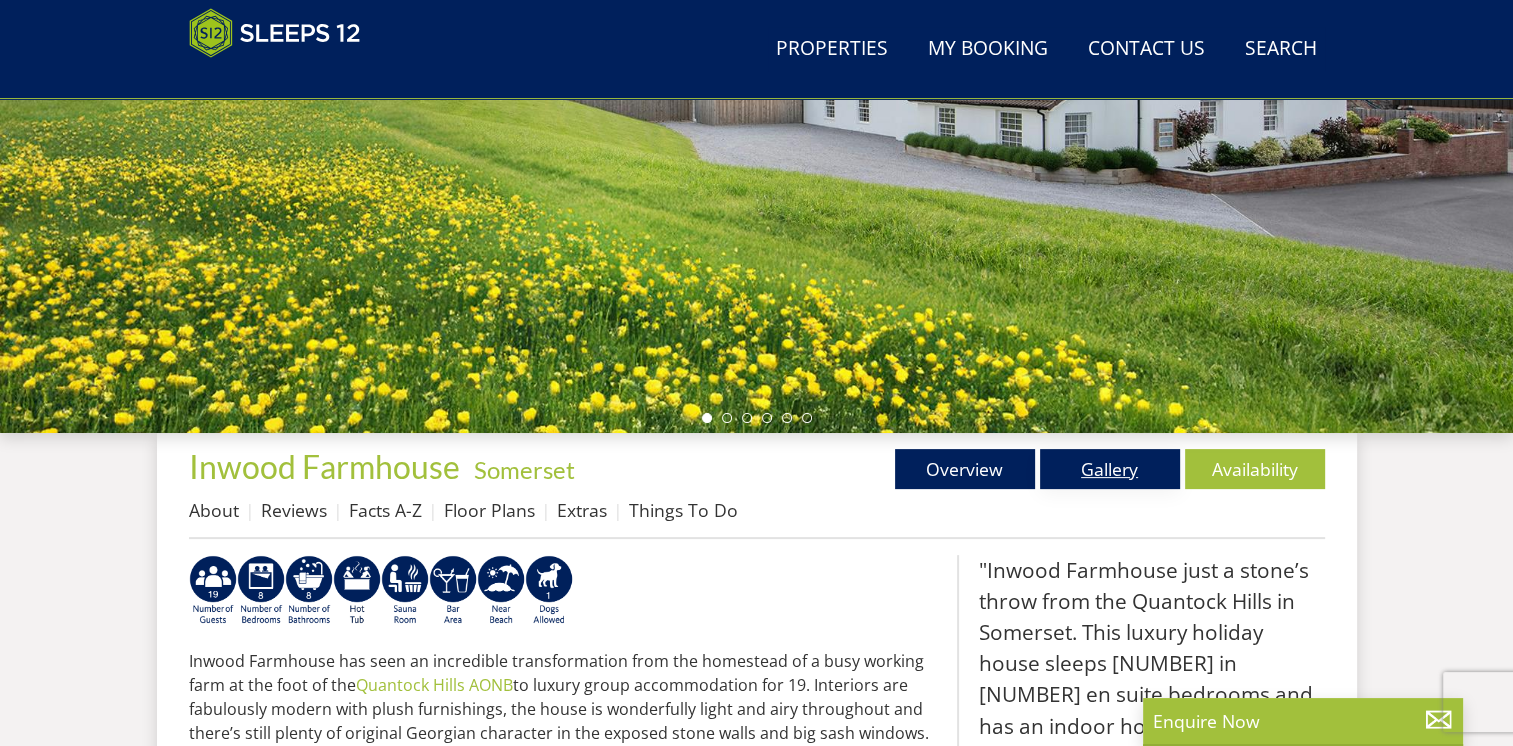 click on "Gallery" at bounding box center [1110, 469] 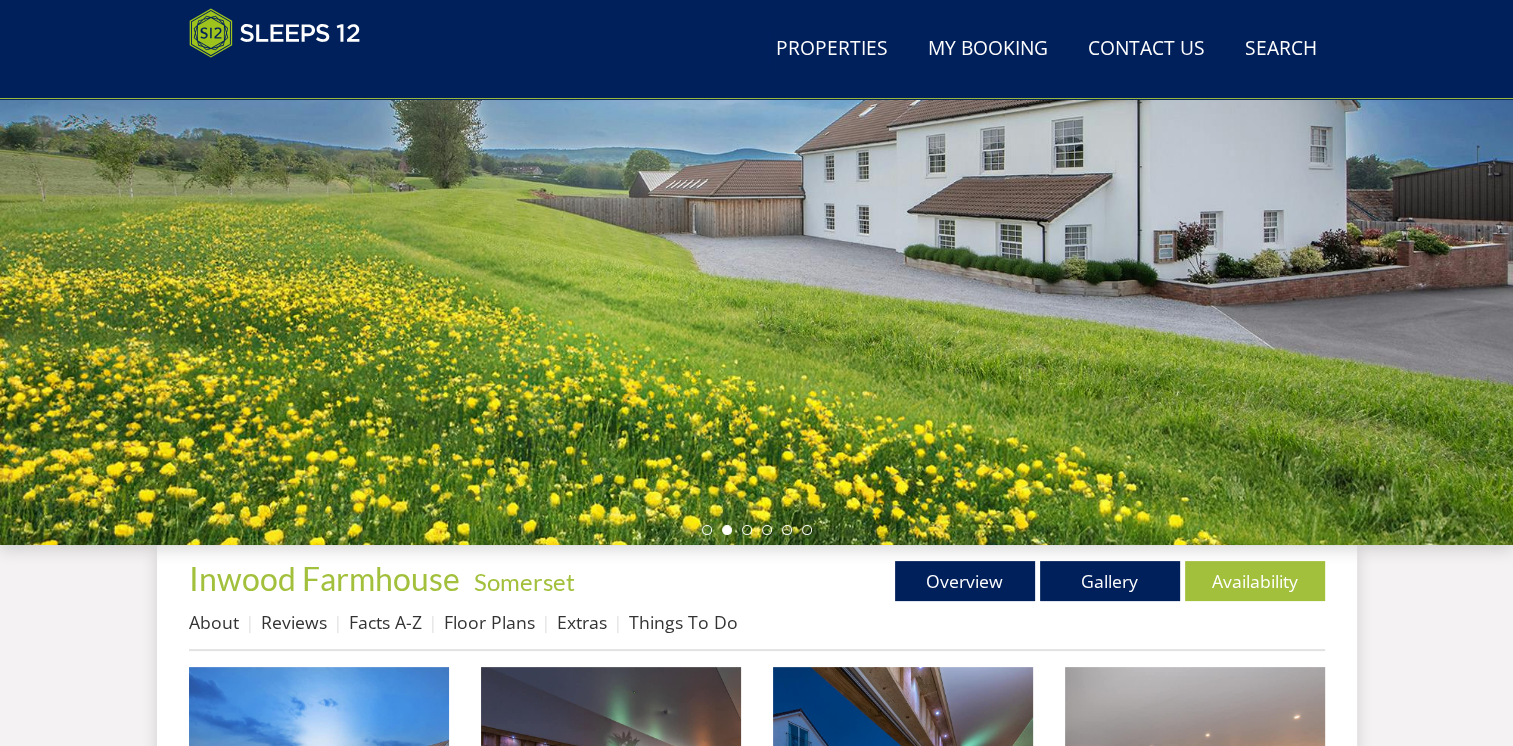 scroll, scrollTop: 275, scrollLeft: 0, axis: vertical 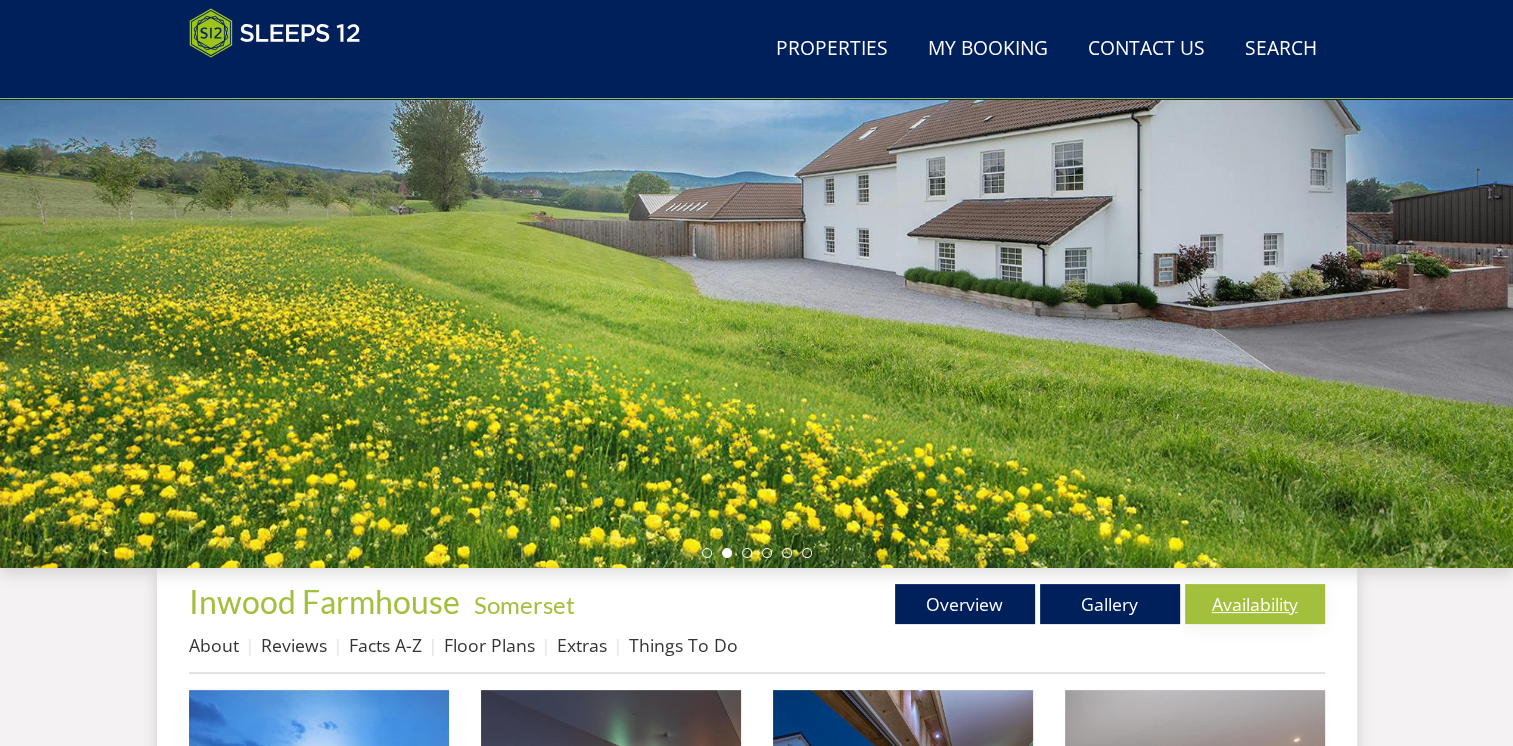 click on "Availability" at bounding box center (1255, 604) 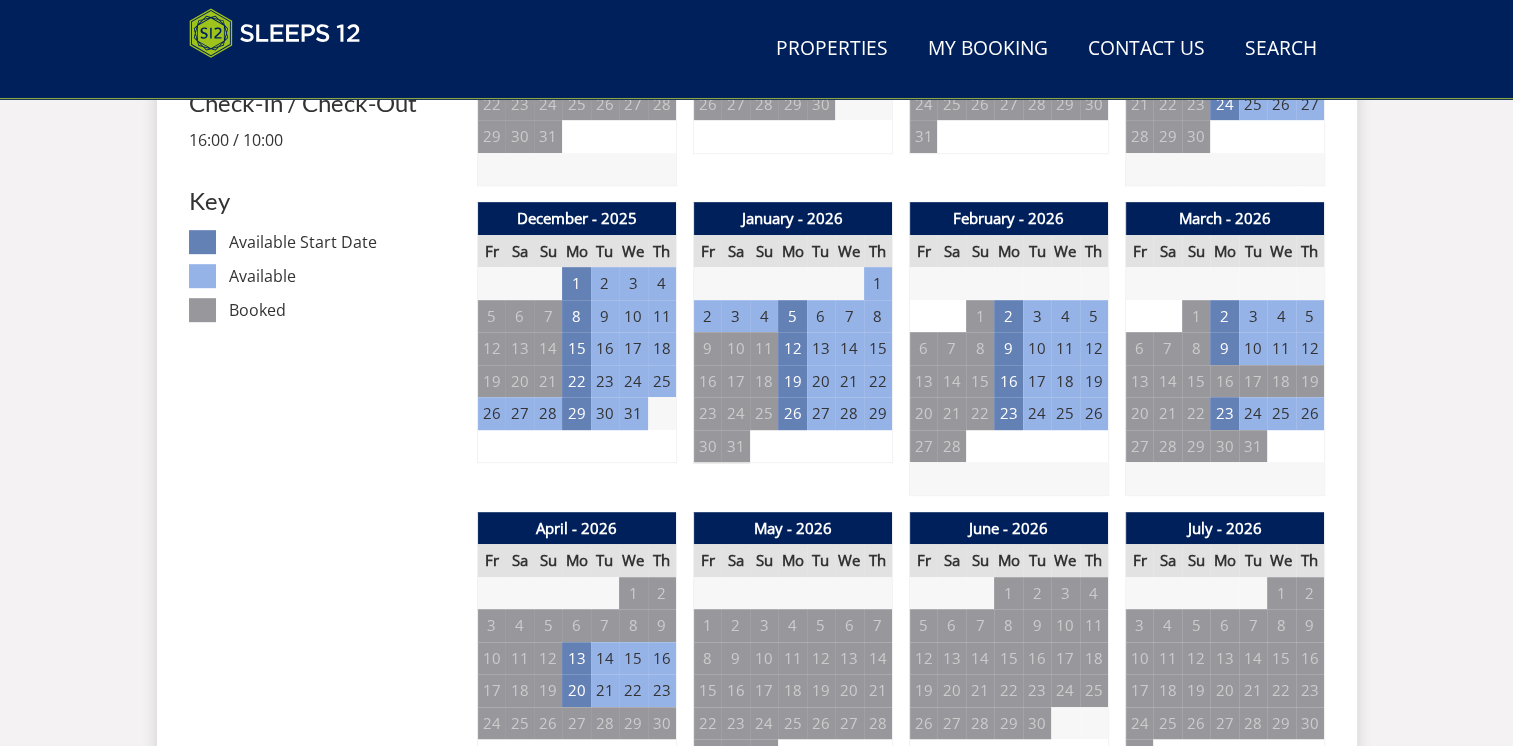 scroll, scrollTop: 1074, scrollLeft: 0, axis: vertical 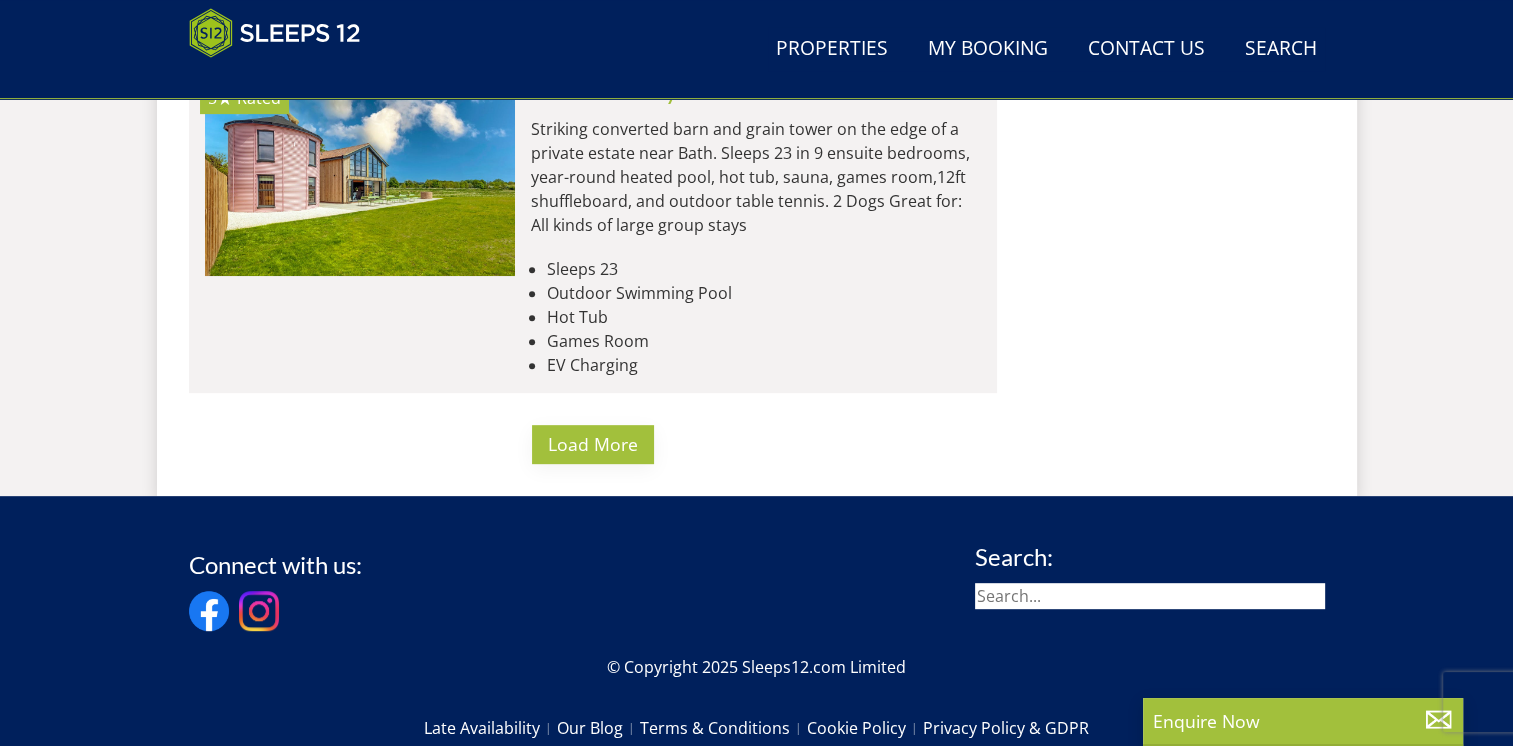 click on "Load More" at bounding box center [593, 444] 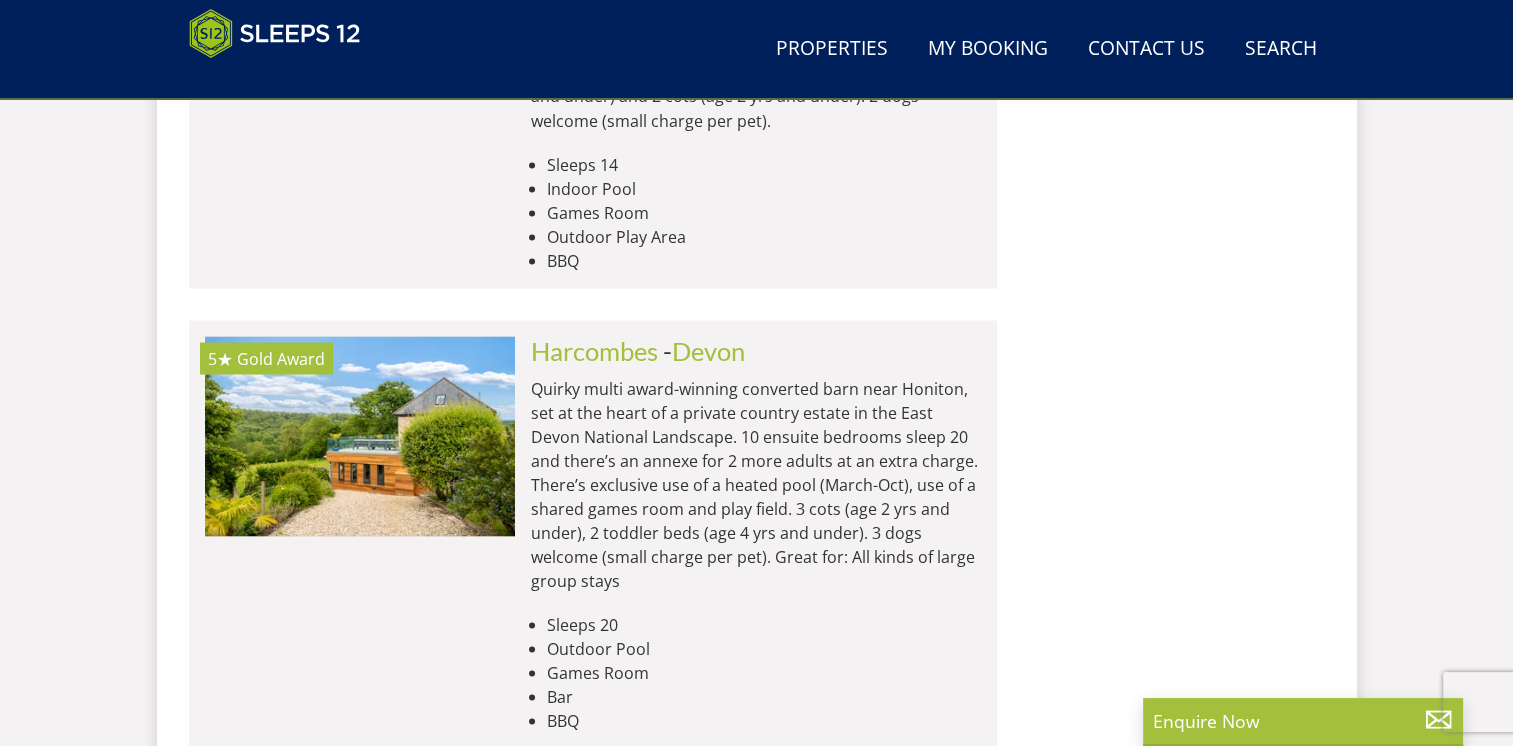 scroll, scrollTop: 11236, scrollLeft: 0, axis: vertical 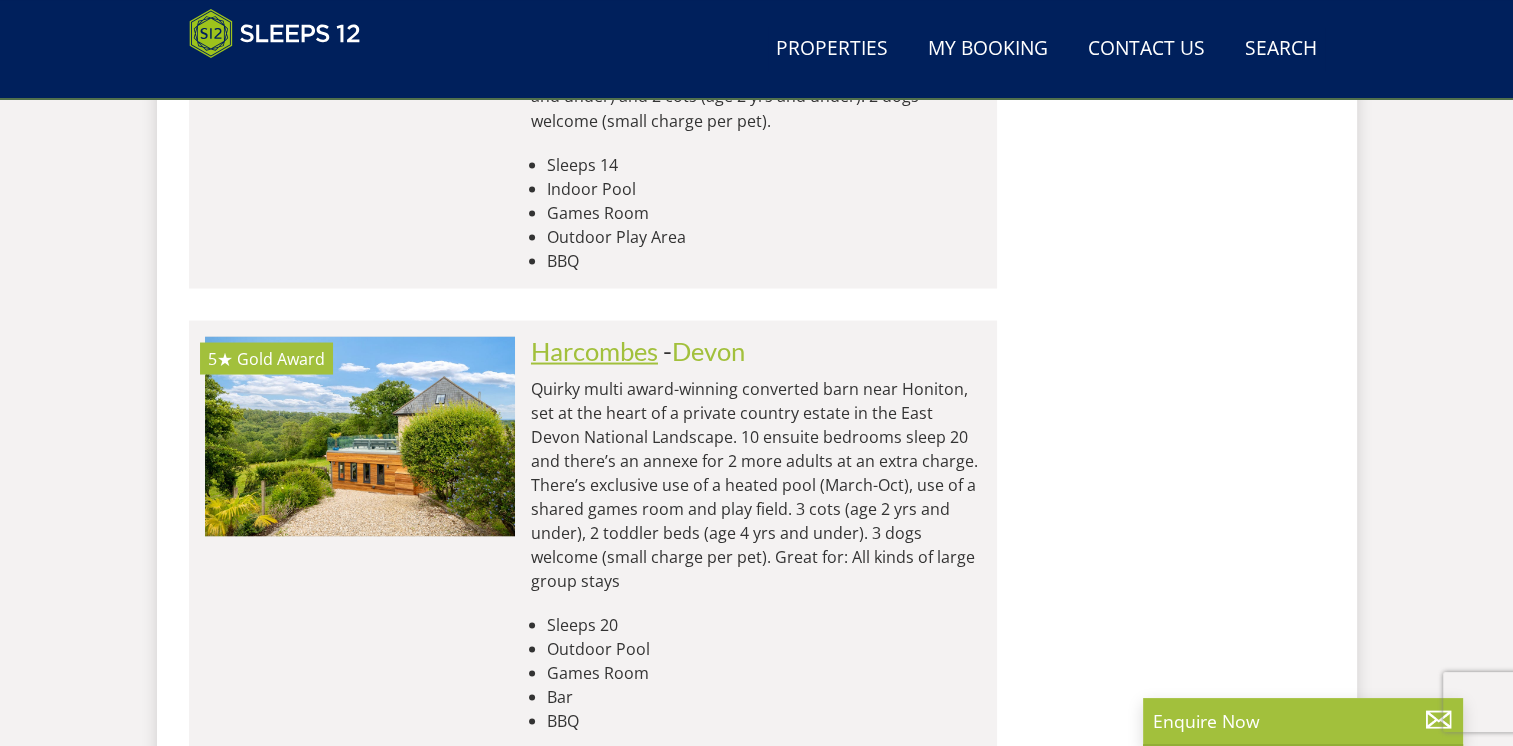 click on "Harcombes" at bounding box center [594, 350] 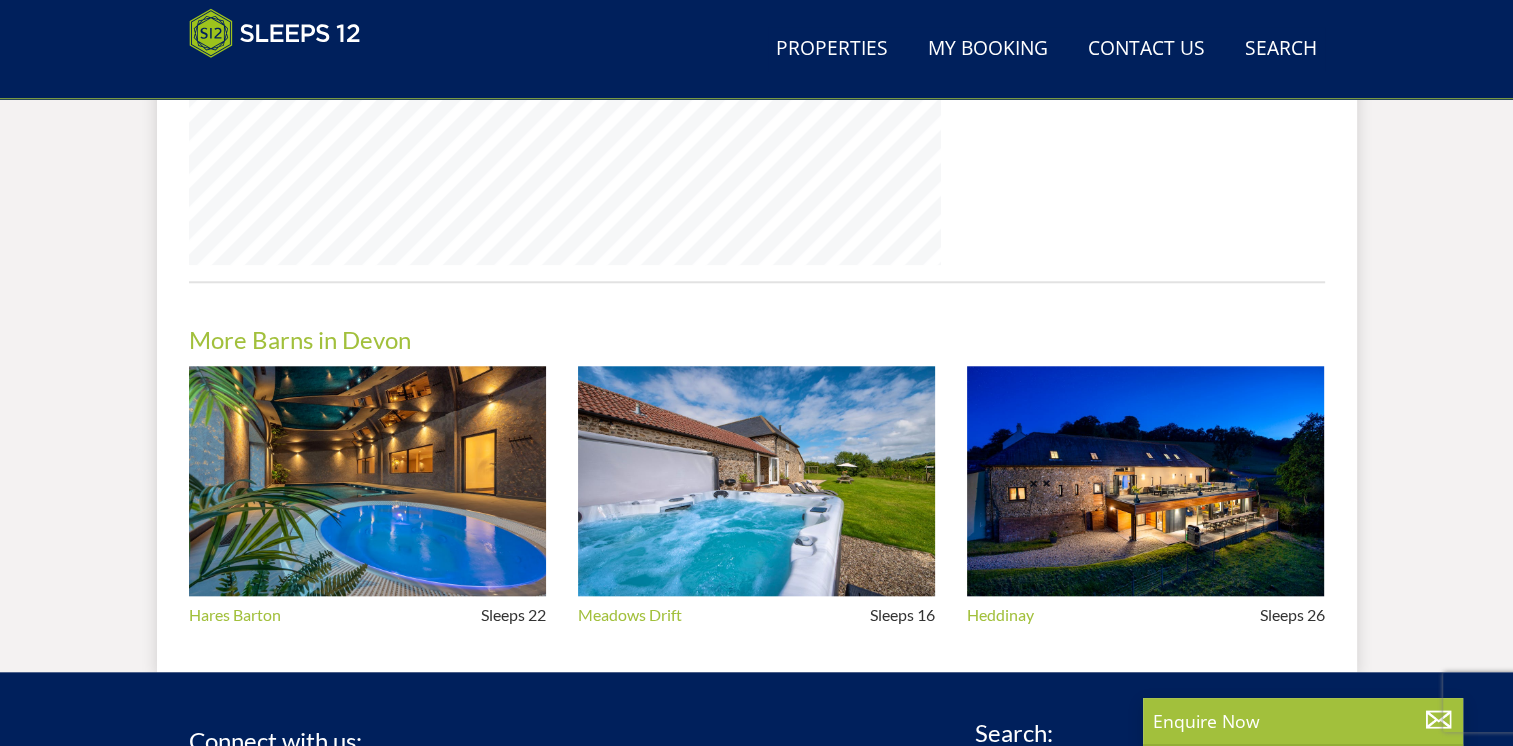 scroll, scrollTop: 1916, scrollLeft: 0, axis: vertical 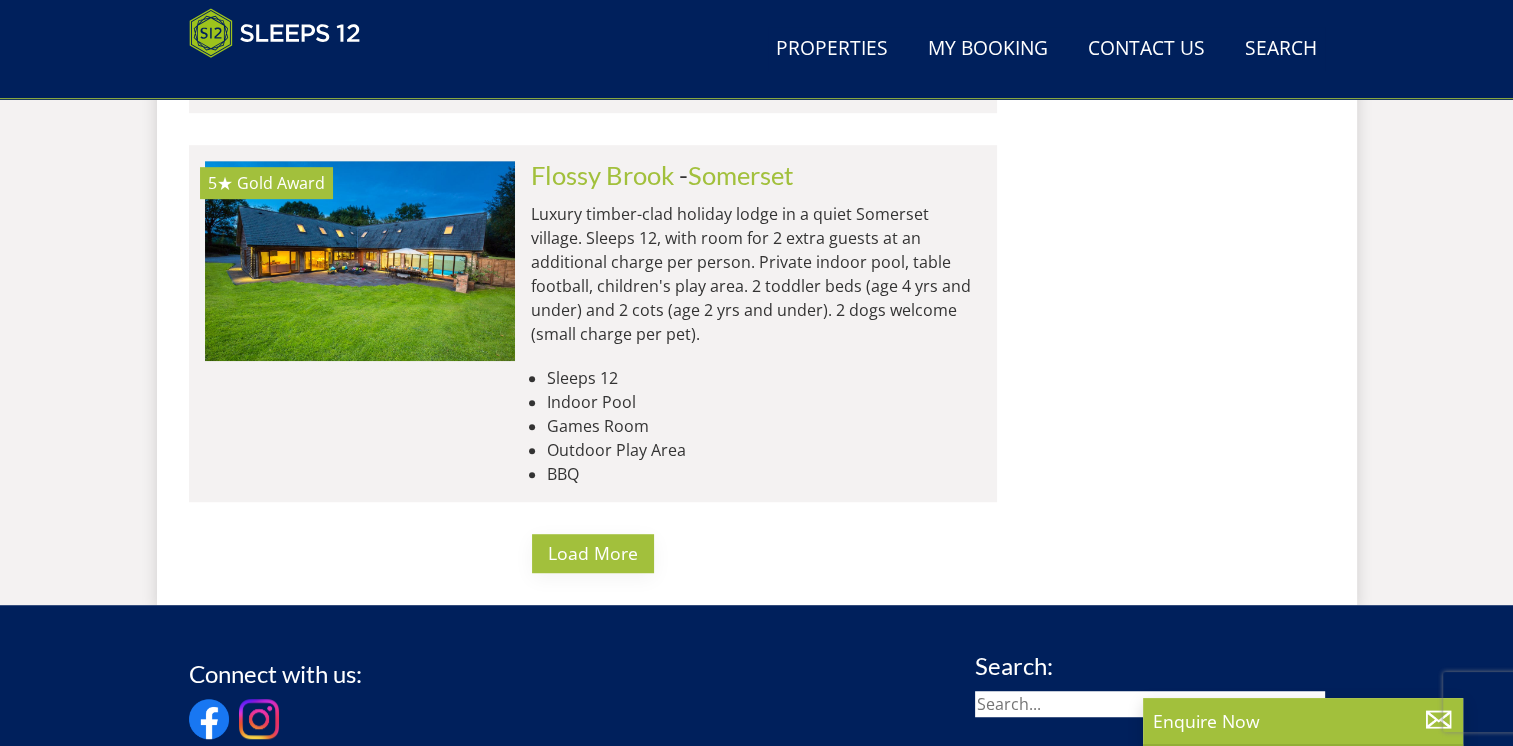 click on "Load More" at bounding box center [593, 553] 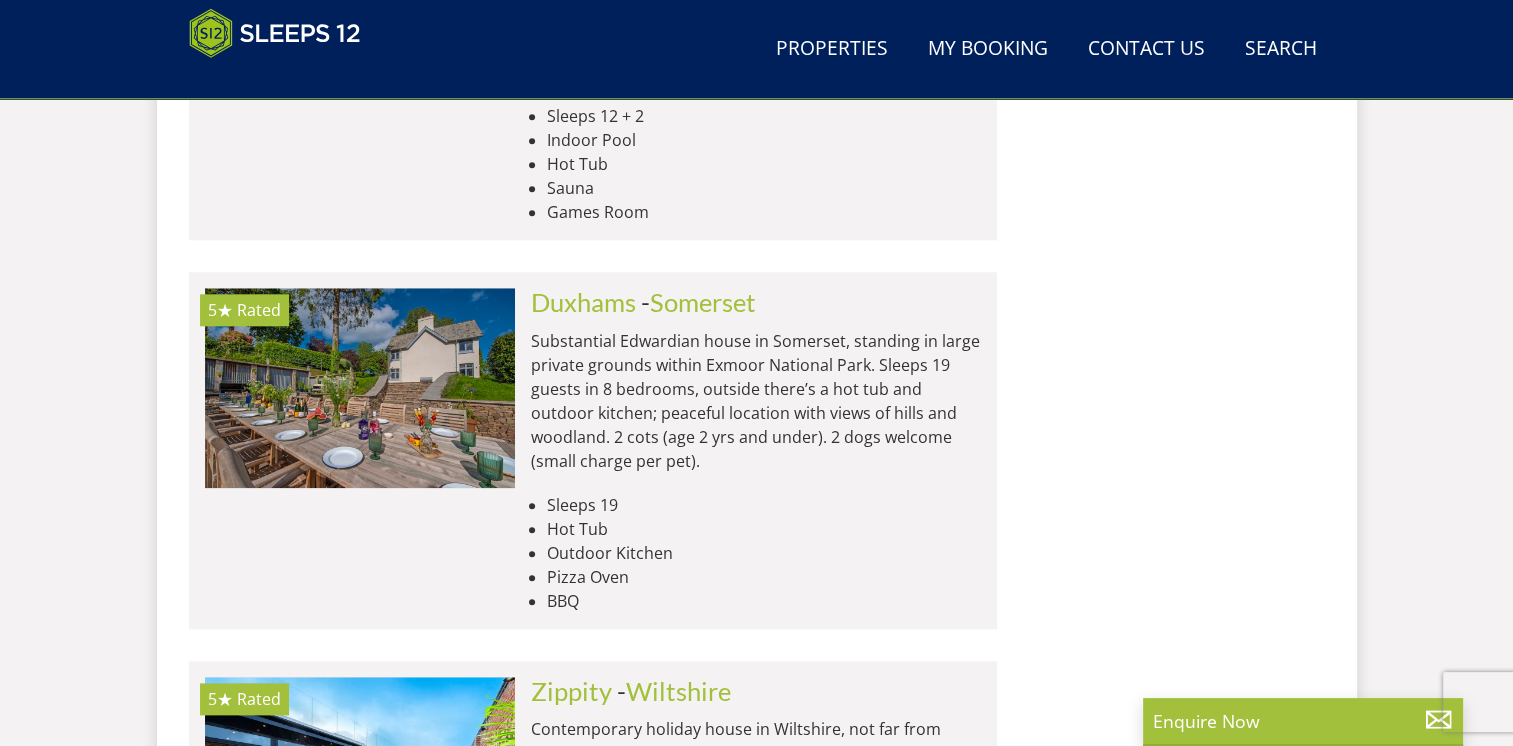 scroll, scrollTop: 17259, scrollLeft: 0, axis: vertical 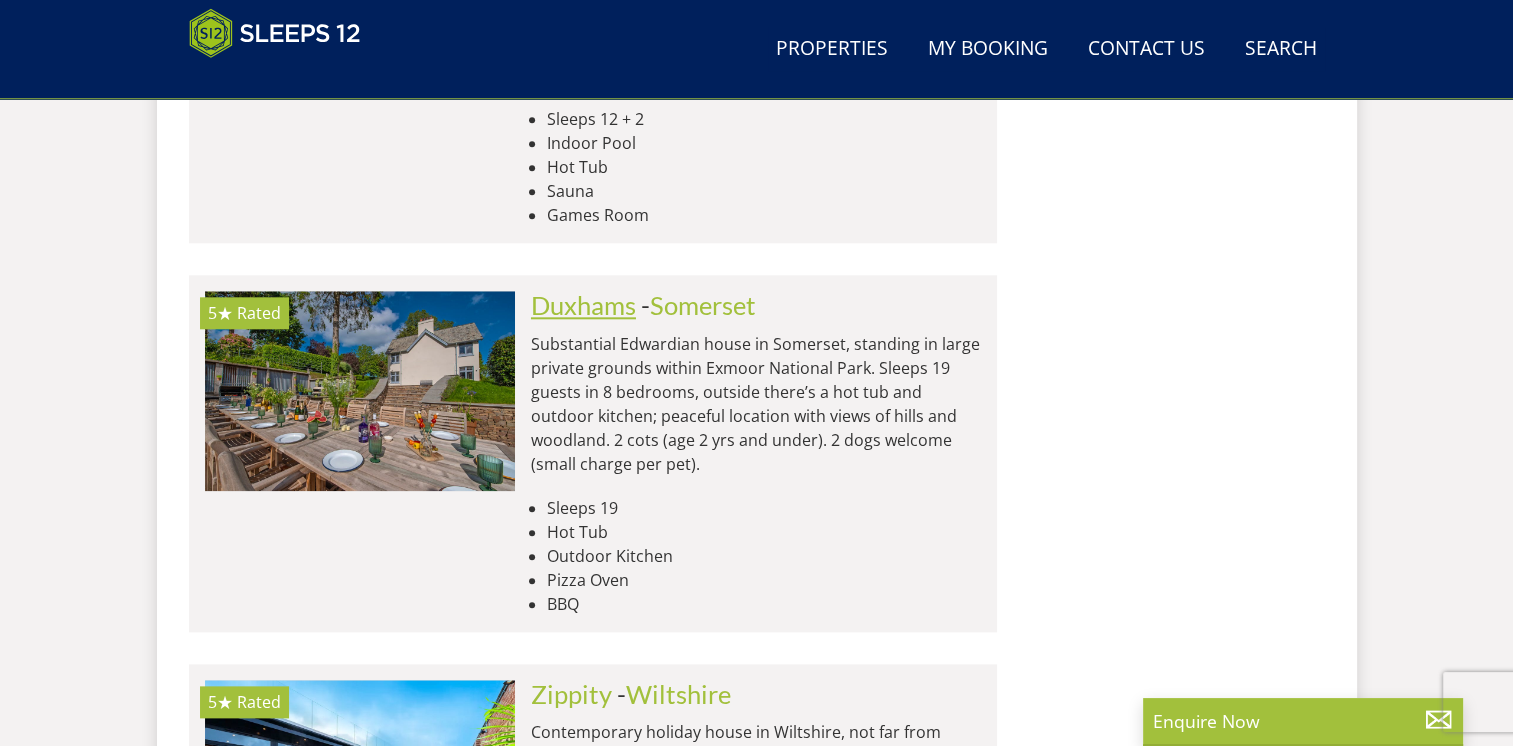 click on "Duxhams" at bounding box center (583, 305) 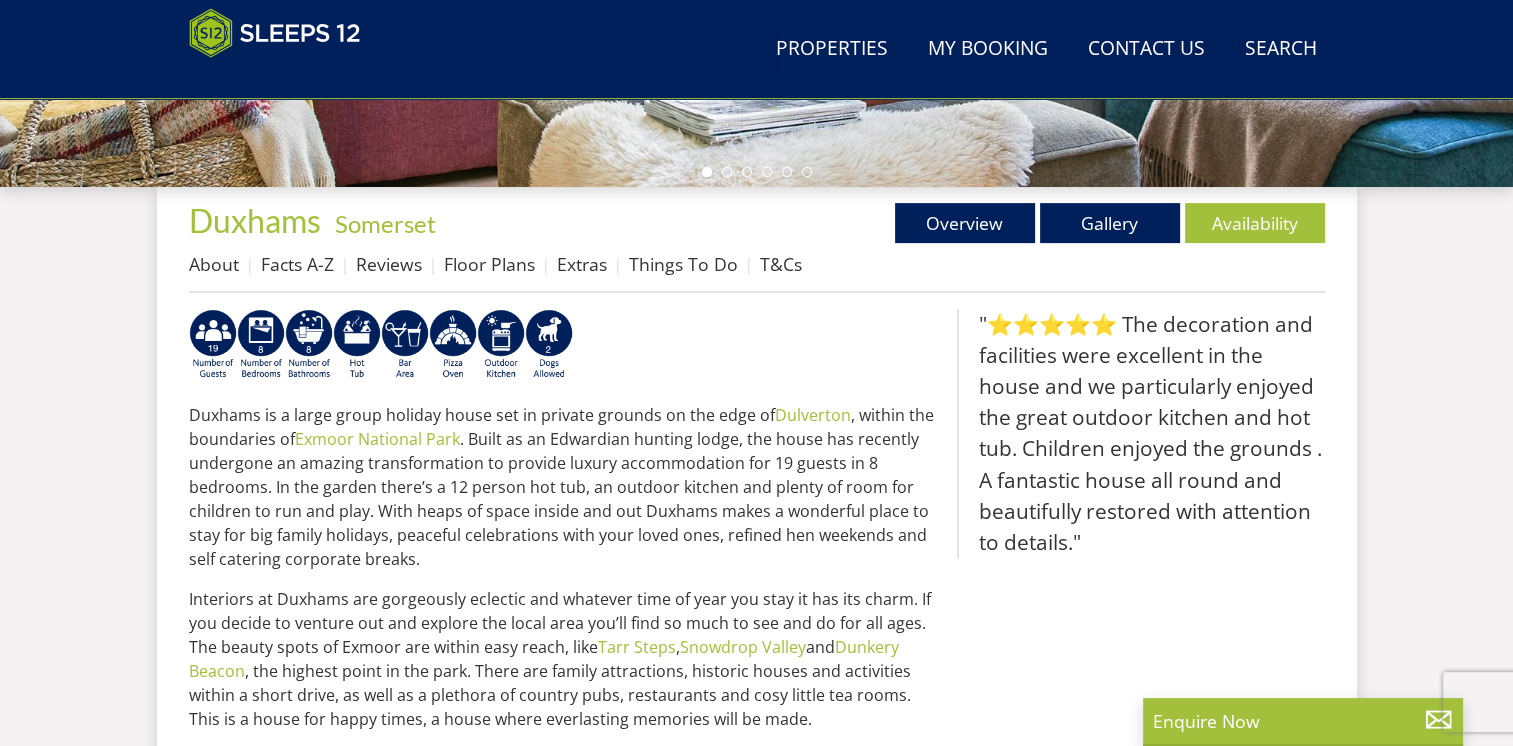 scroll, scrollTop: 655, scrollLeft: 0, axis: vertical 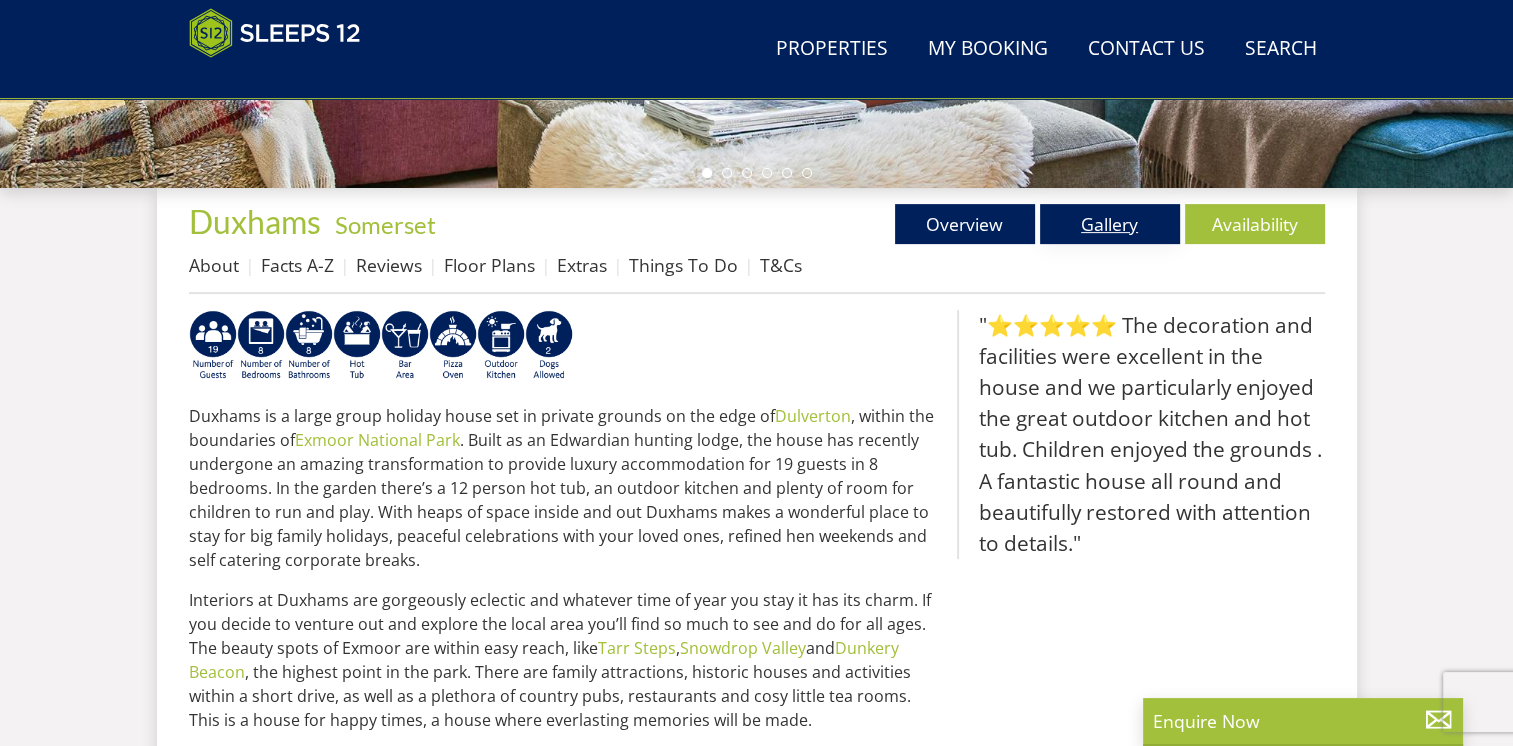 click on "Gallery" at bounding box center [1110, 224] 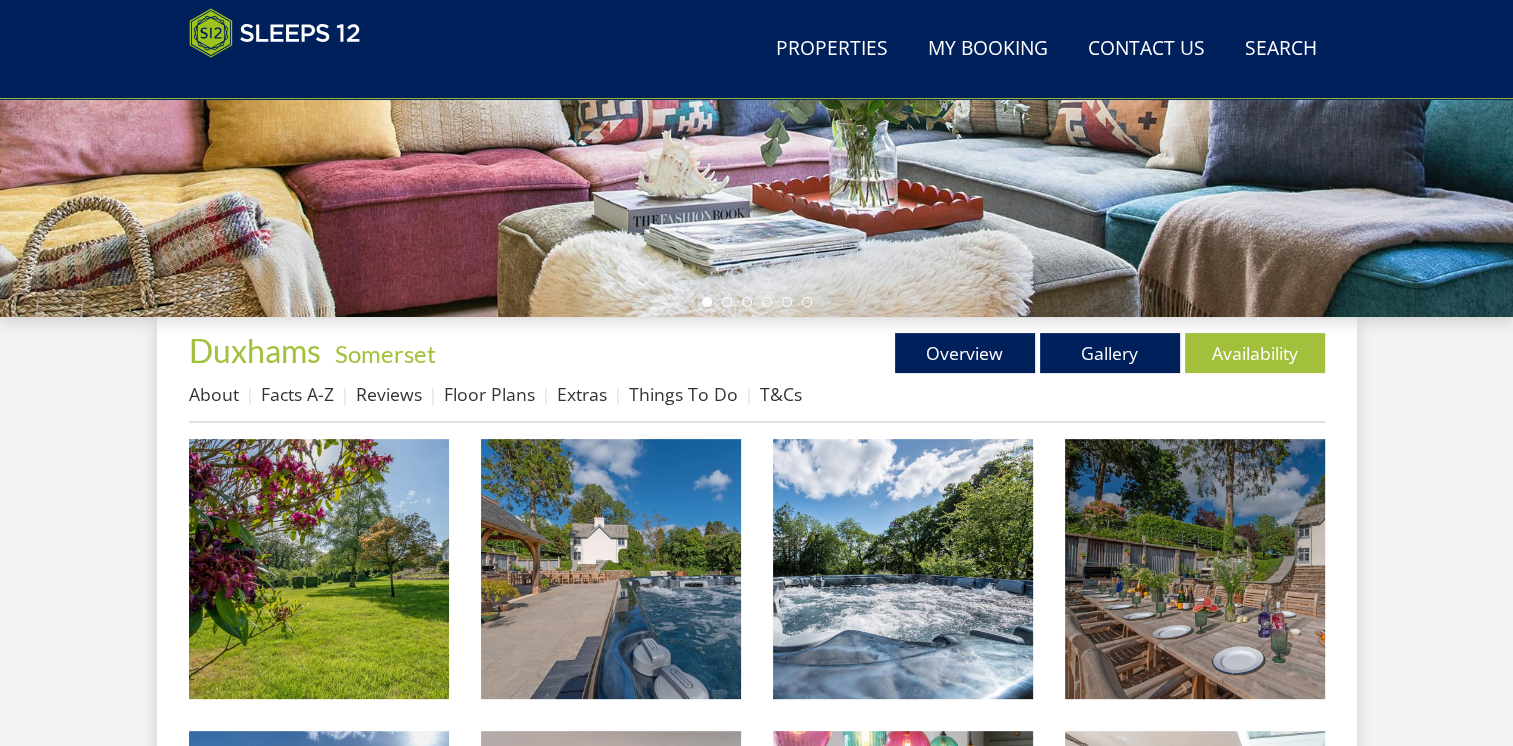 scroll, scrollTop: 543, scrollLeft: 0, axis: vertical 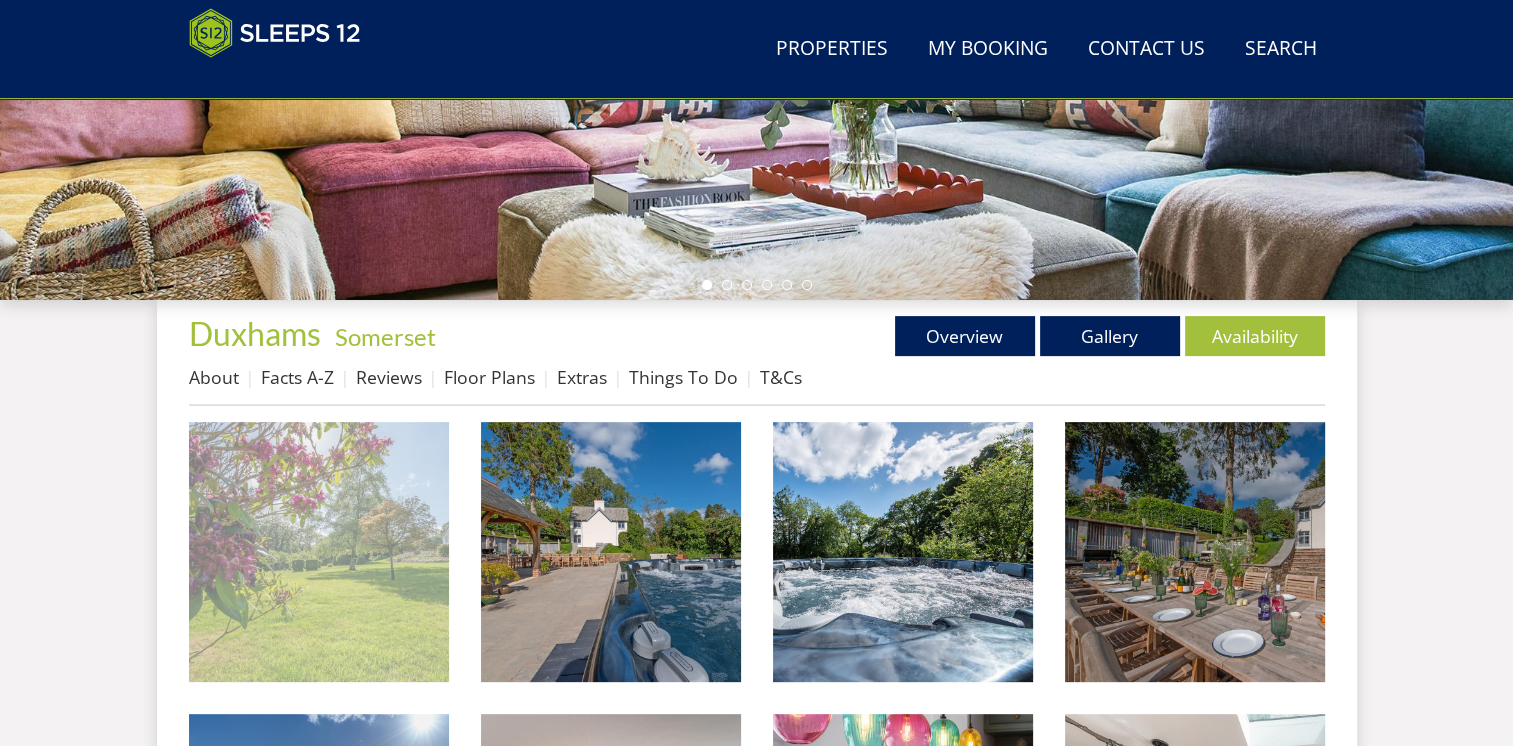 click at bounding box center [319, 552] 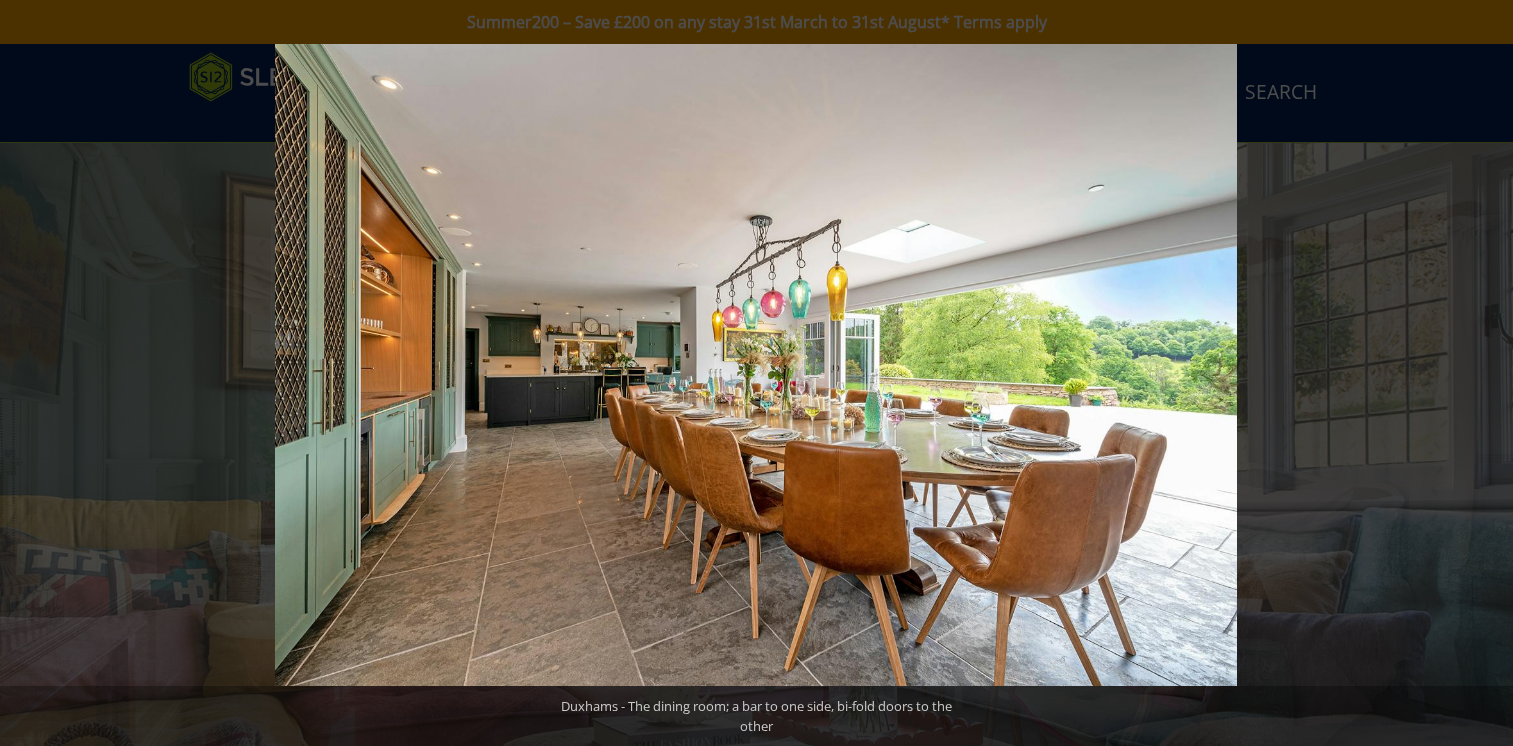 scroll, scrollTop: 543, scrollLeft: 0, axis: vertical 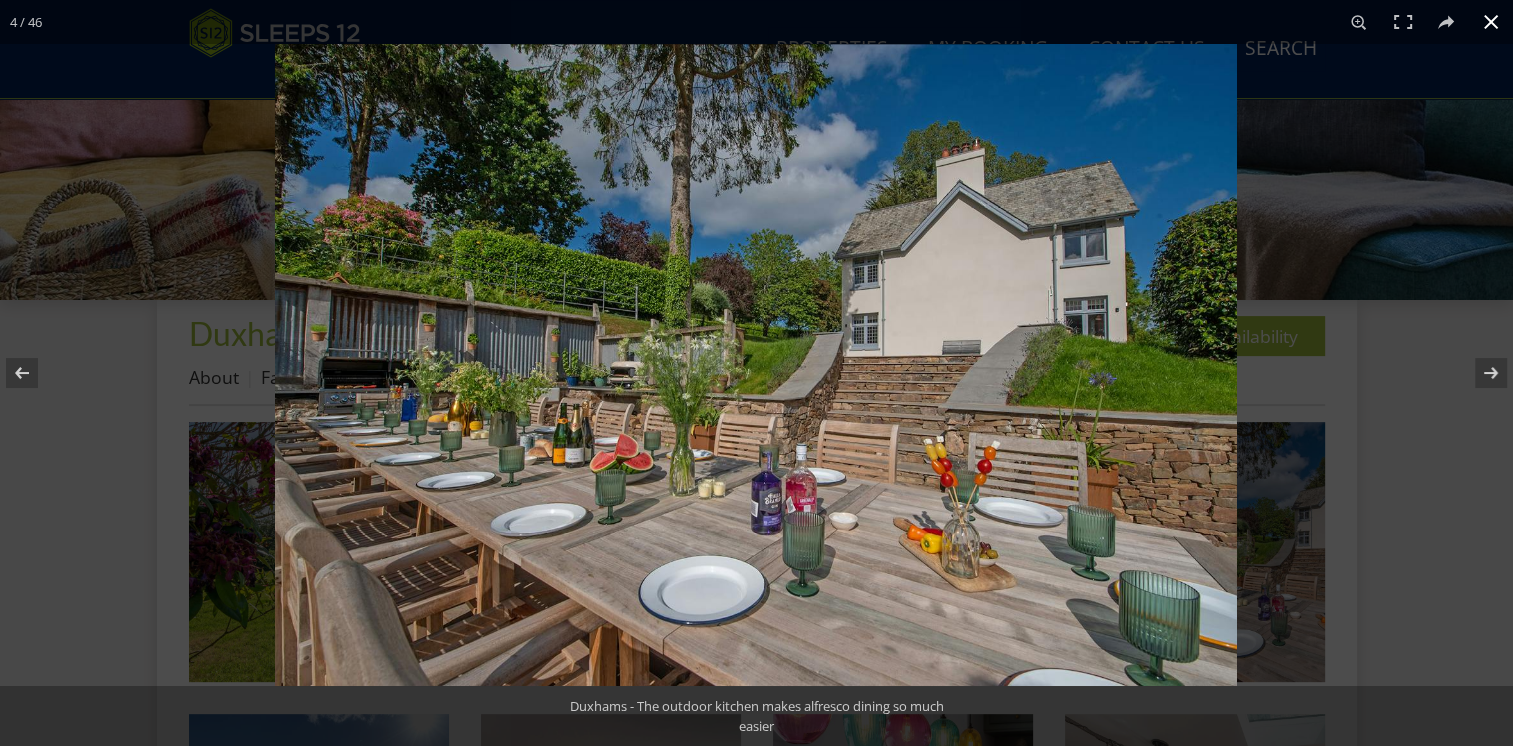 click at bounding box center (1491, 22) 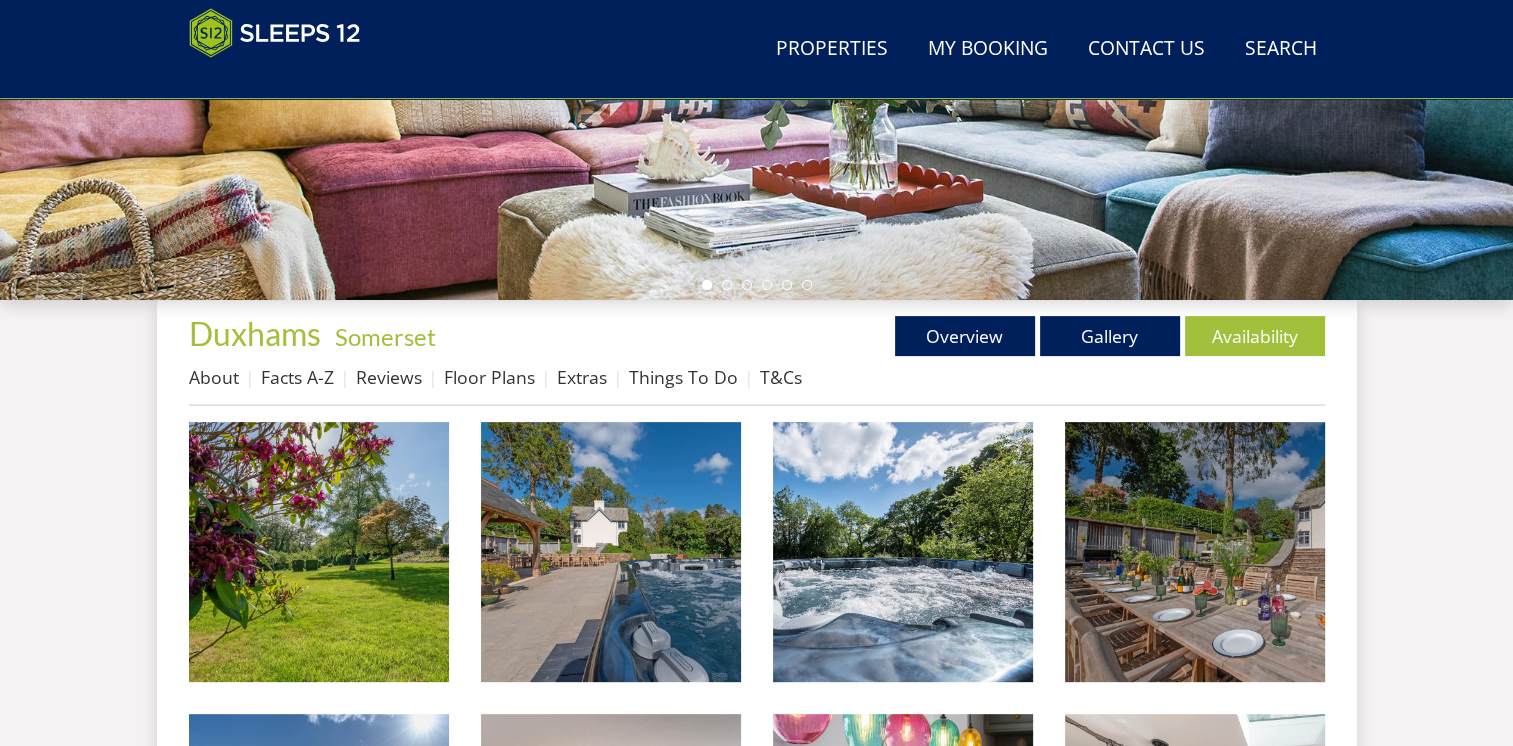 scroll, scrollTop: 655, scrollLeft: 0, axis: vertical 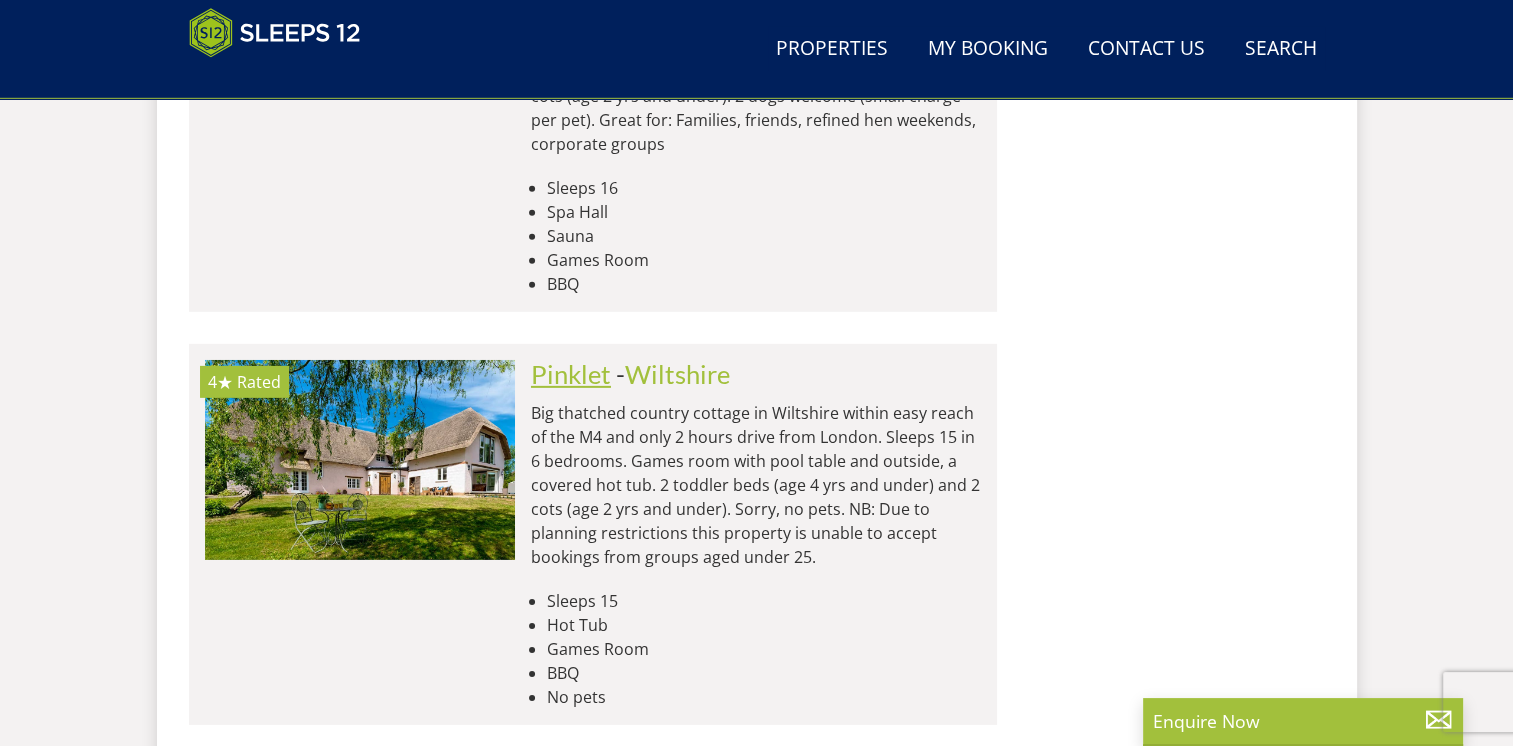 click on "Pinklet" at bounding box center [571, 374] 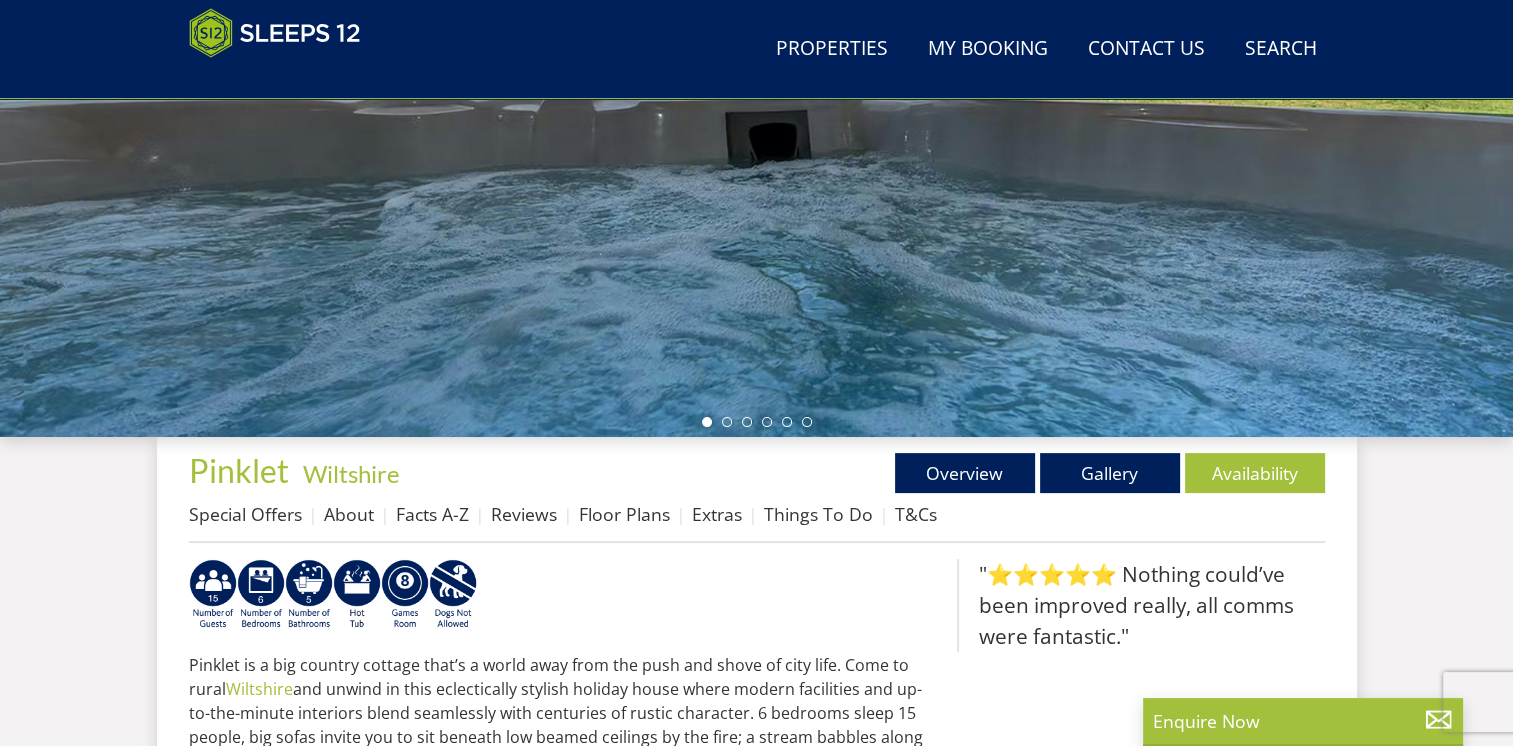 scroll, scrollTop: 414, scrollLeft: 0, axis: vertical 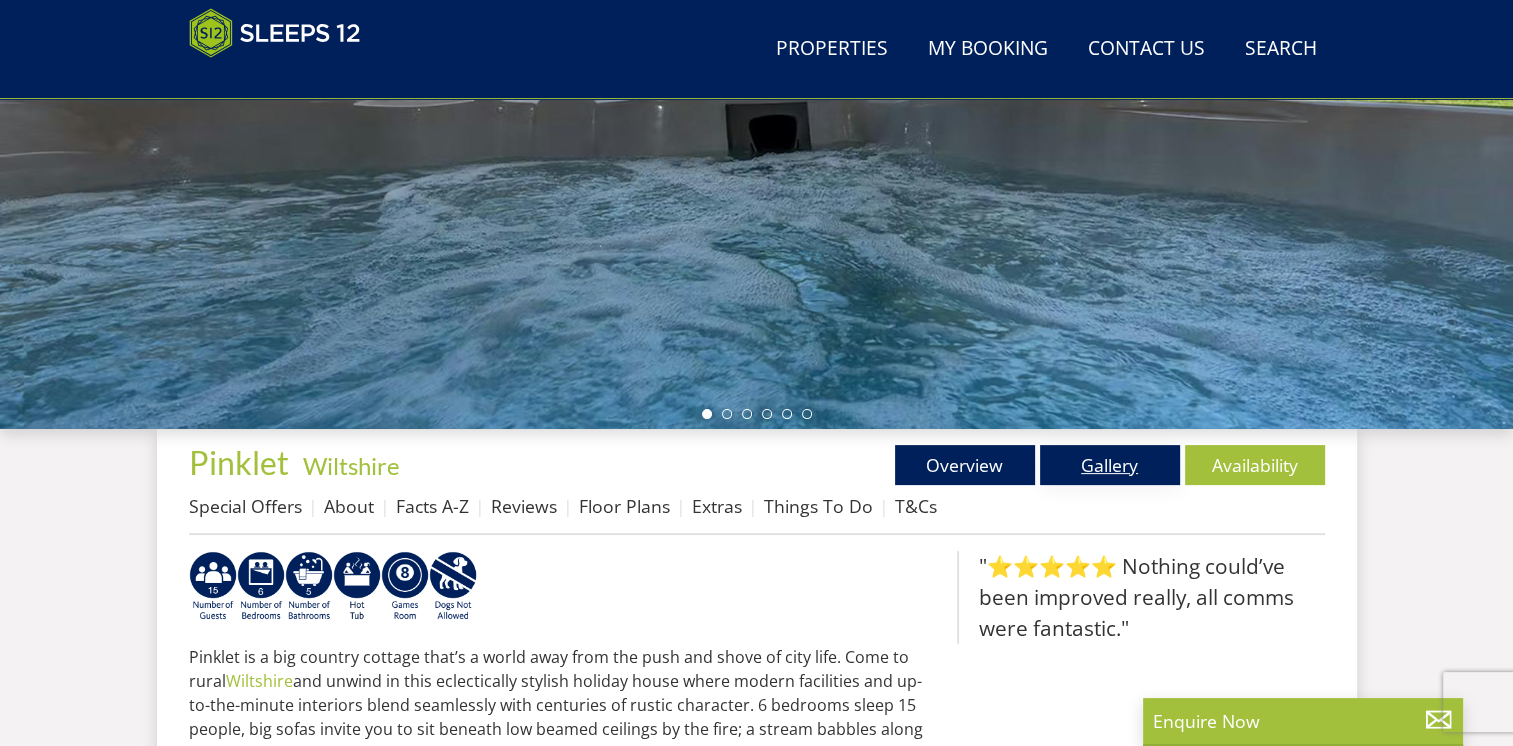click on "Gallery" at bounding box center [1110, 465] 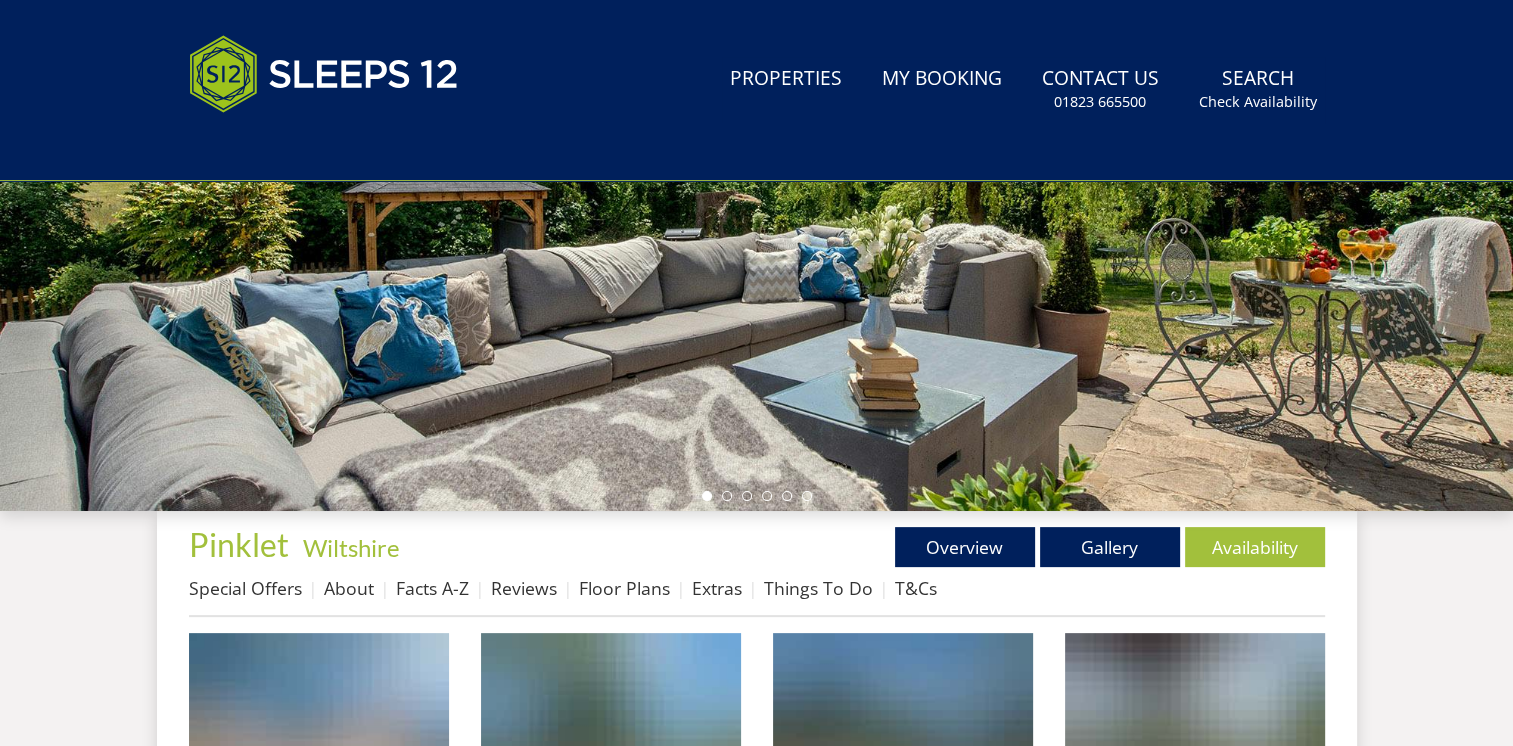 scroll, scrollTop: 0, scrollLeft: 0, axis: both 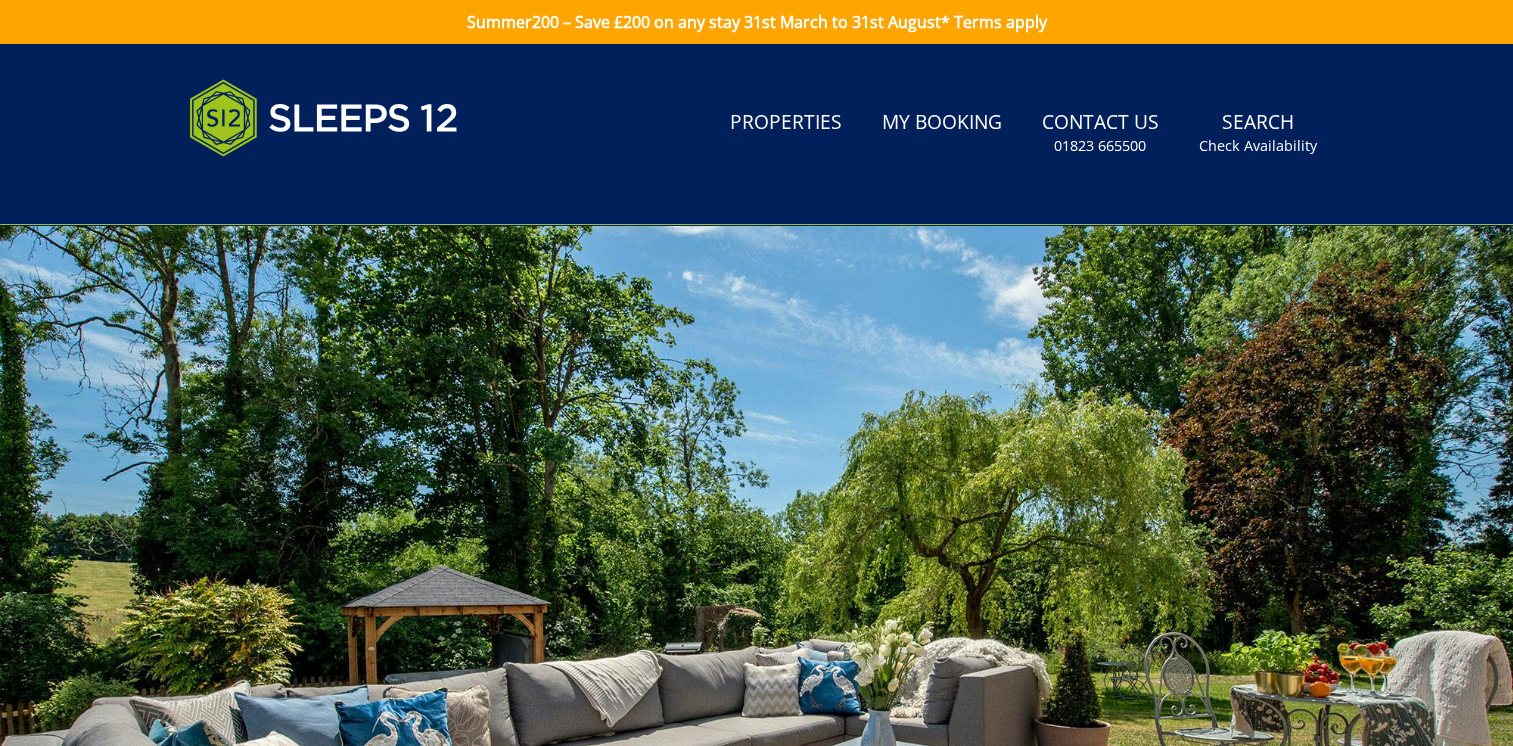 drag, startPoint x: 859, startPoint y: 466, endPoint x: 856, endPoint y: 341, distance: 125.035995 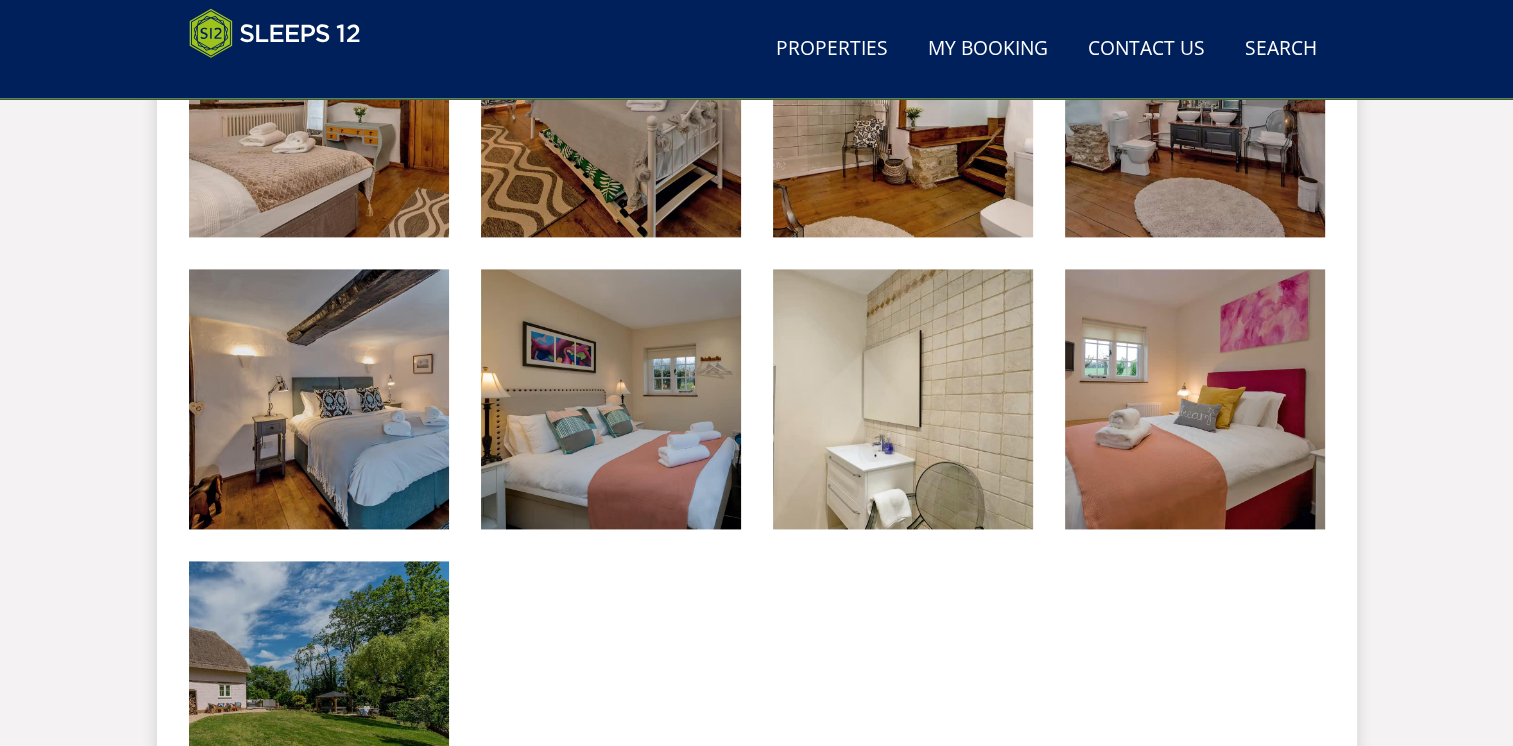 scroll, scrollTop: 2739, scrollLeft: 0, axis: vertical 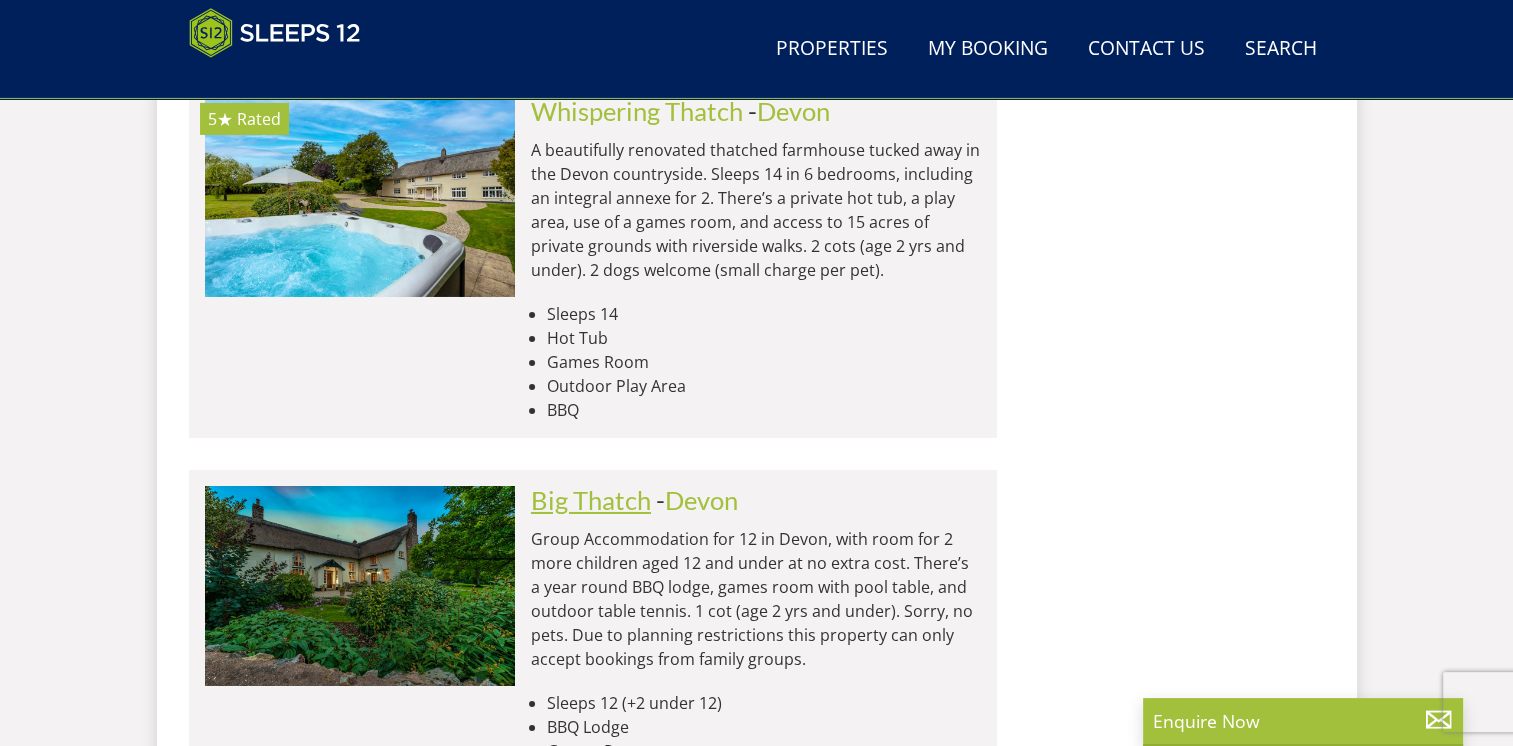 click on "Big Thatch" at bounding box center [591, 500] 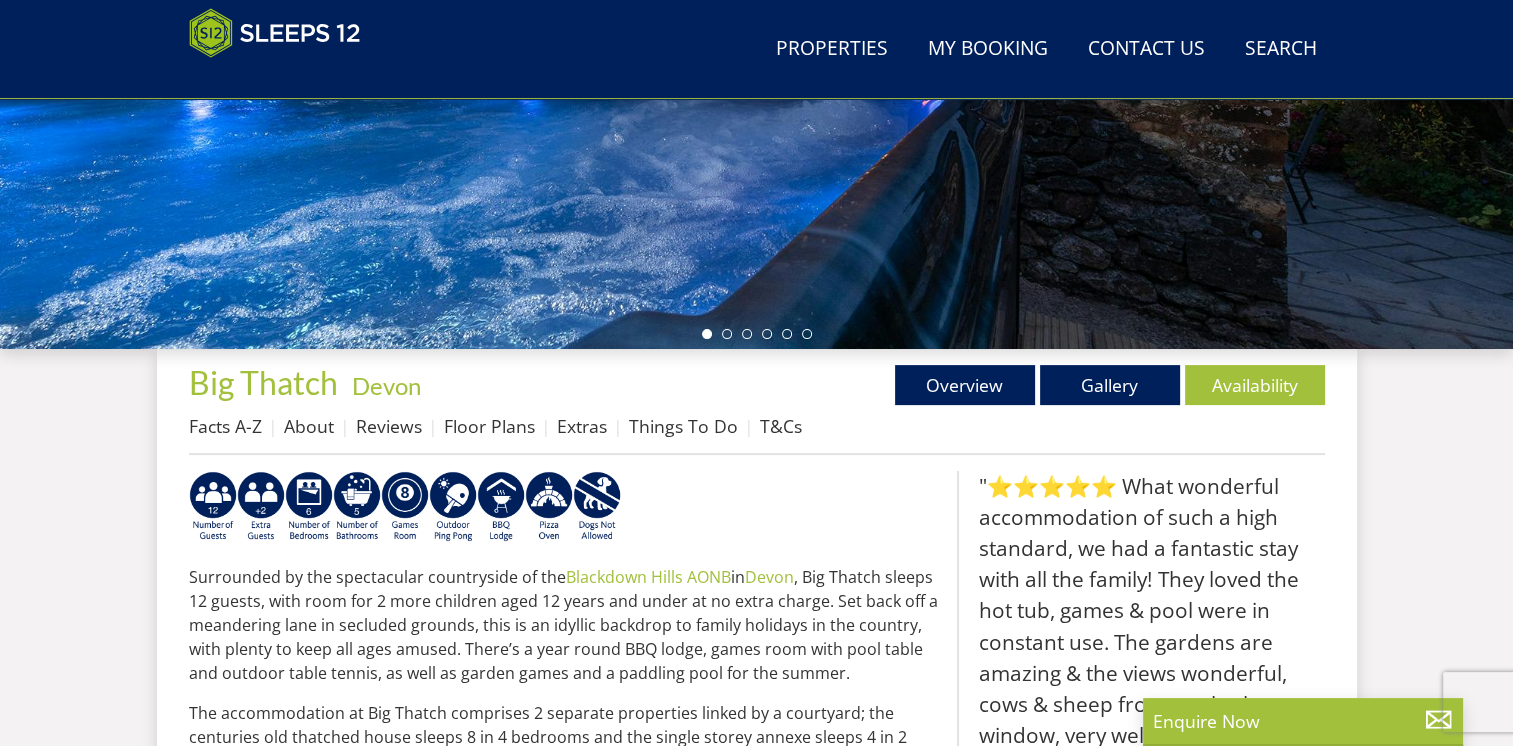 scroll, scrollTop: 375, scrollLeft: 0, axis: vertical 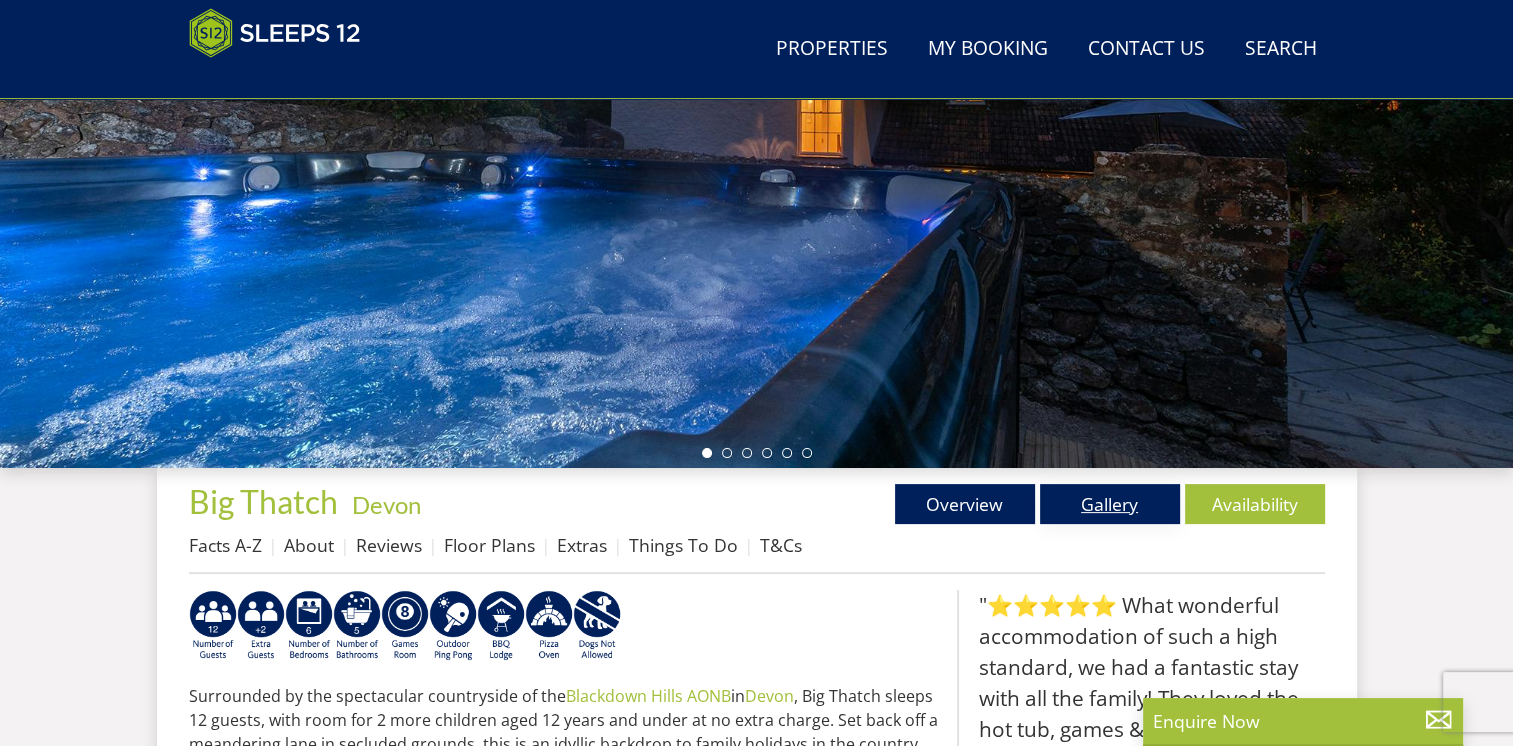 click on "Gallery" at bounding box center (1110, 504) 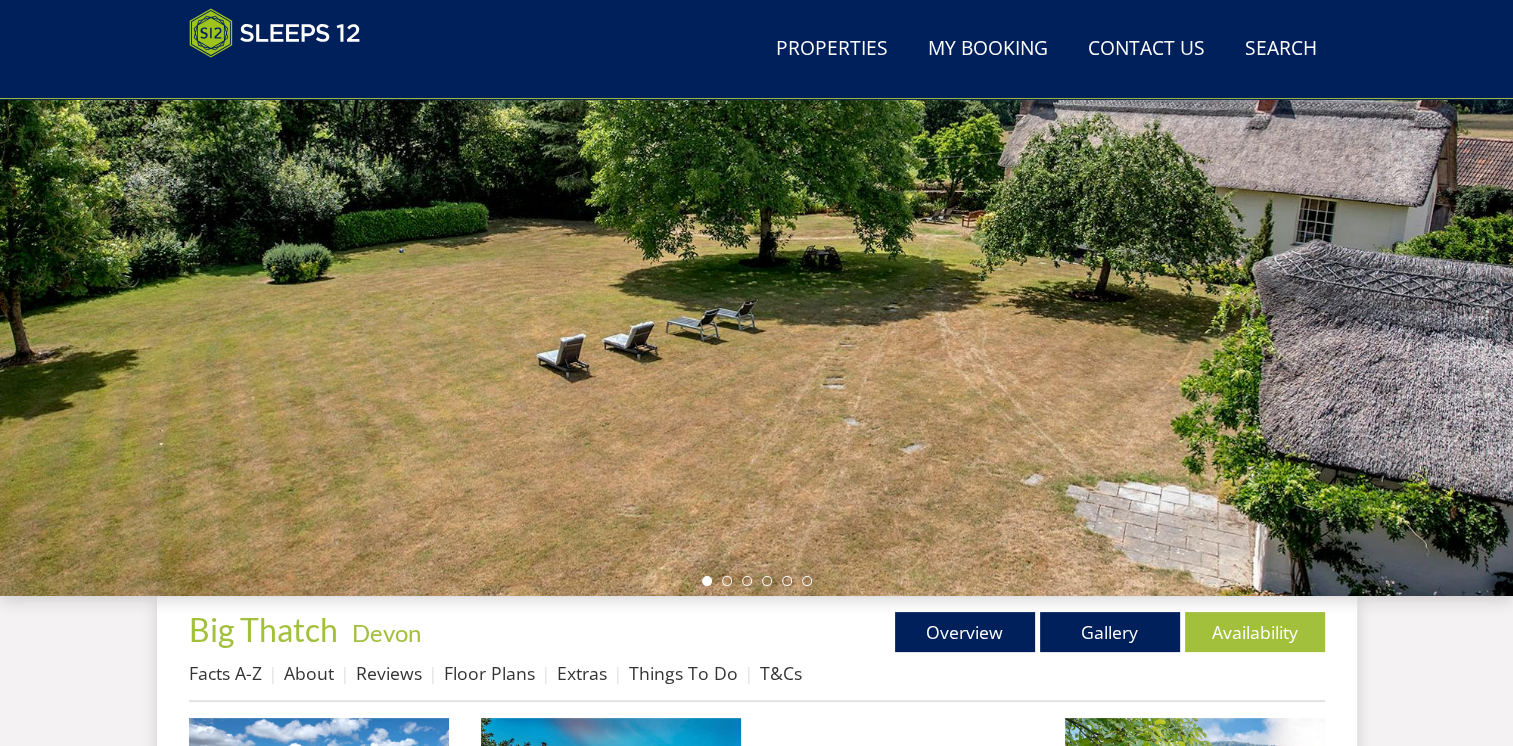 scroll, scrollTop: 868, scrollLeft: 0, axis: vertical 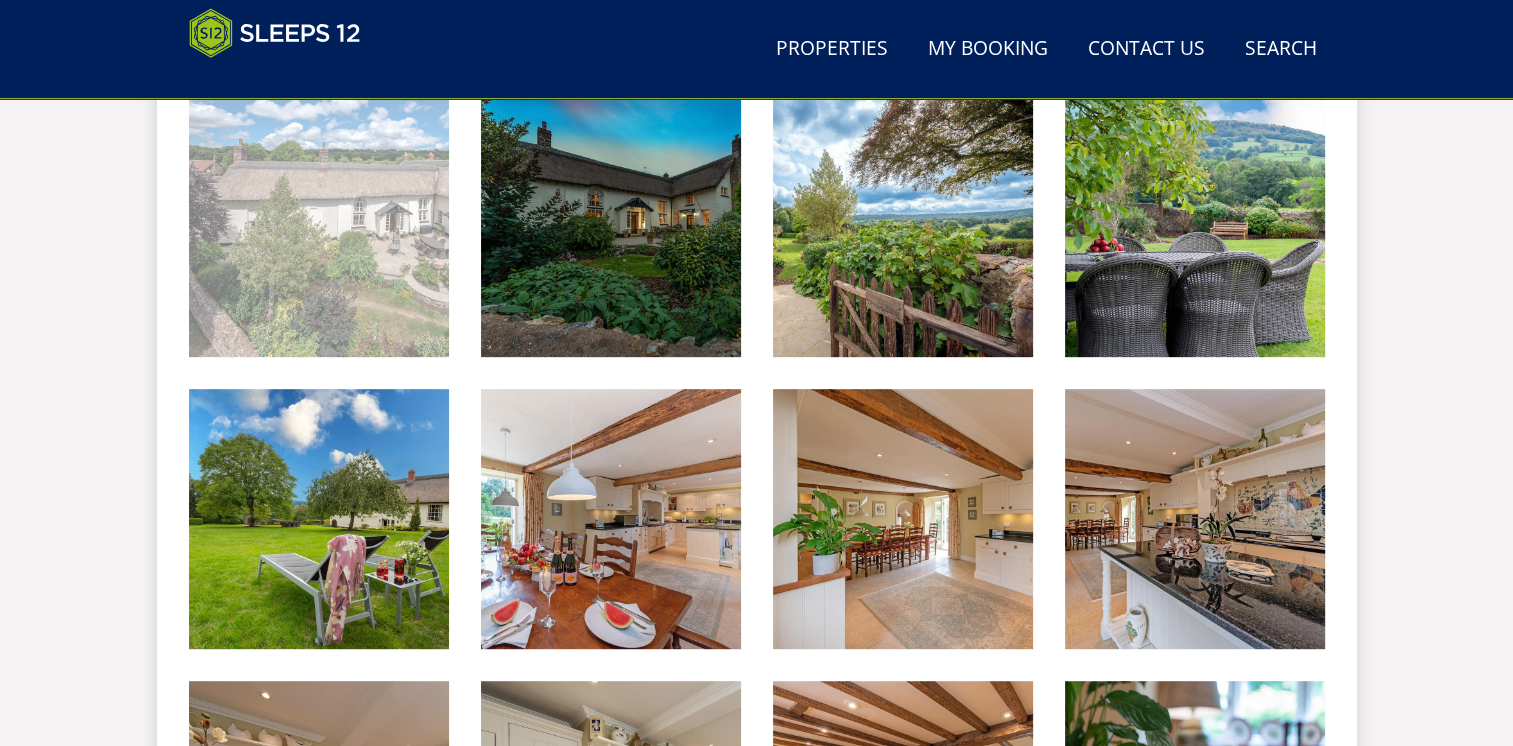 click at bounding box center [319, 227] 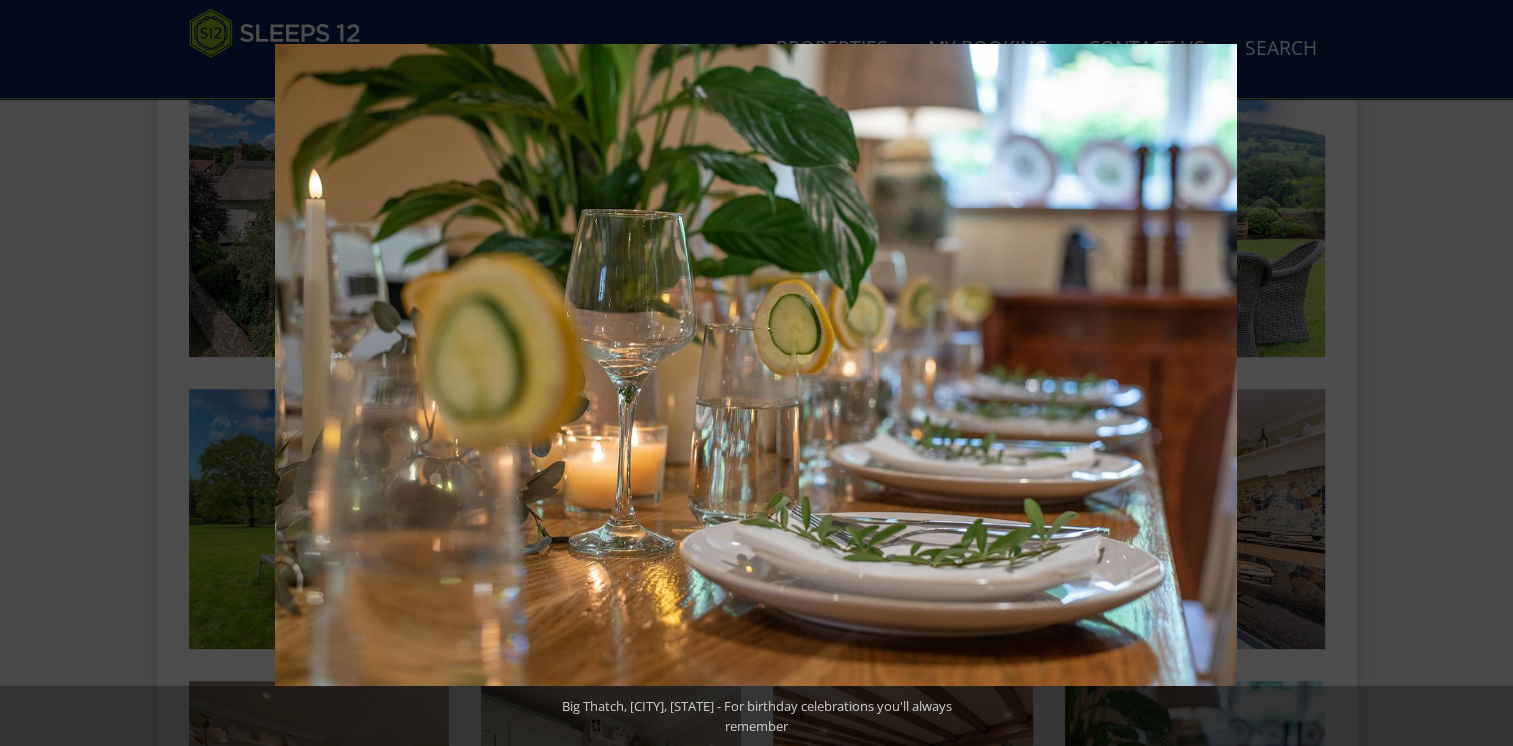 scroll, scrollTop: 375, scrollLeft: 0, axis: vertical 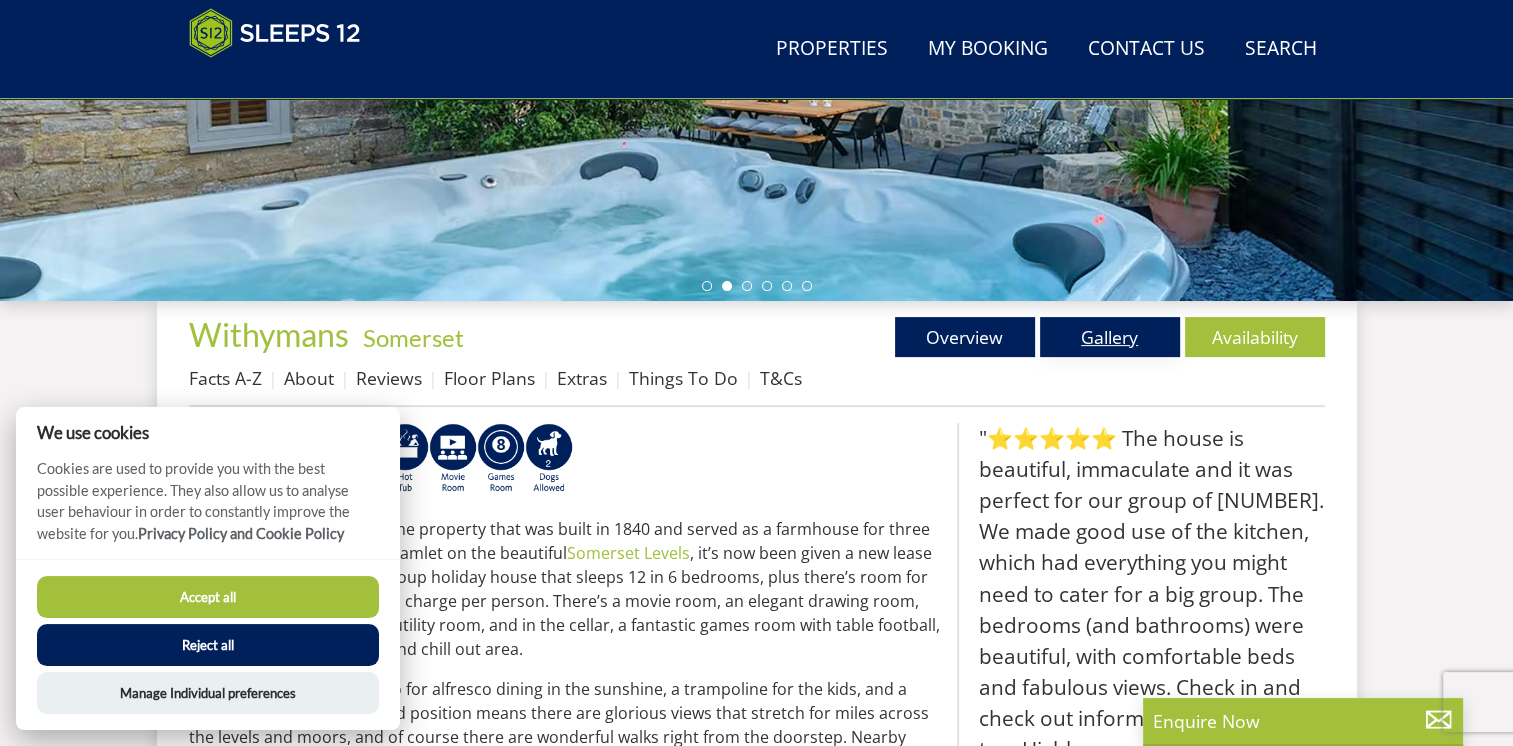click on "Gallery" at bounding box center (1110, 337) 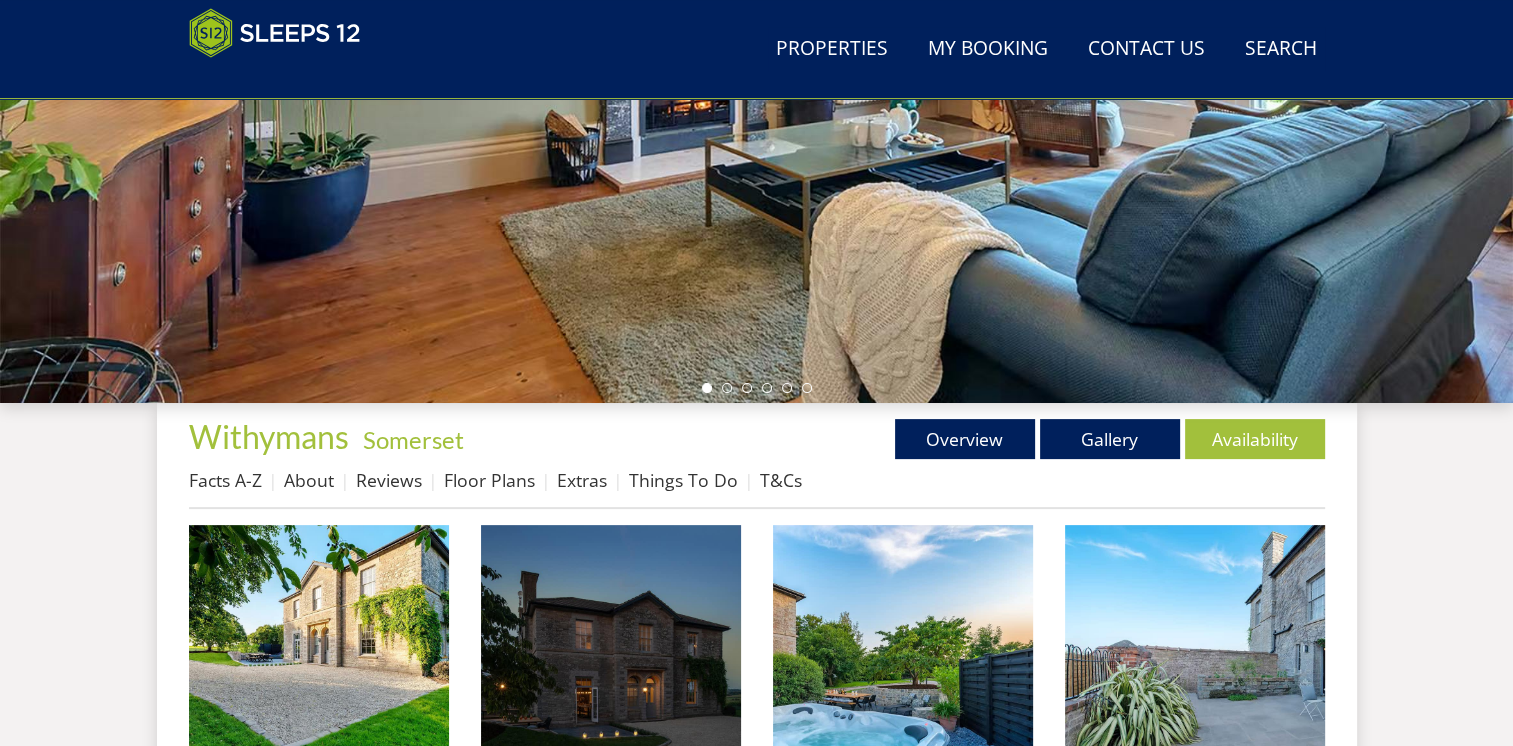 scroll, scrollTop: 447, scrollLeft: 0, axis: vertical 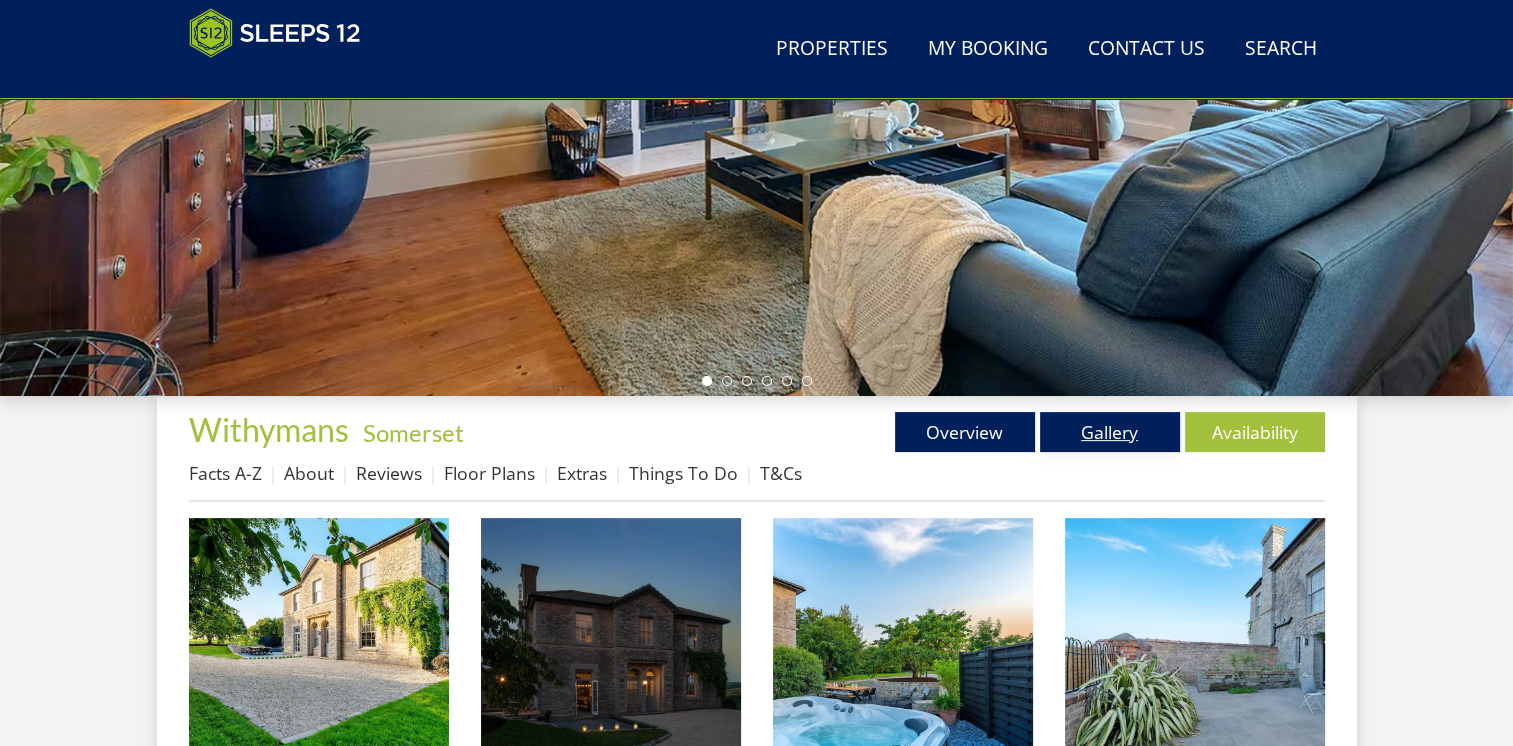 click on "Gallery" at bounding box center (1110, 432) 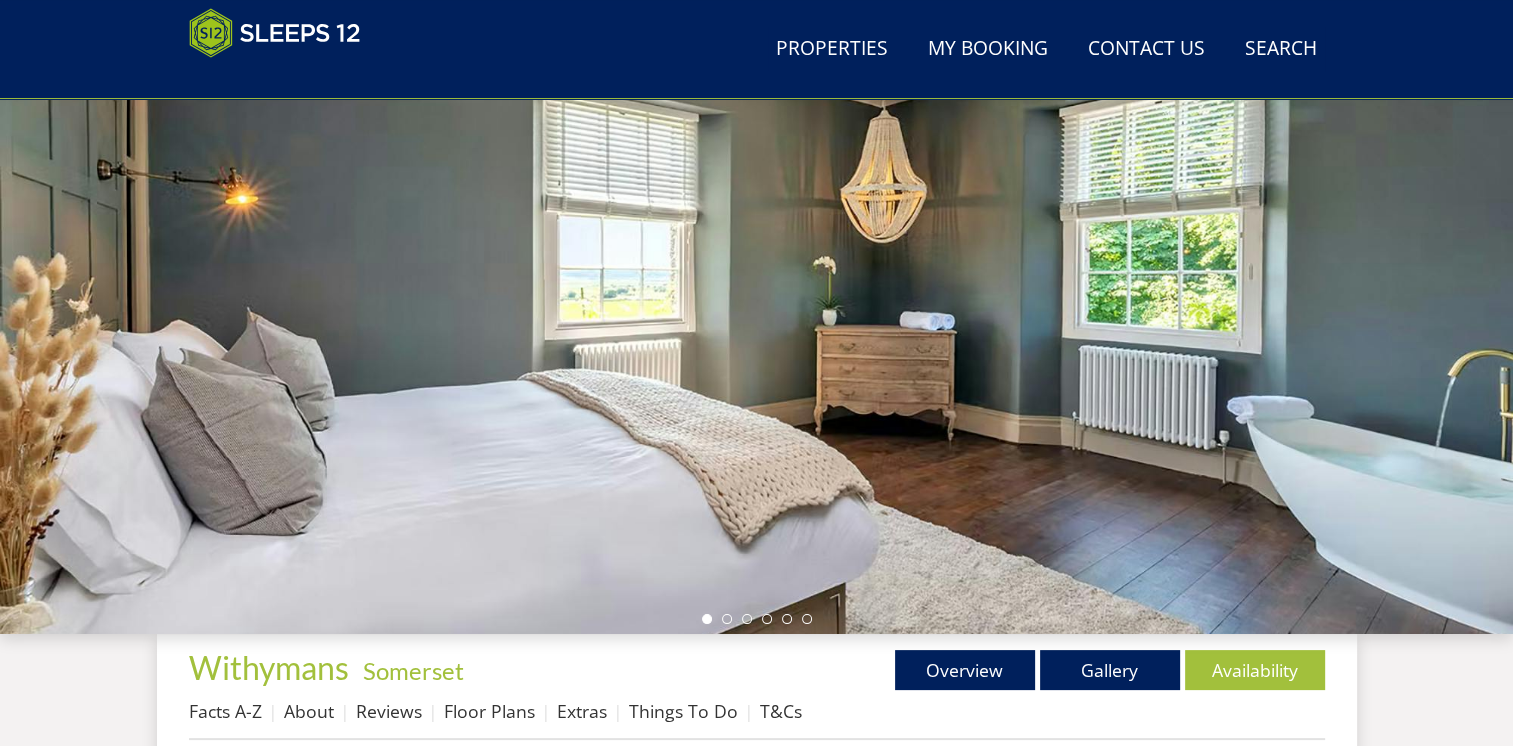 scroll, scrollTop: 208, scrollLeft: 0, axis: vertical 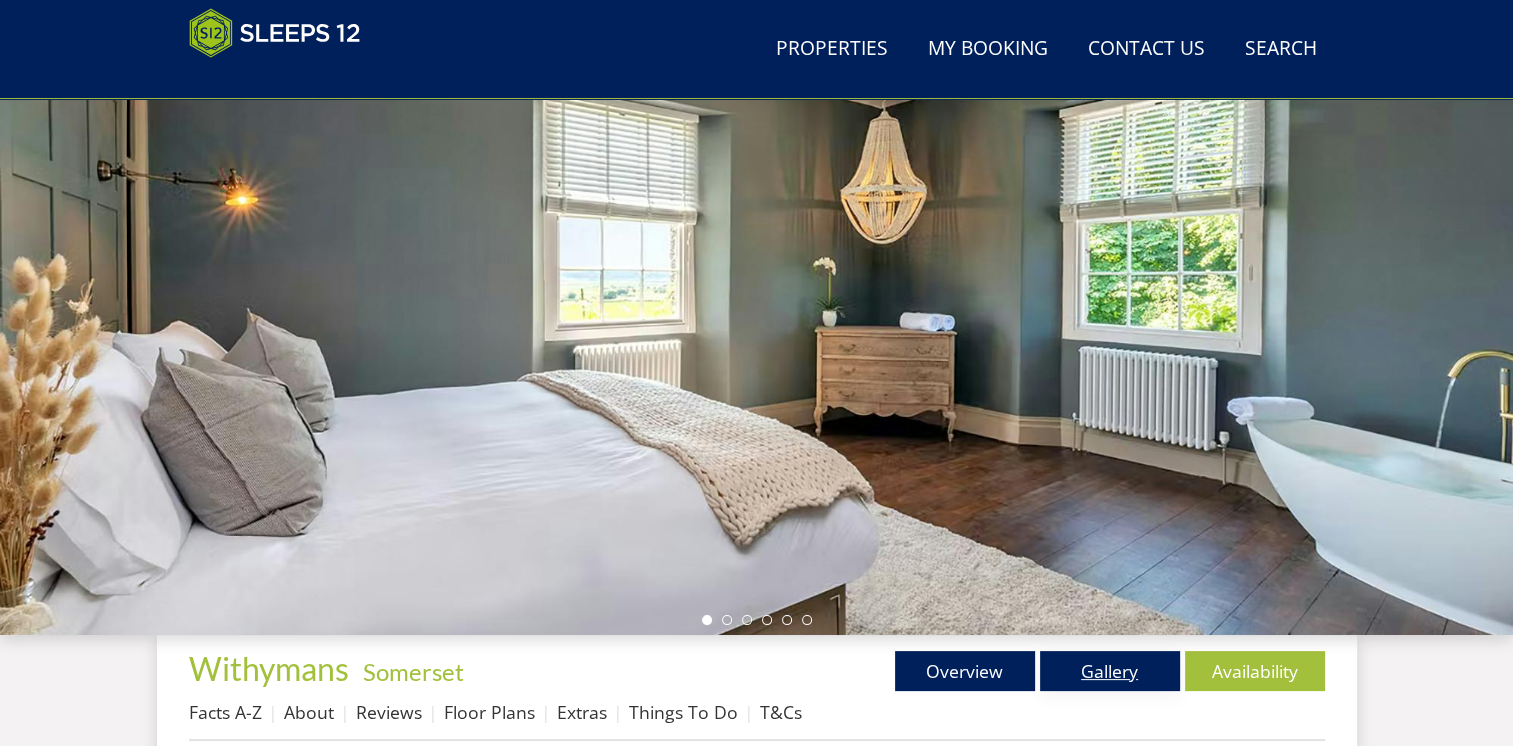 click on "Gallery" at bounding box center [1110, 671] 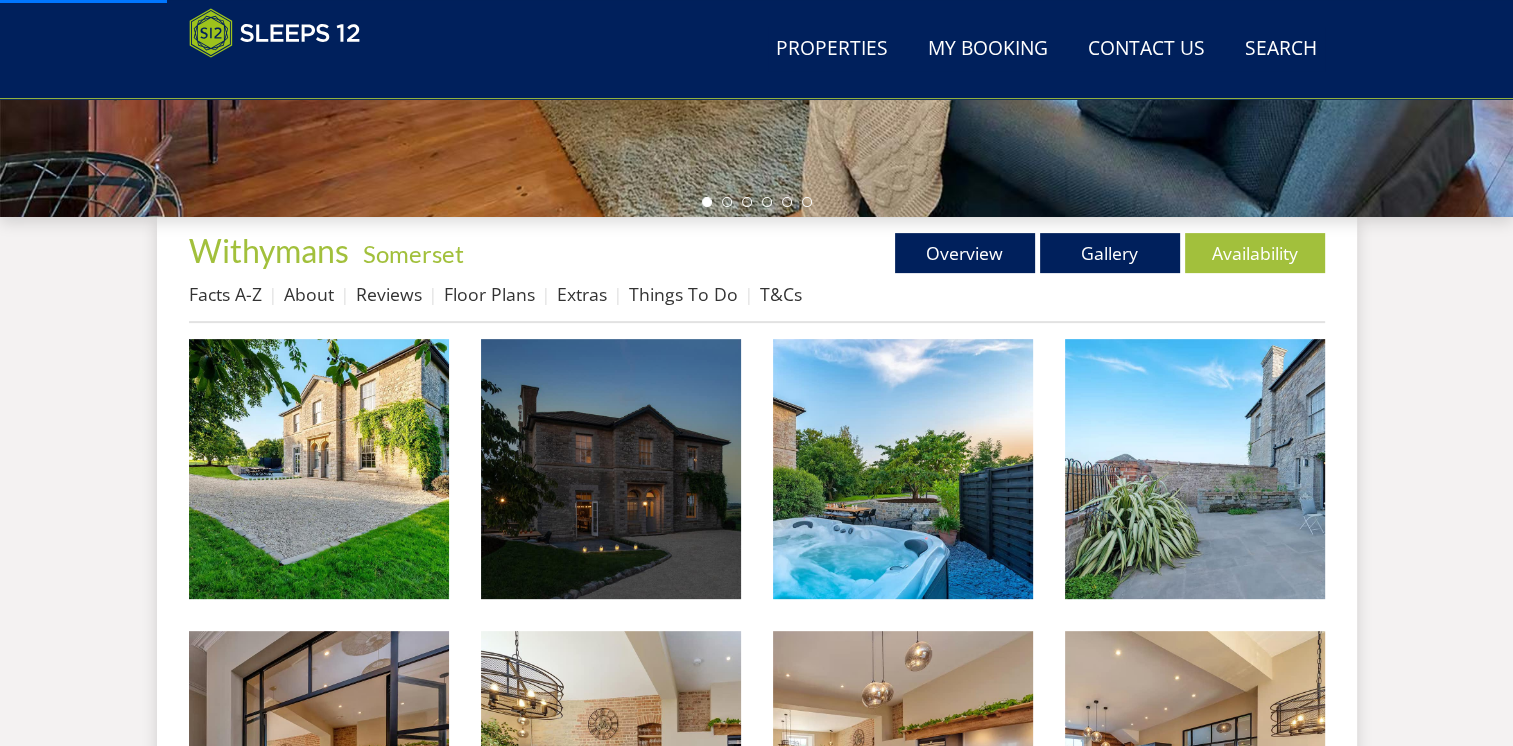 scroll, scrollTop: 637, scrollLeft: 0, axis: vertical 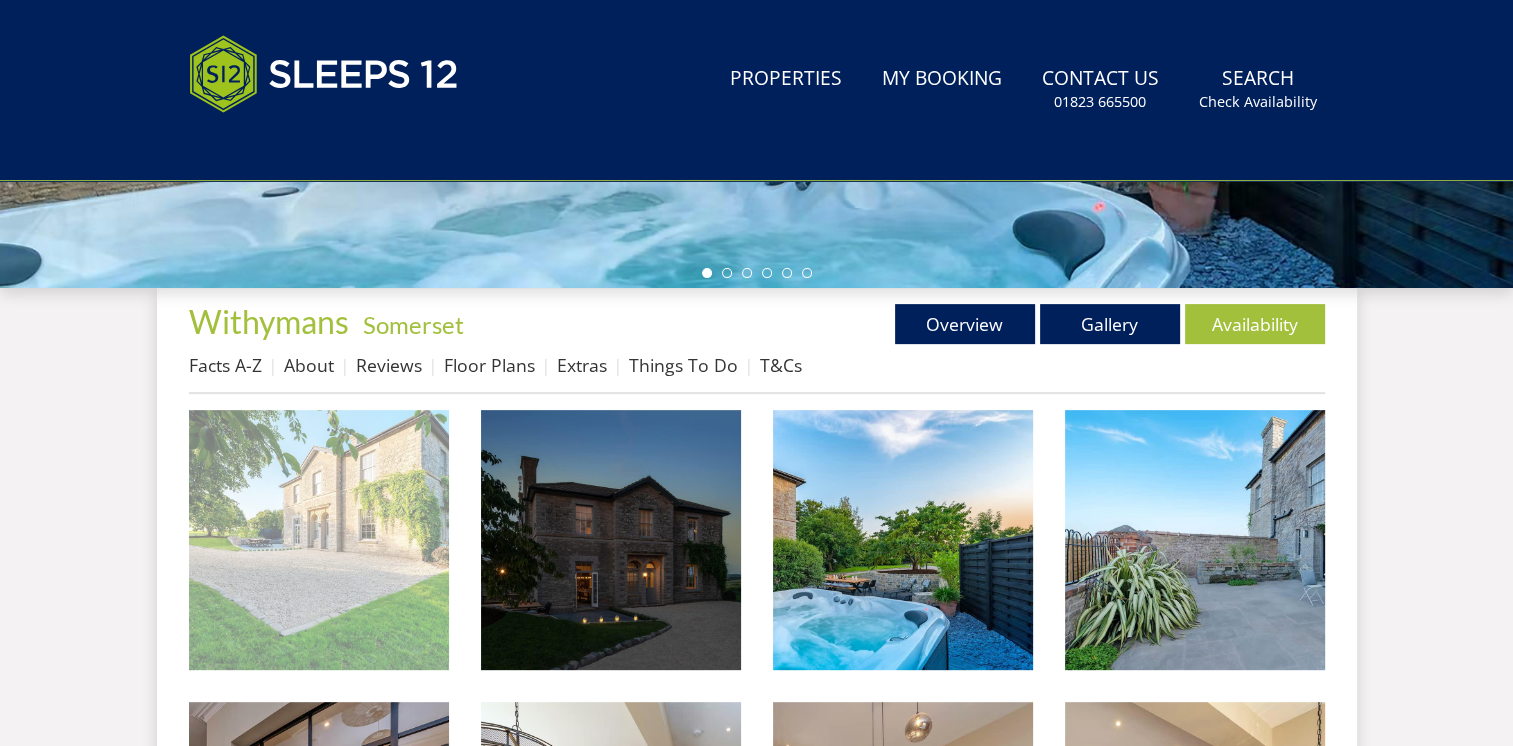 click at bounding box center [319, 540] 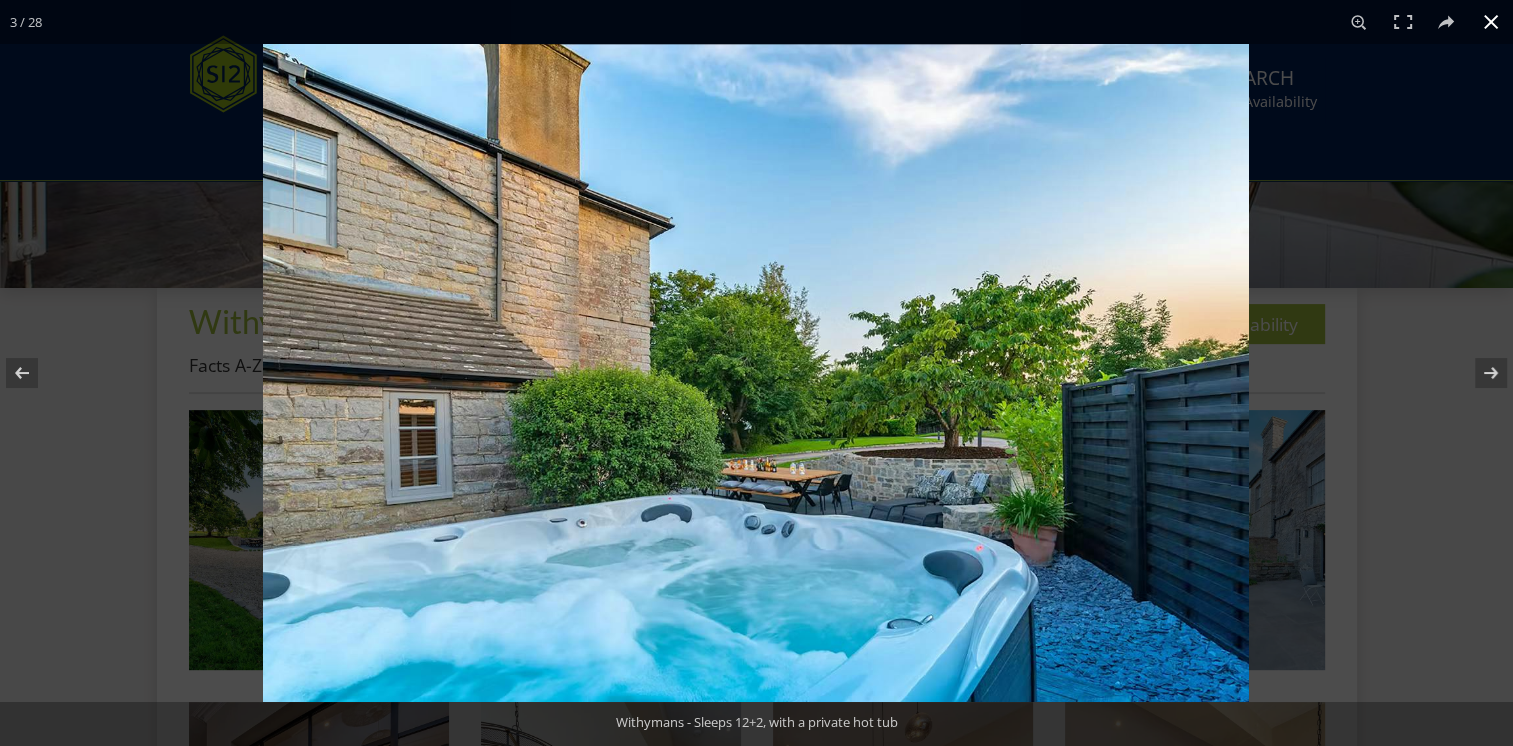 click at bounding box center [1019, 417] 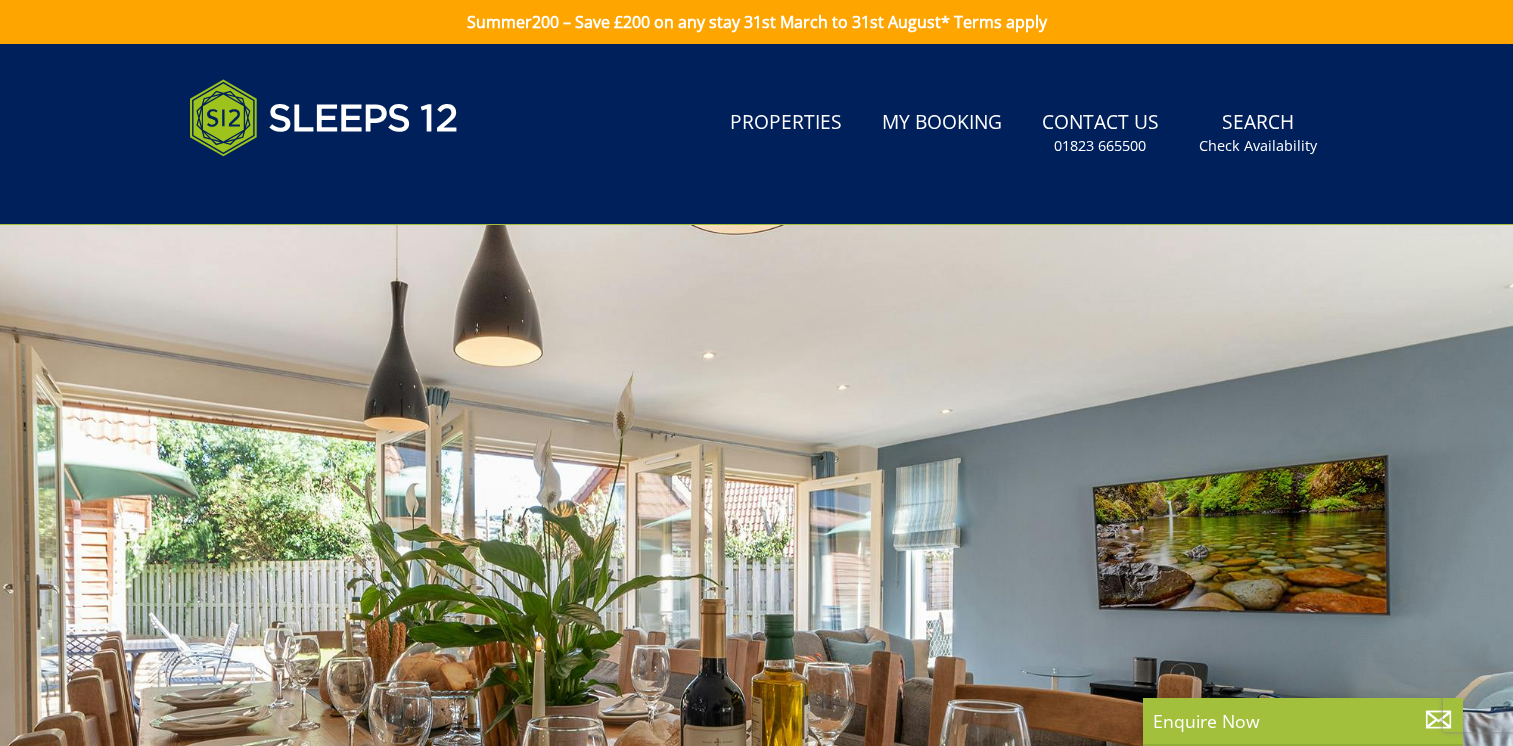 scroll, scrollTop: 0, scrollLeft: 0, axis: both 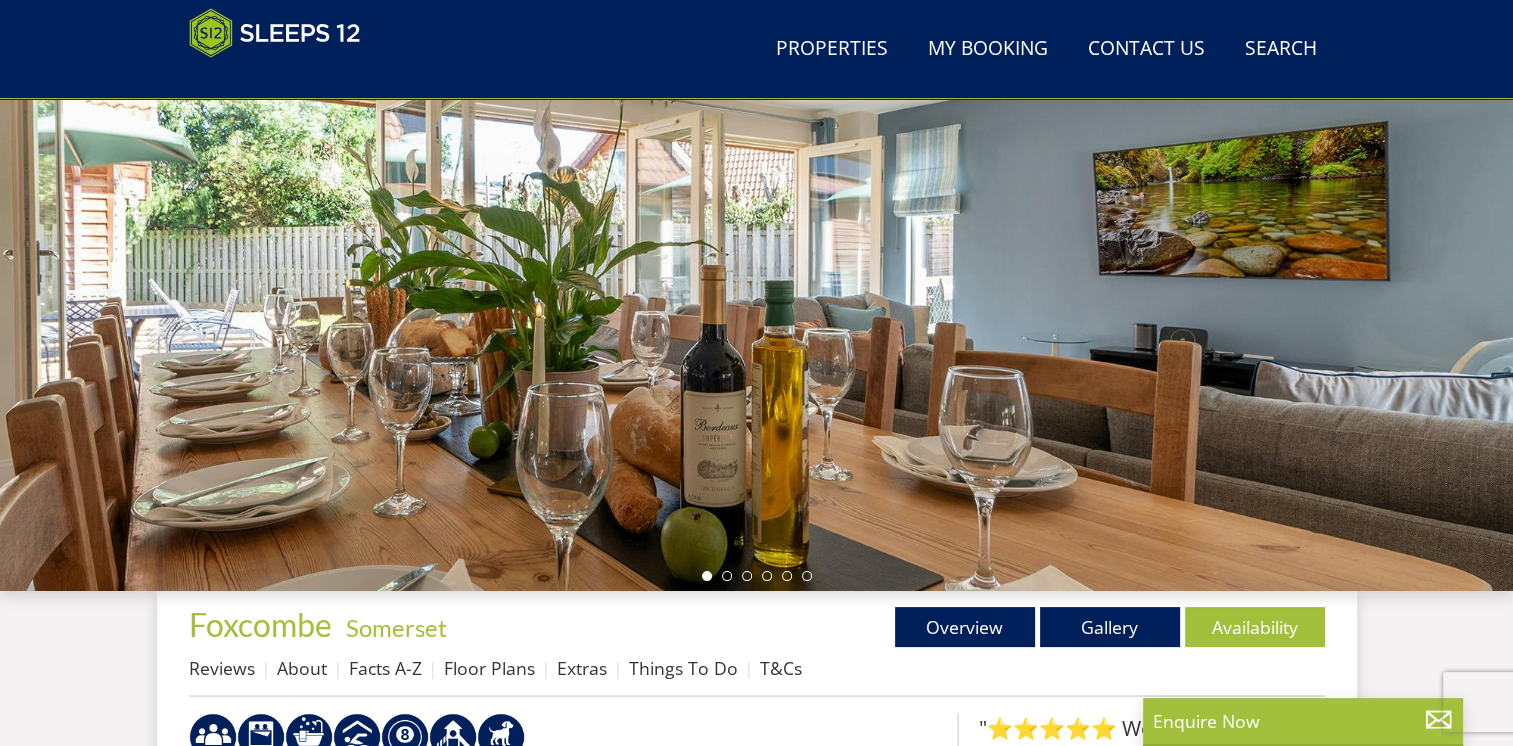 click at bounding box center [756, 241] 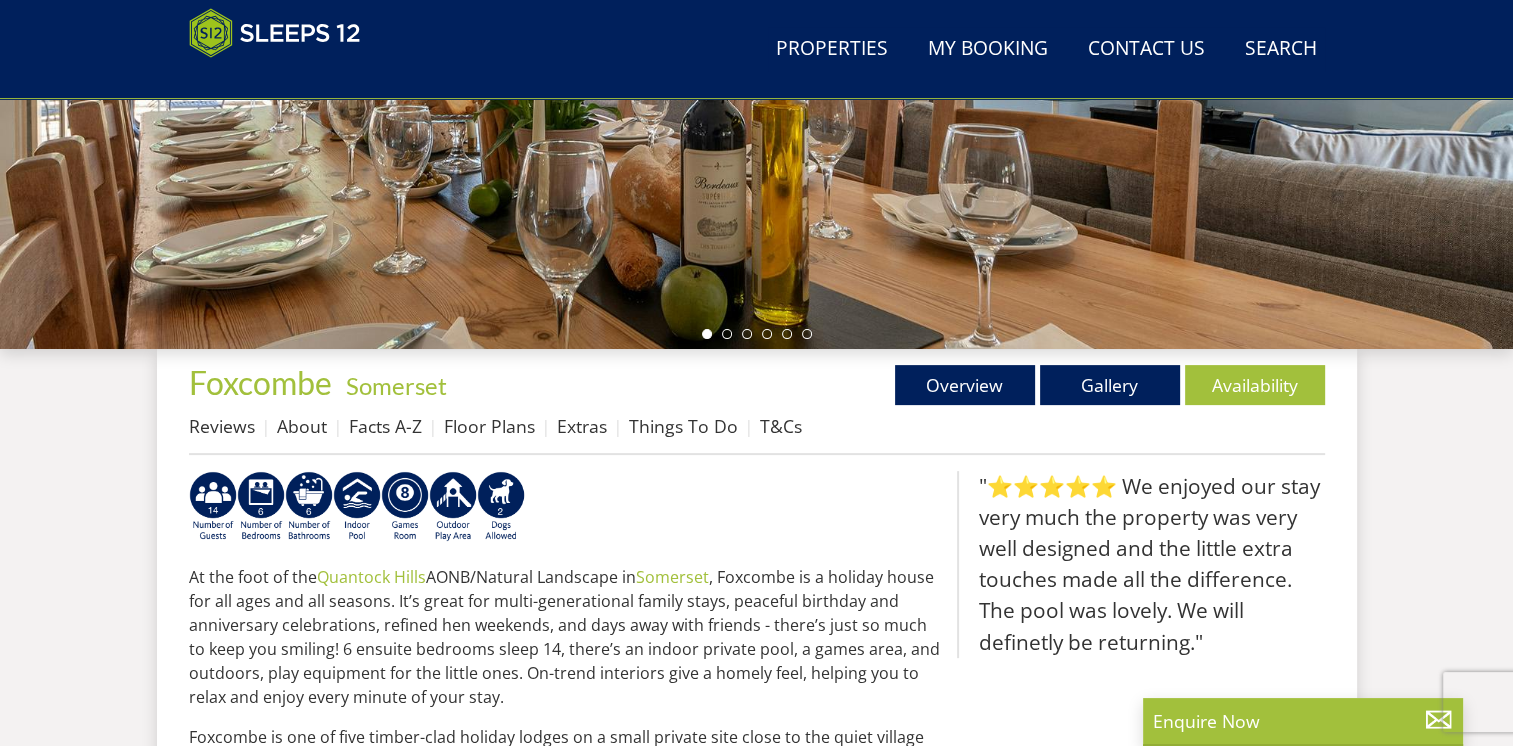 scroll, scrollTop: 495, scrollLeft: 0, axis: vertical 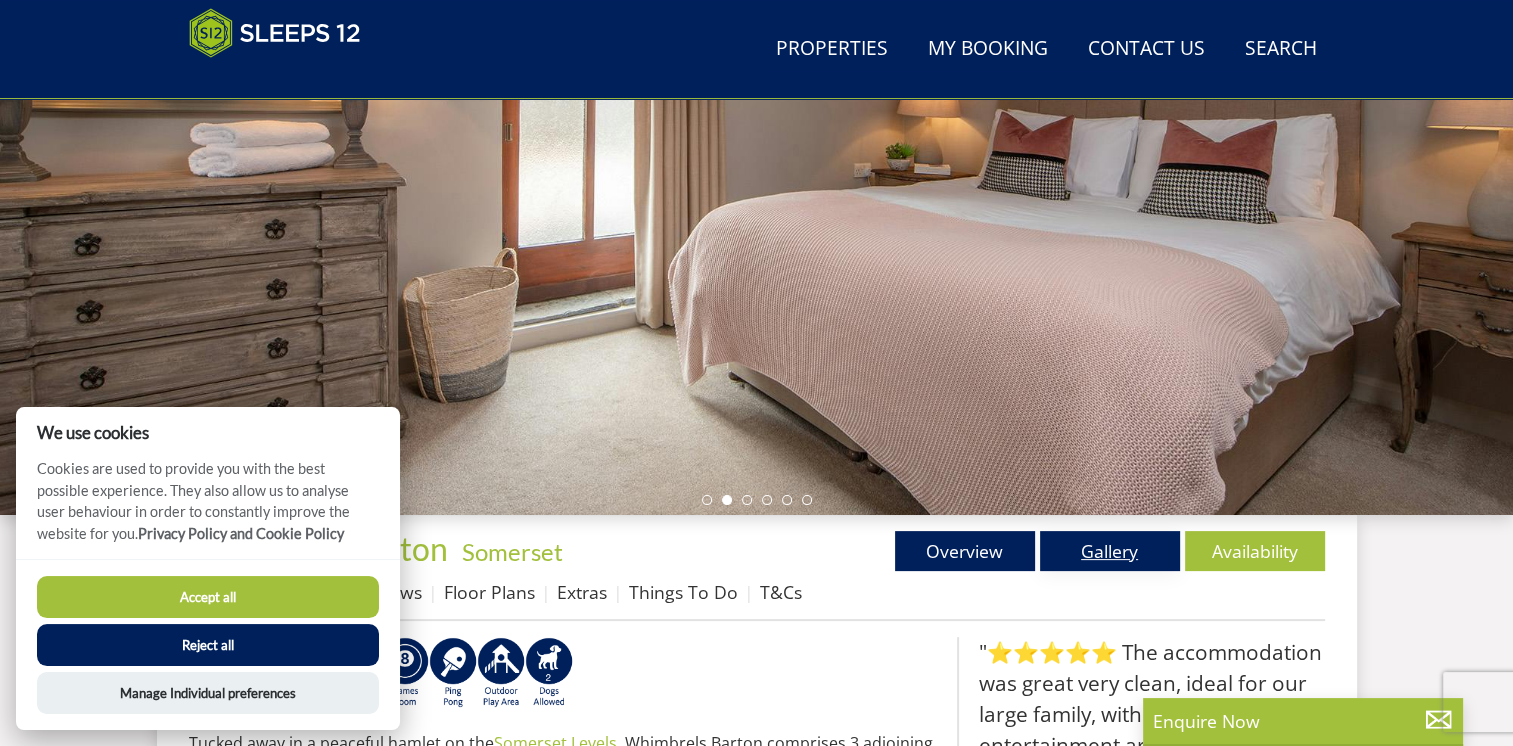 drag, startPoint x: 1126, startPoint y: 555, endPoint x: 1112, endPoint y: 555, distance: 14 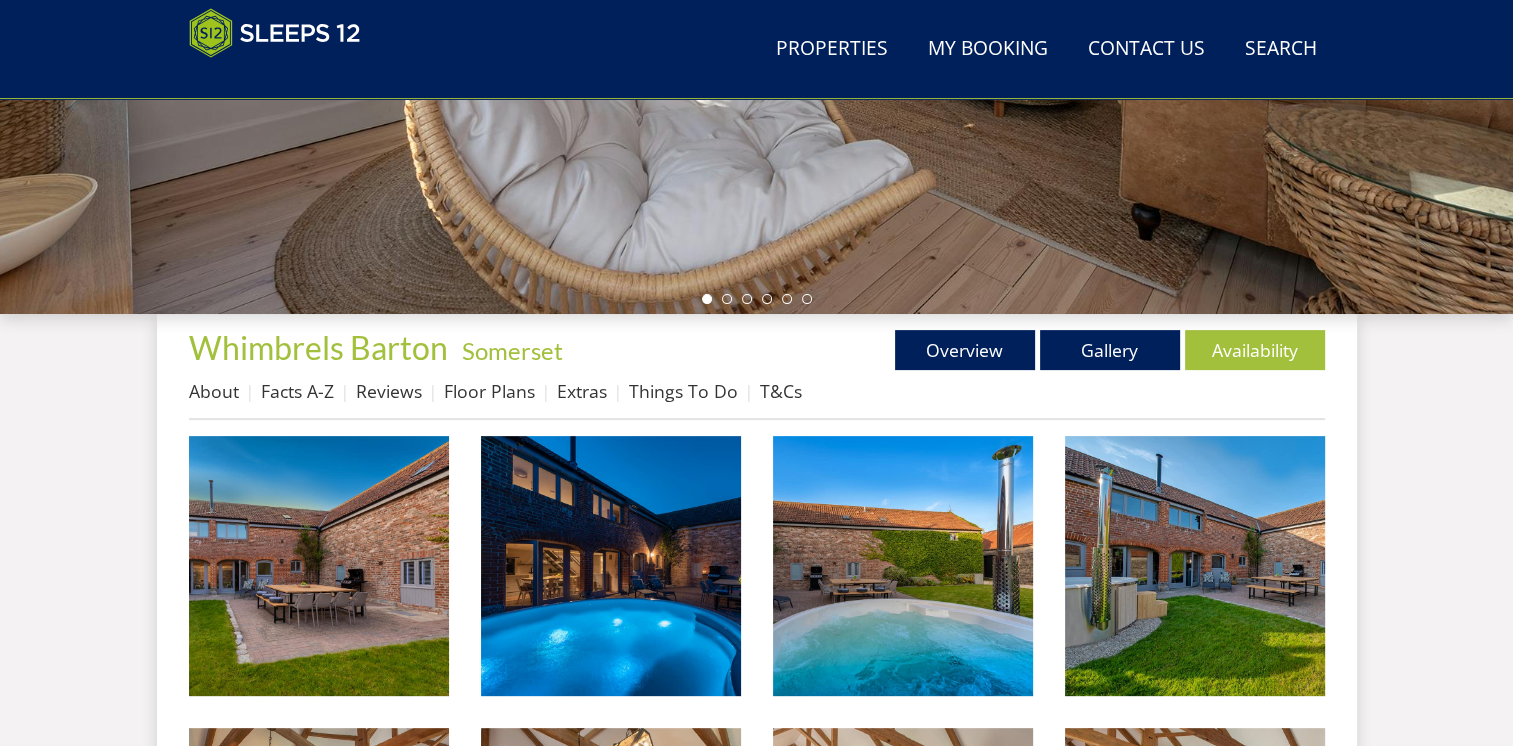scroll, scrollTop: 582, scrollLeft: 0, axis: vertical 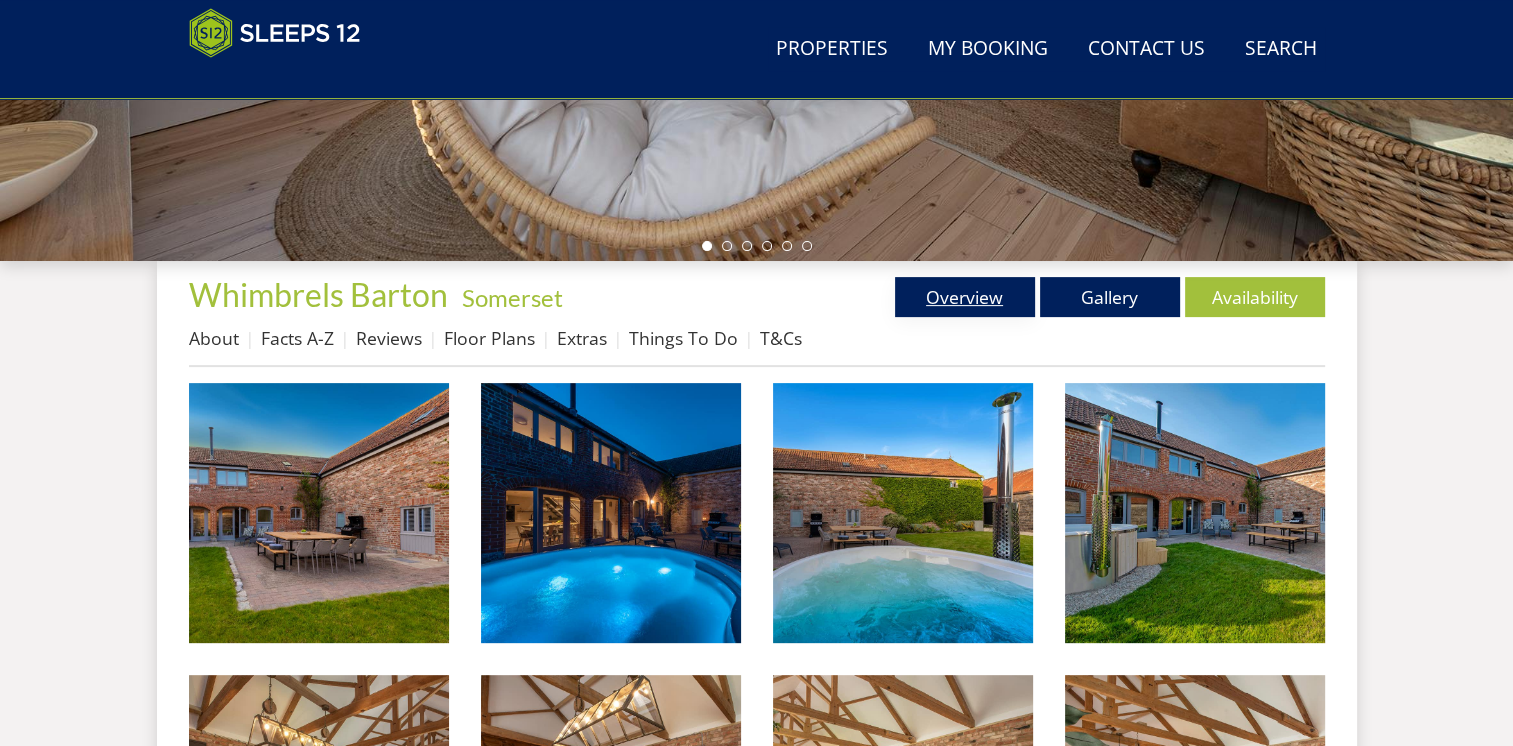 click on "Overview" at bounding box center [965, 297] 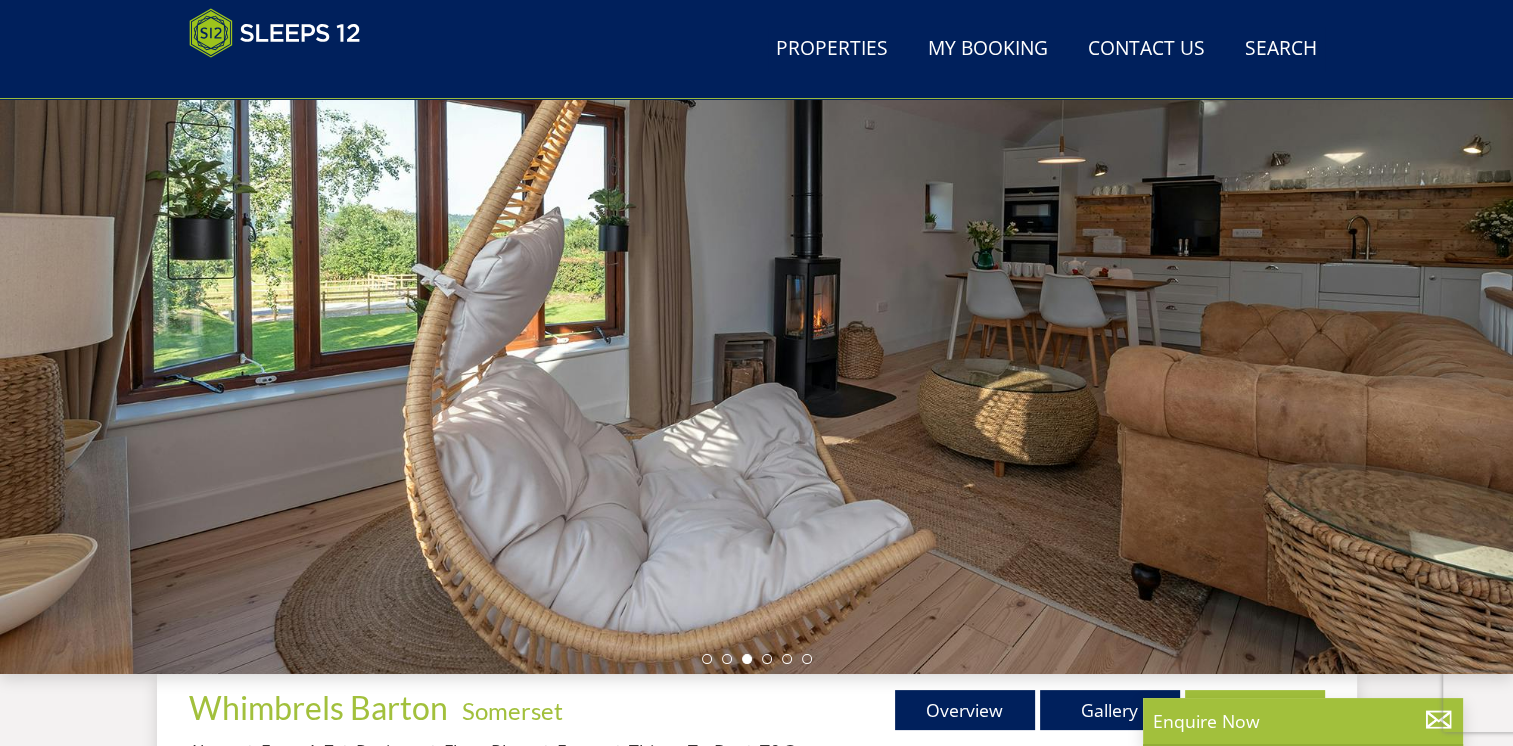 scroll, scrollTop: 165, scrollLeft: 0, axis: vertical 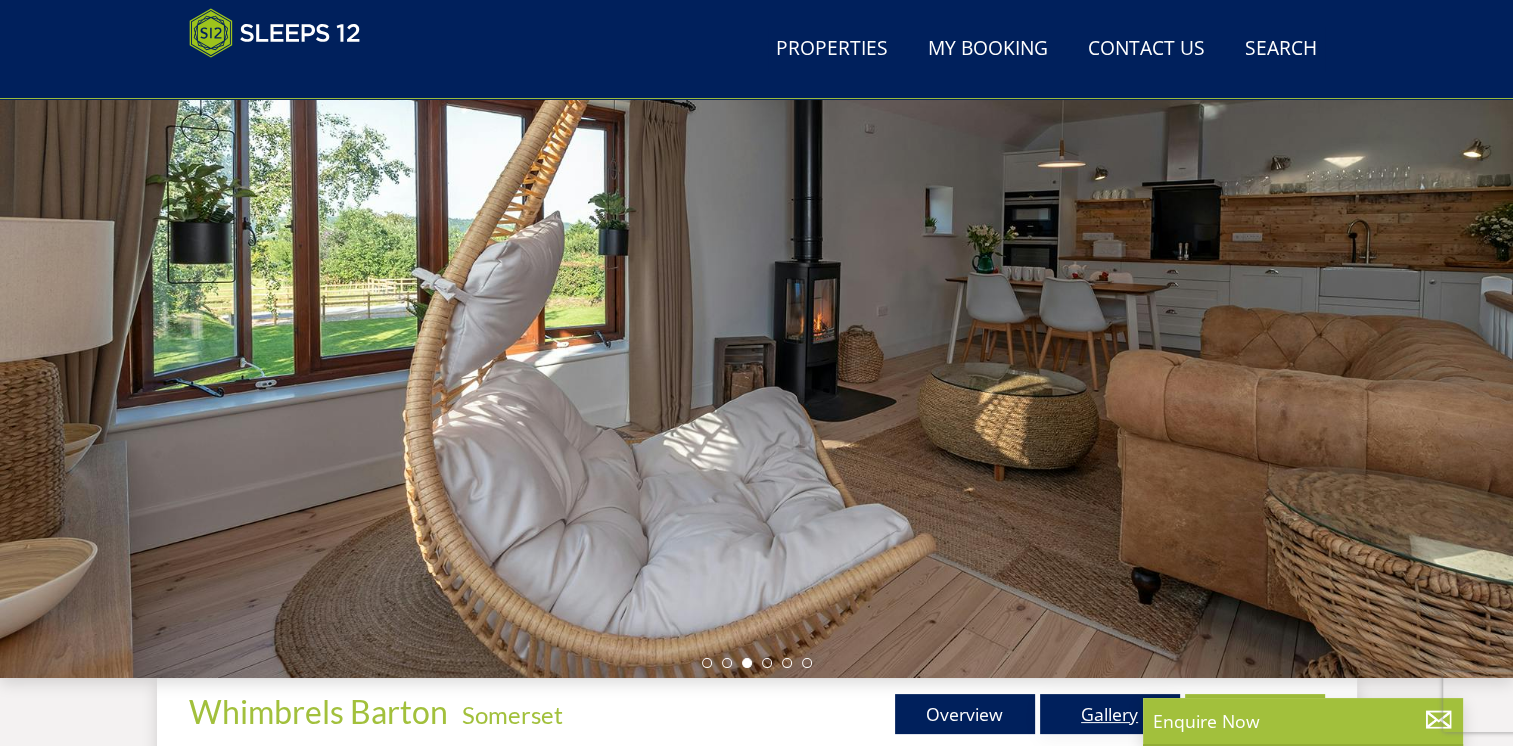 click on "Gallery" at bounding box center [1110, 714] 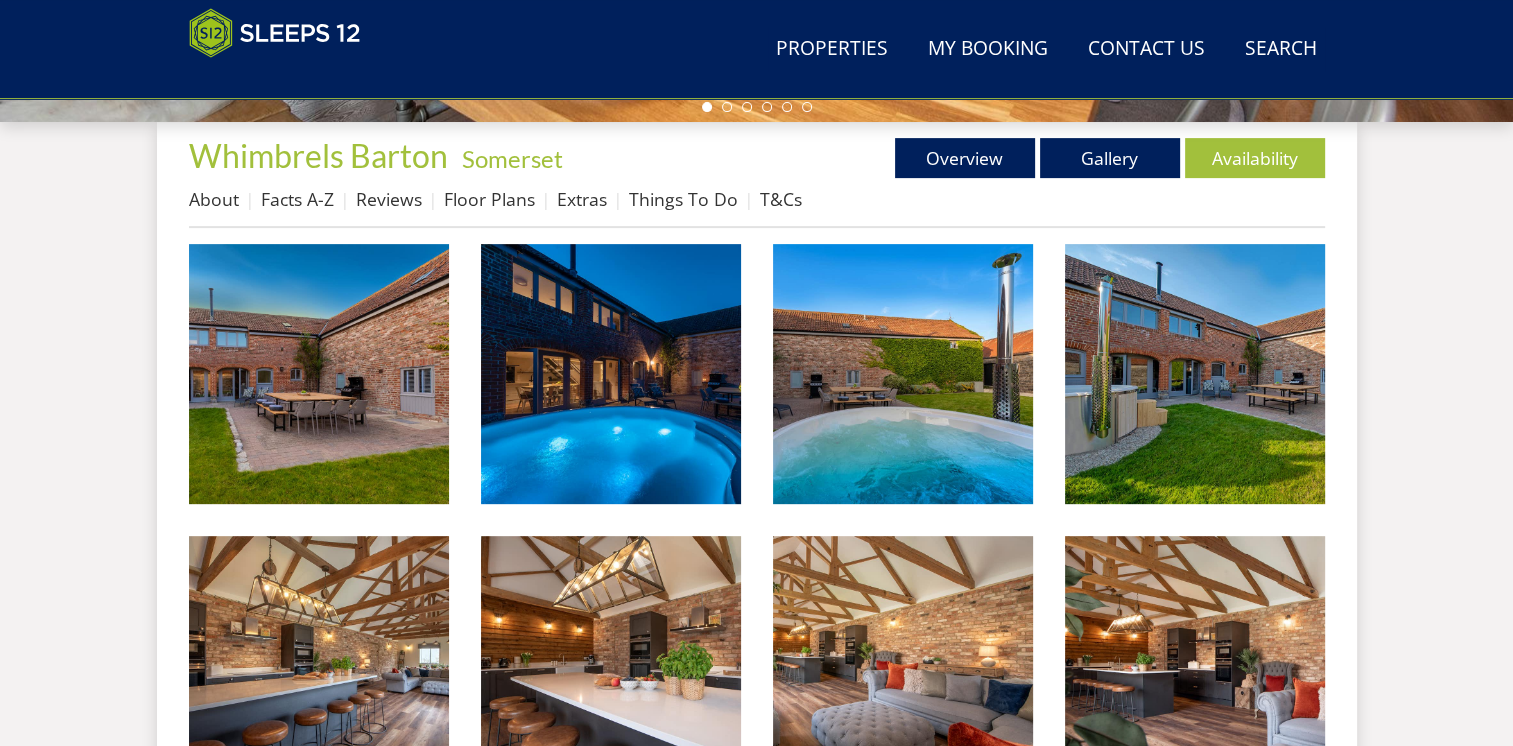 scroll, scrollTop: 852, scrollLeft: 0, axis: vertical 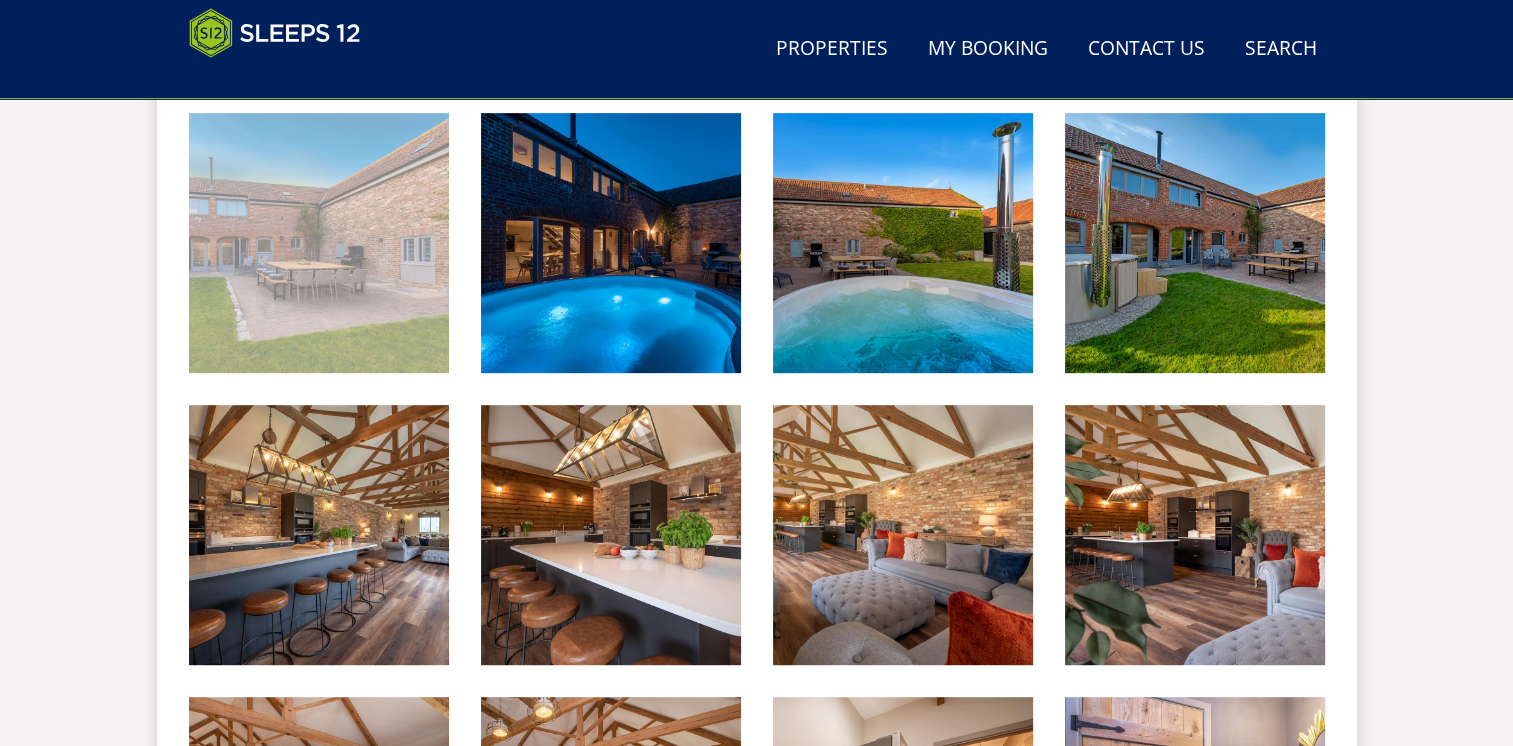 click at bounding box center [319, 243] 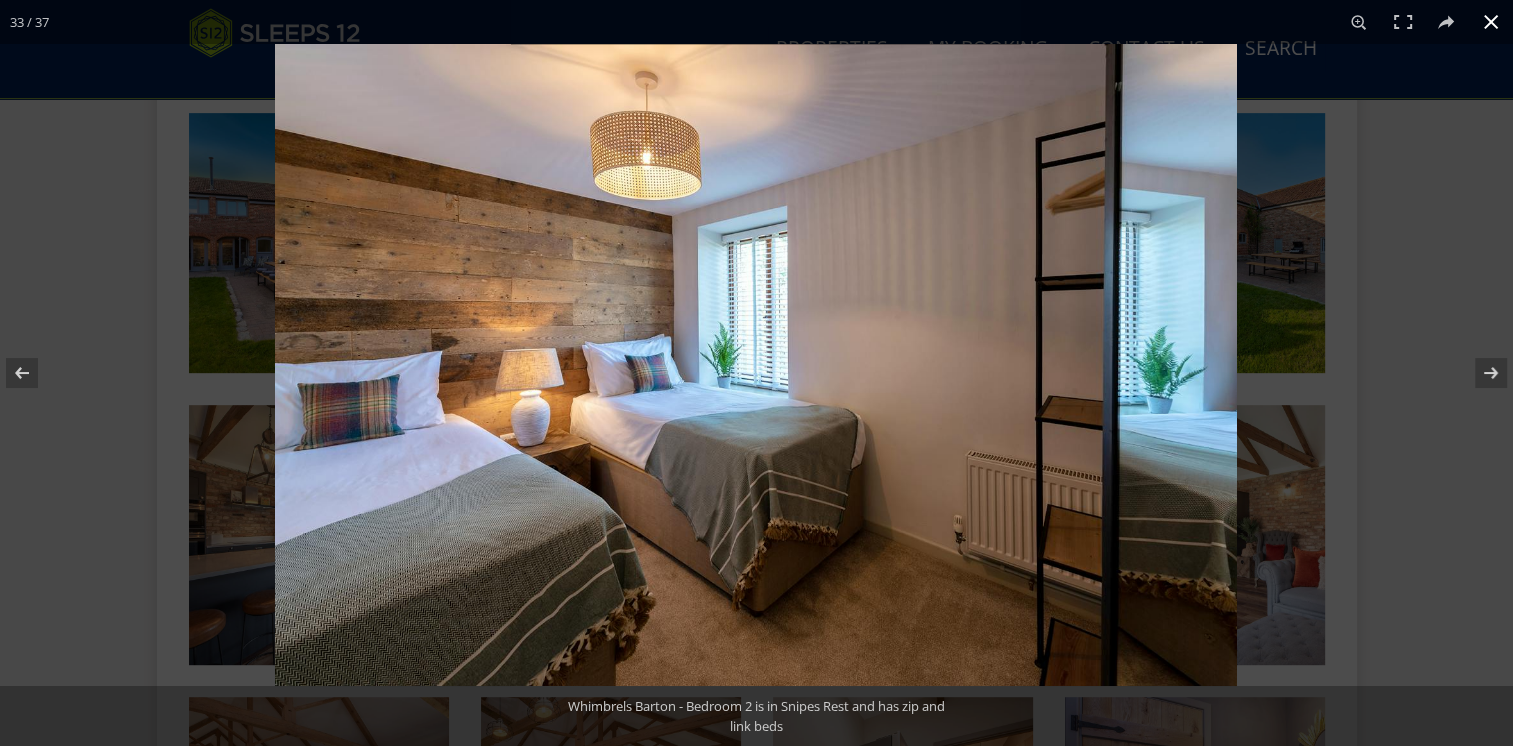 click at bounding box center (1491, 22) 